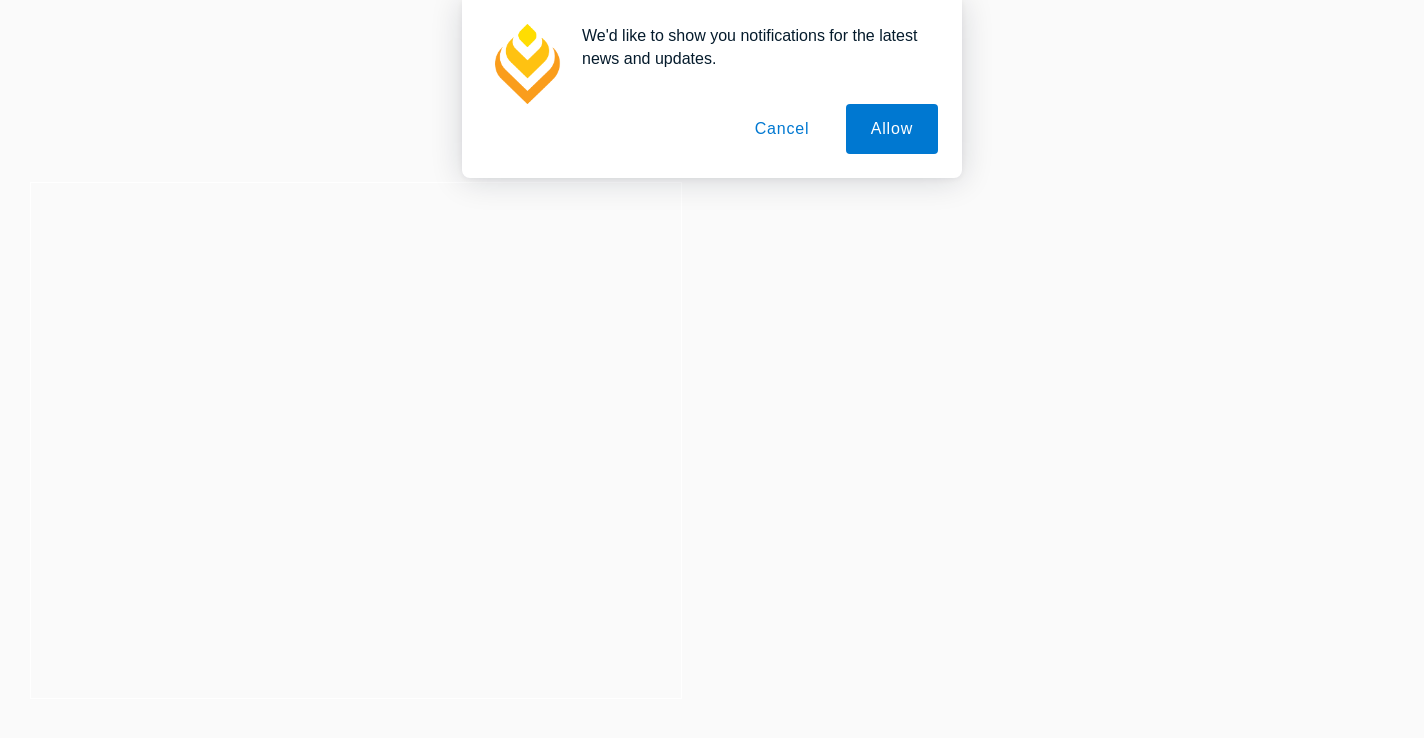 scroll, scrollTop: 0, scrollLeft: 0, axis: both 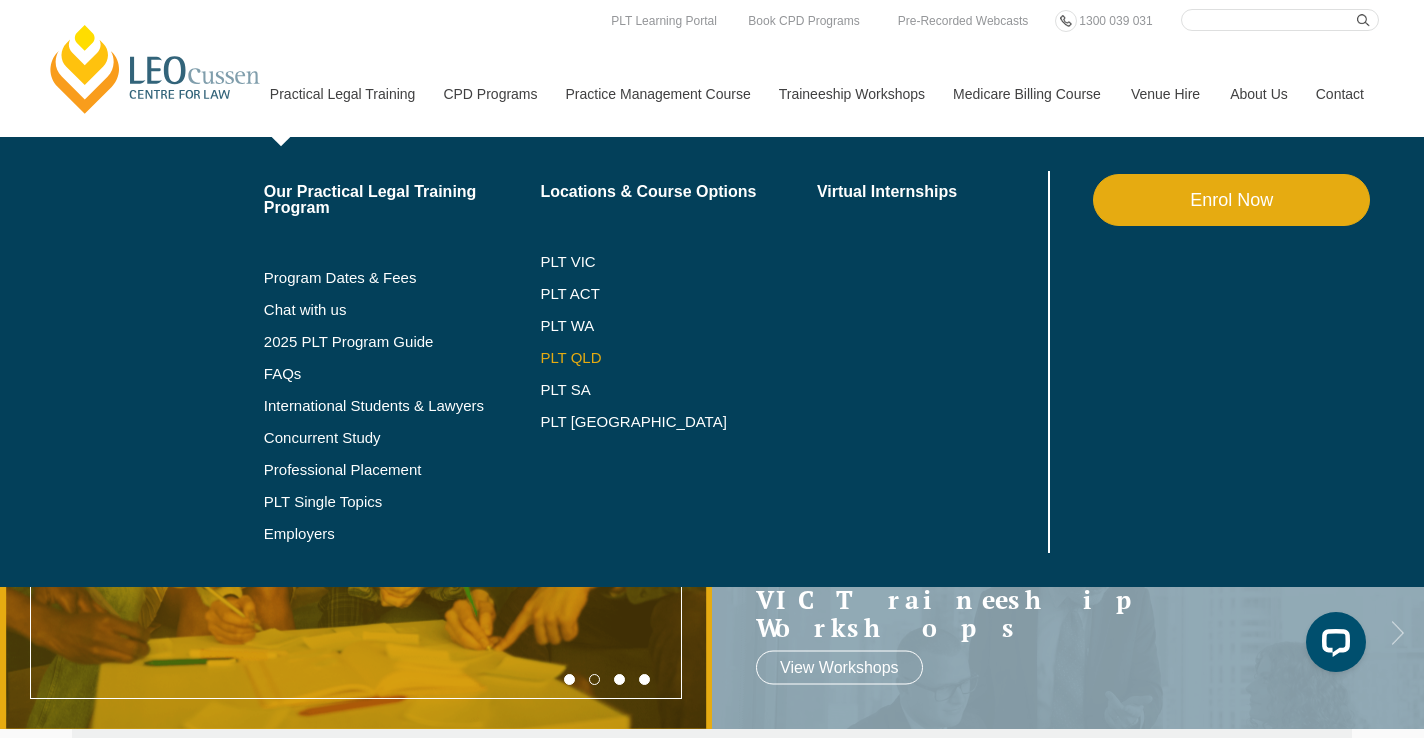 click on "PLT QLD" at bounding box center (678, 358) 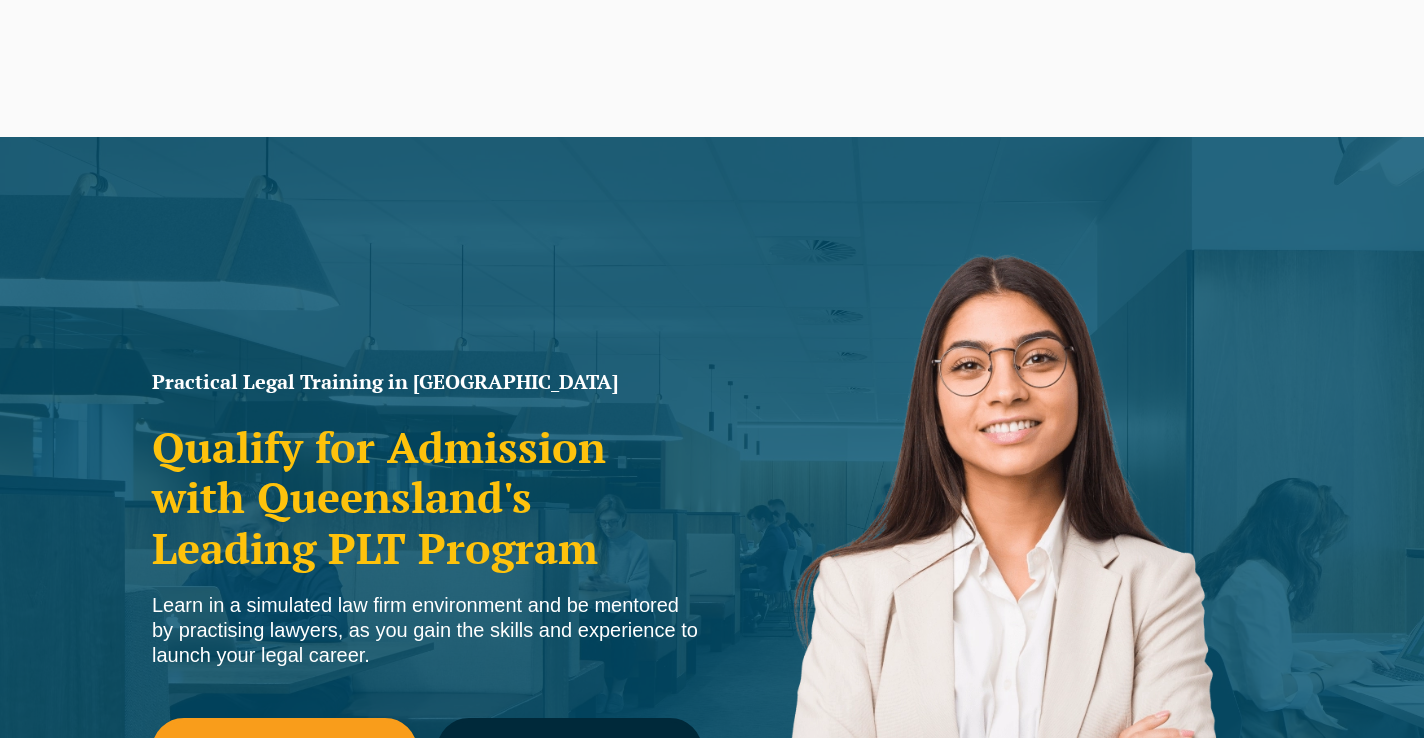 scroll, scrollTop: 503, scrollLeft: 0, axis: vertical 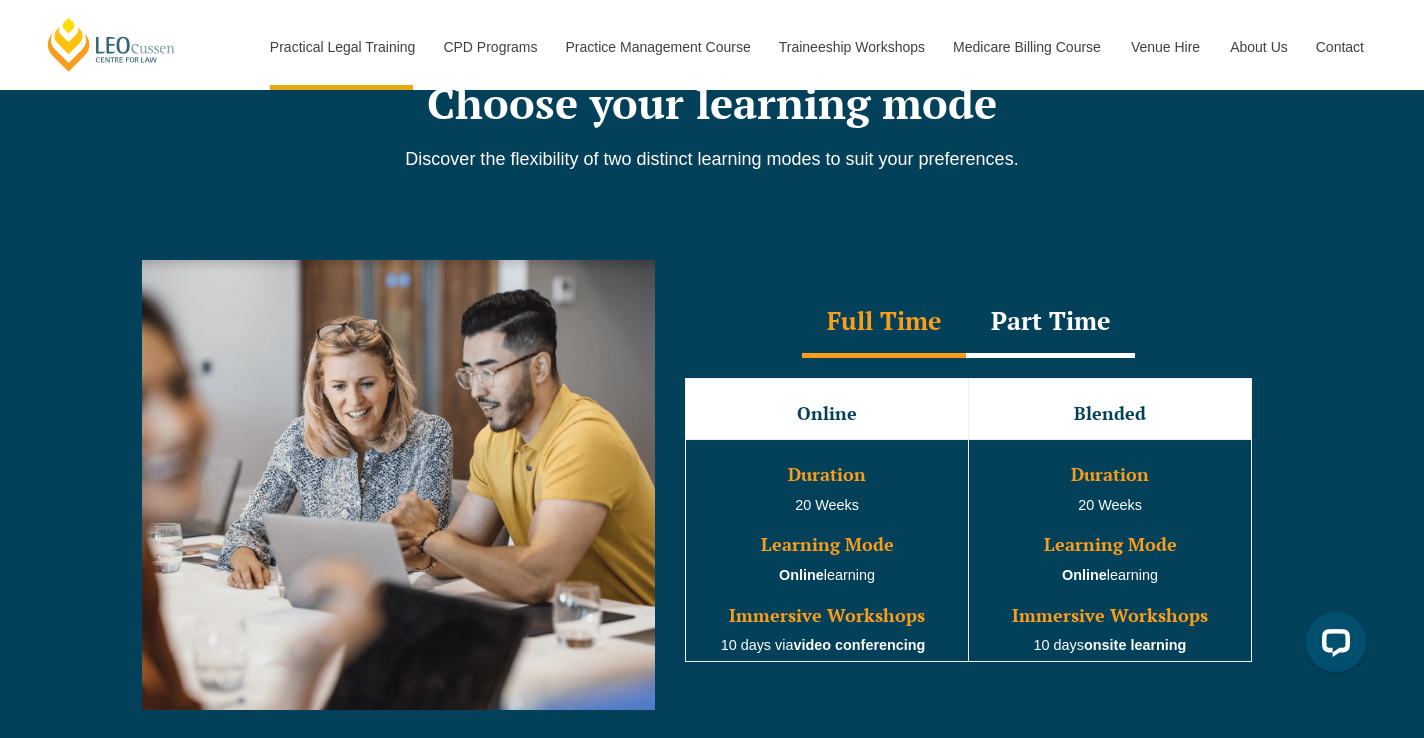 click on "Part Time" at bounding box center [1050, 323] 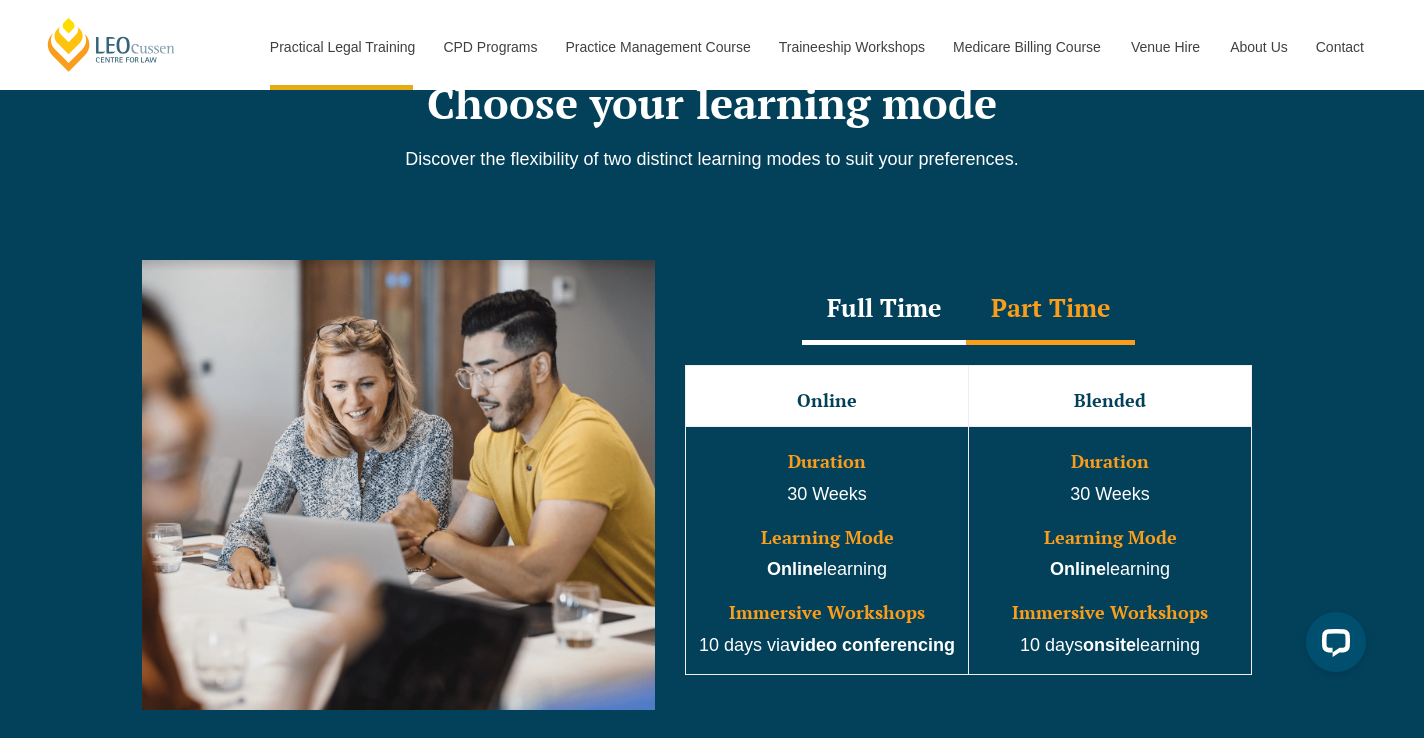 click on "Full Time" at bounding box center [884, 310] 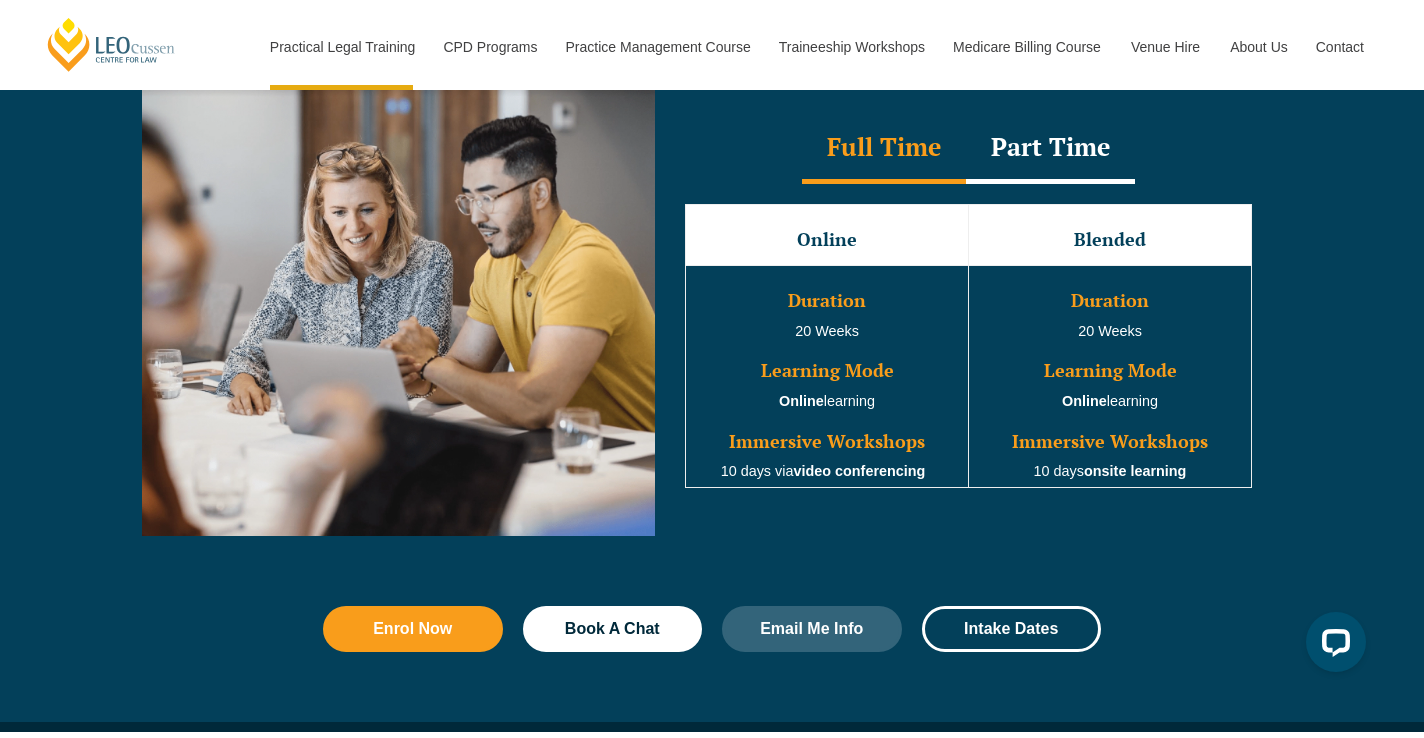 scroll, scrollTop: 1849, scrollLeft: 0, axis: vertical 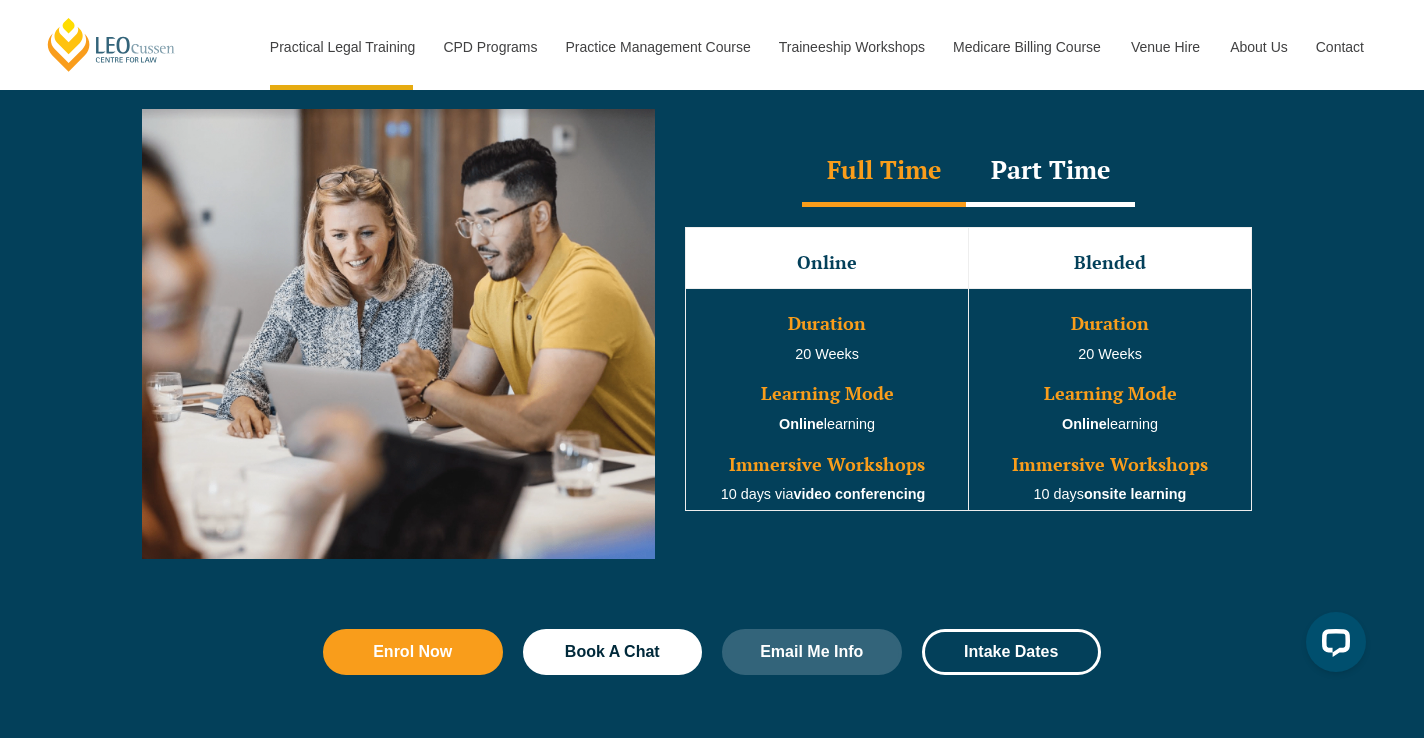 click on "Part Time" at bounding box center [1050, 172] 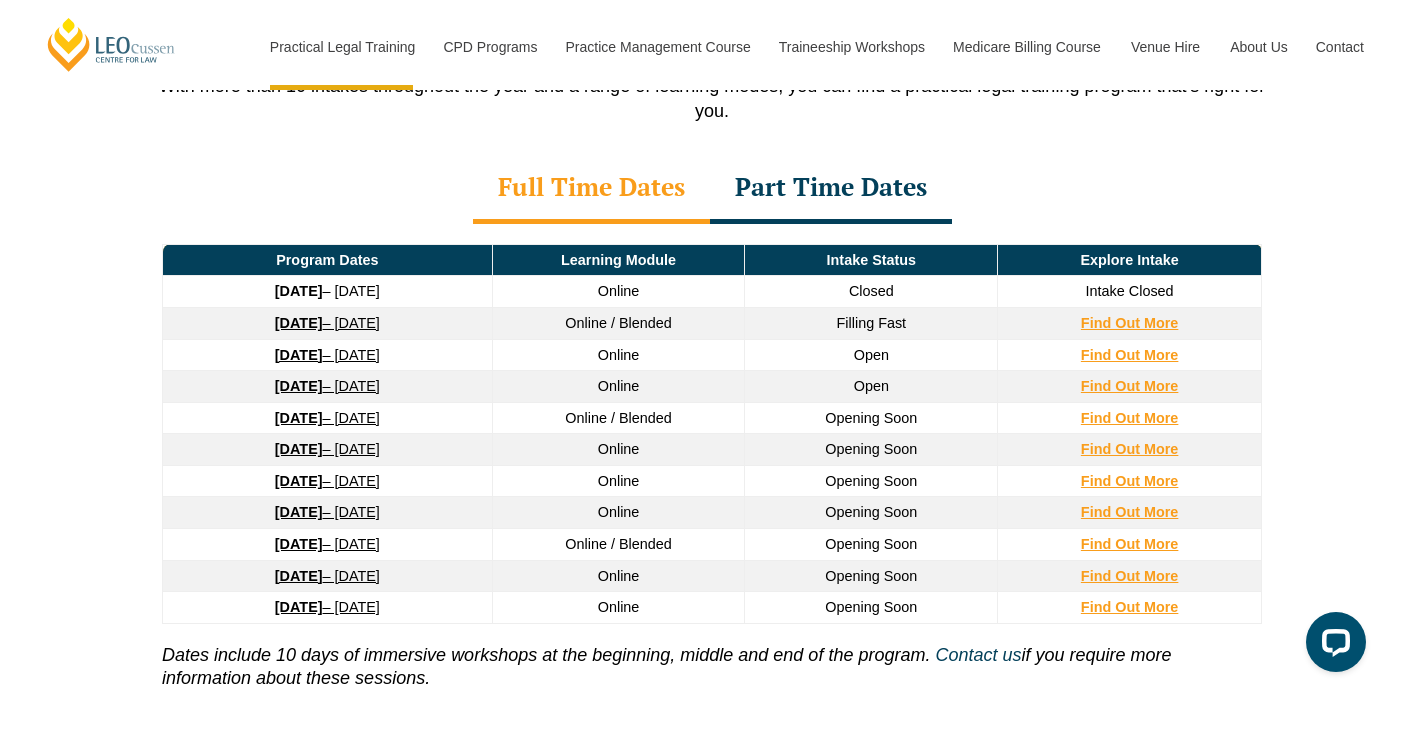 scroll, scrollTop: 2798, scrollLeft: 0, axis: vertical 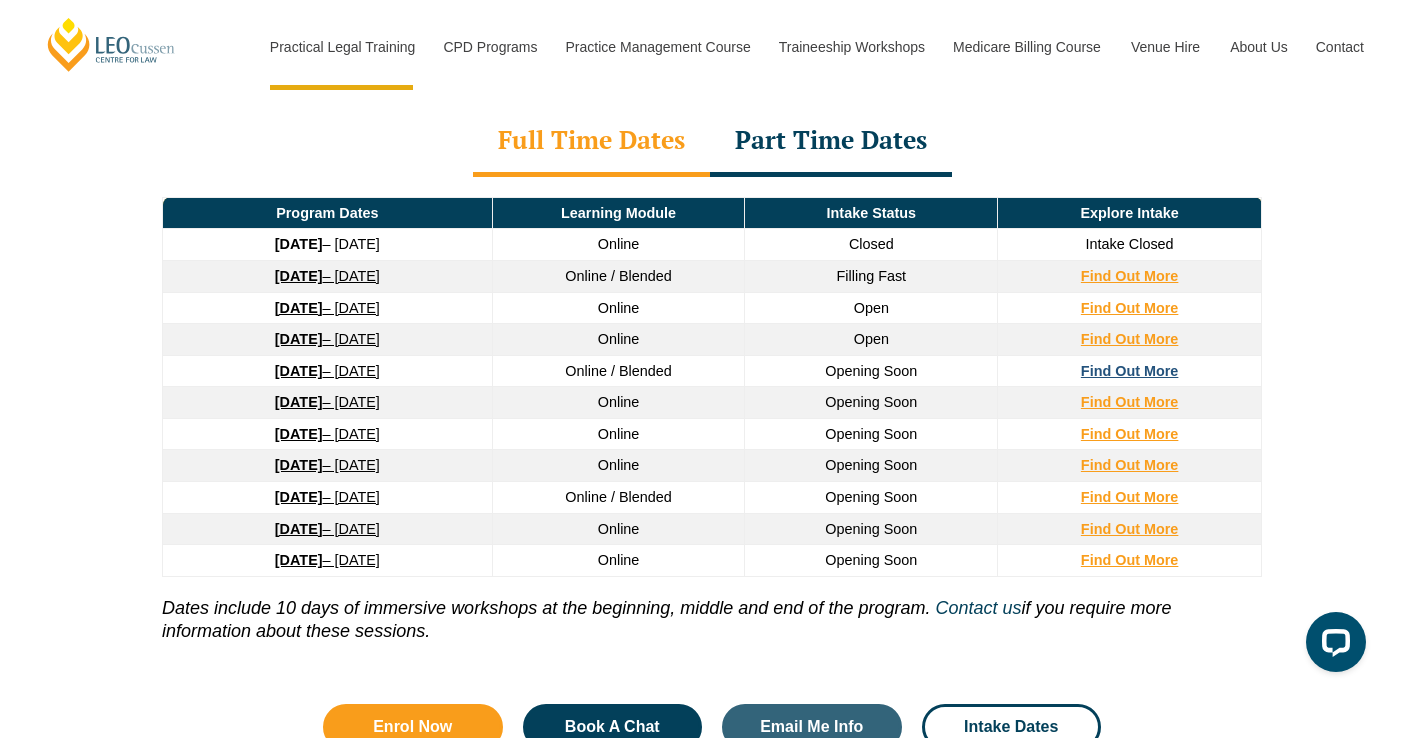 click on "Find Out More" at bounding box center (1130, 371) 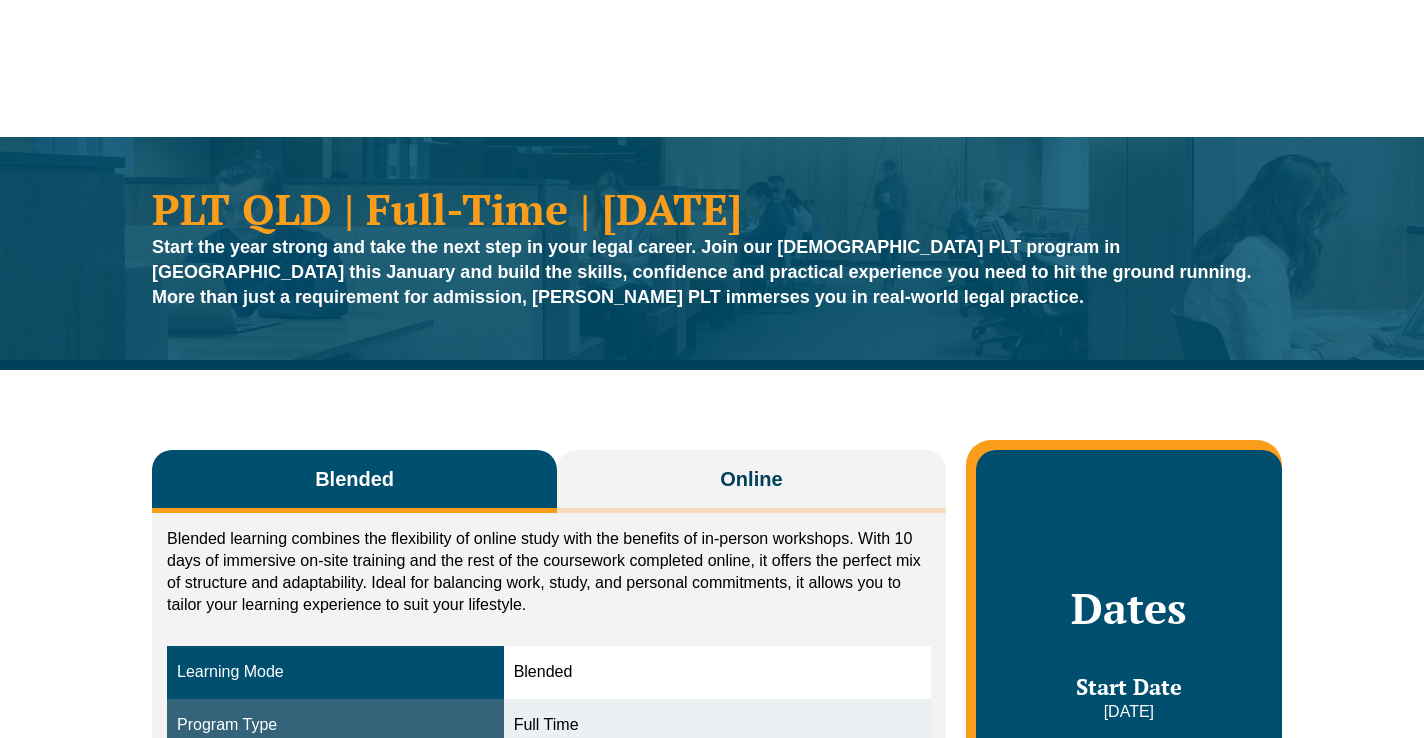 scroll, scrollTop: 0, scrollLeft: 0, axis: both 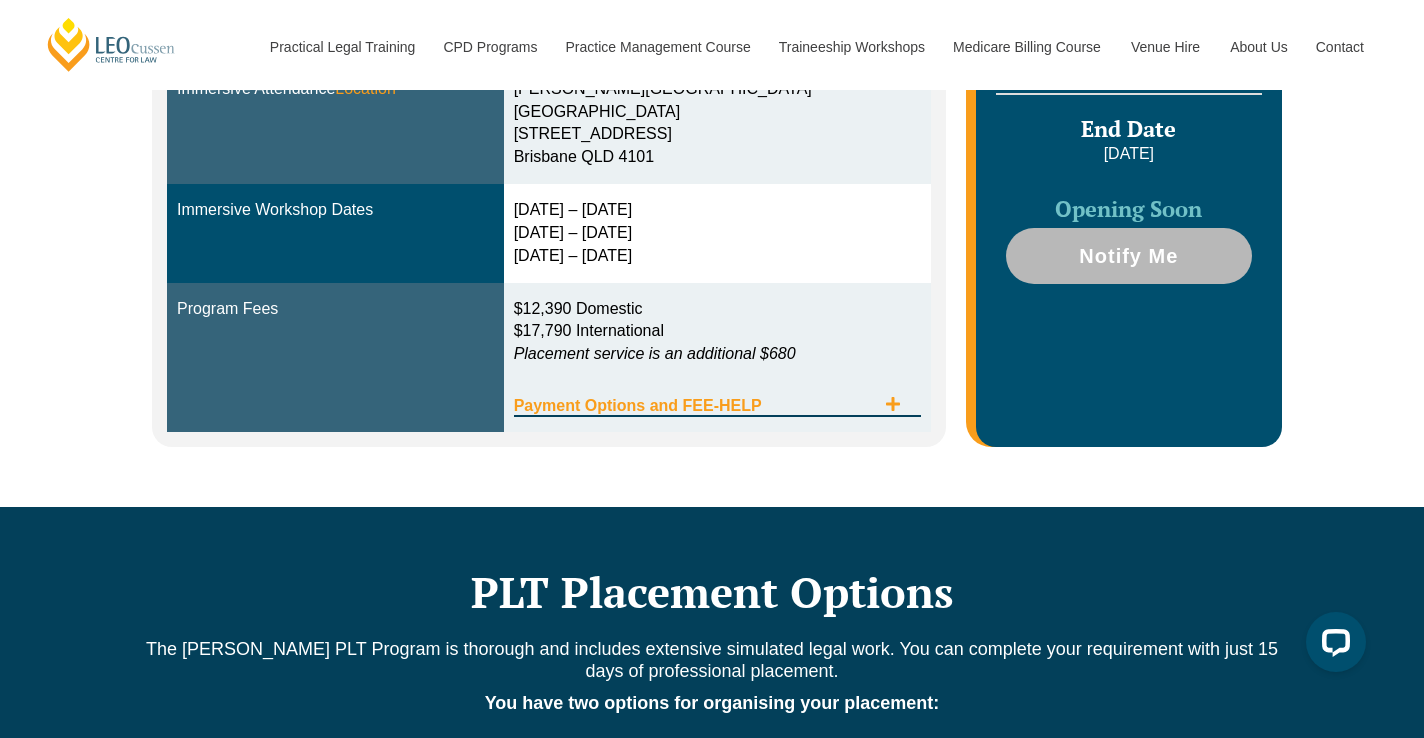 click on "Payment Options and FEE-HELP" at bounding box center (717, 396) 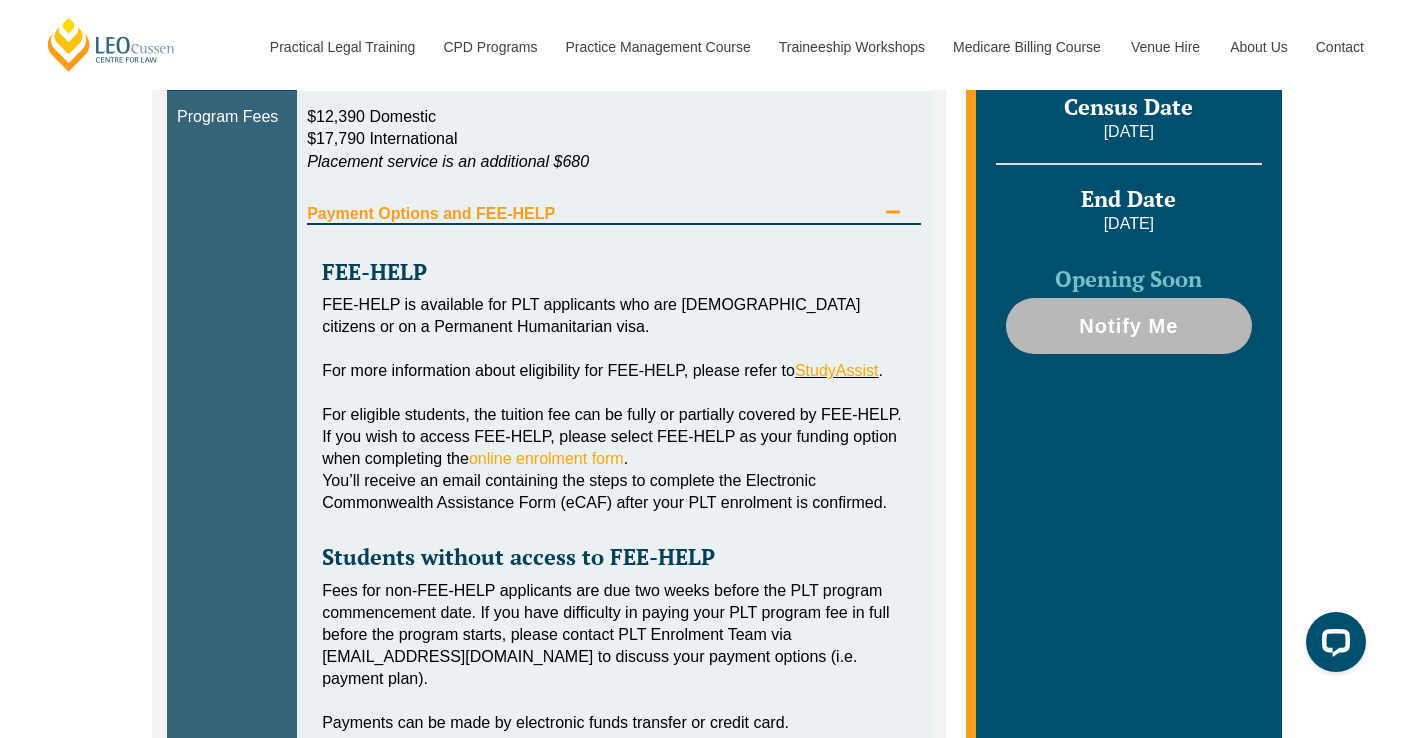 scroll, scrollTop: 913, scrollLeft: 0, axis: vertical 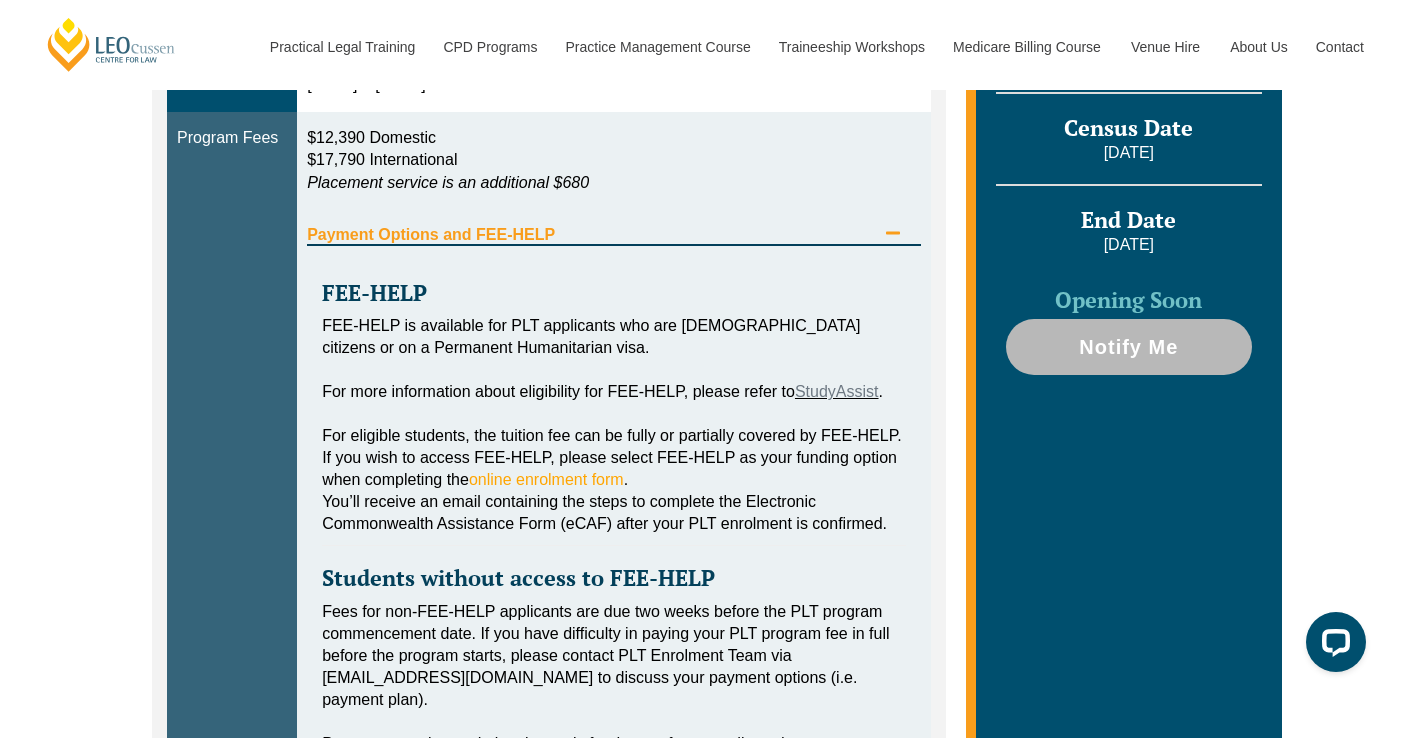 click on "StudyAssist" at bounding box center [837, 391] 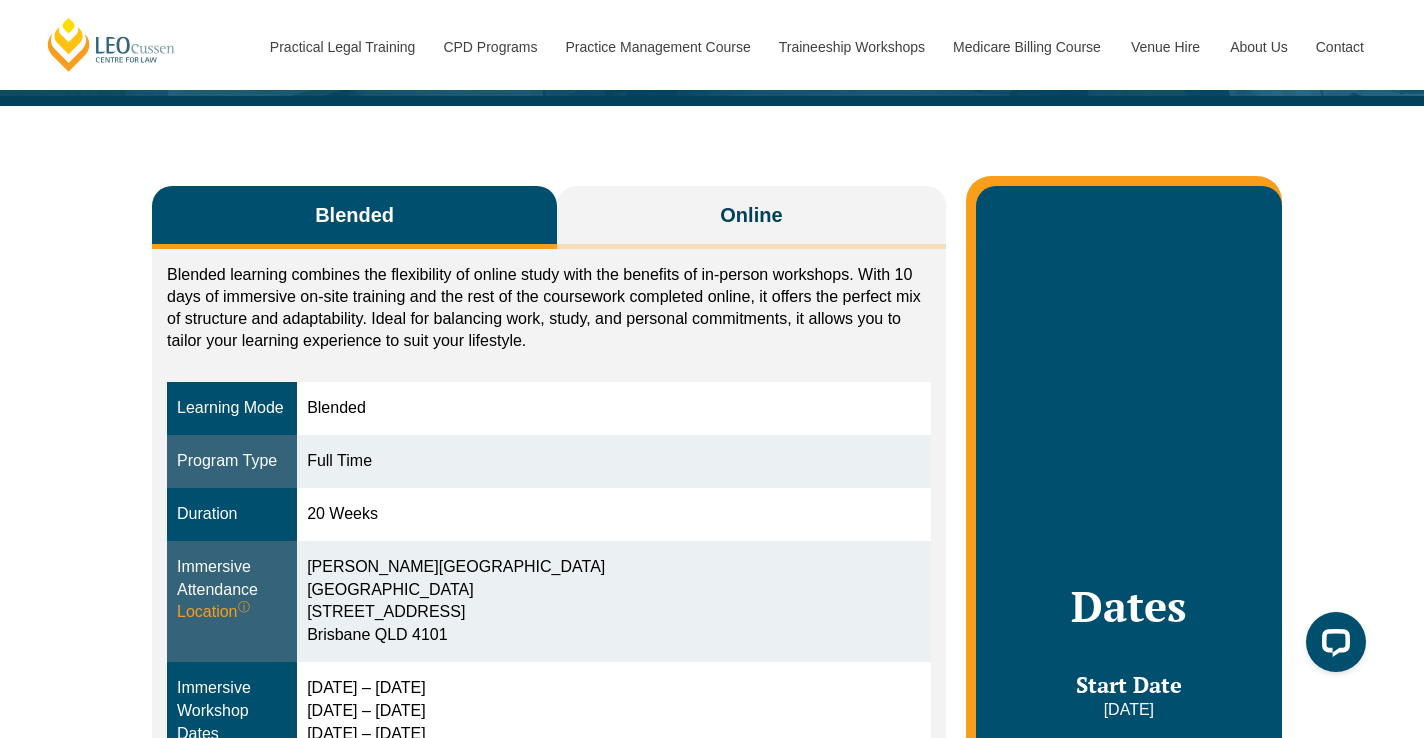 scroll, scrollTop: 241, scrollLeft: 0, axis: vertical 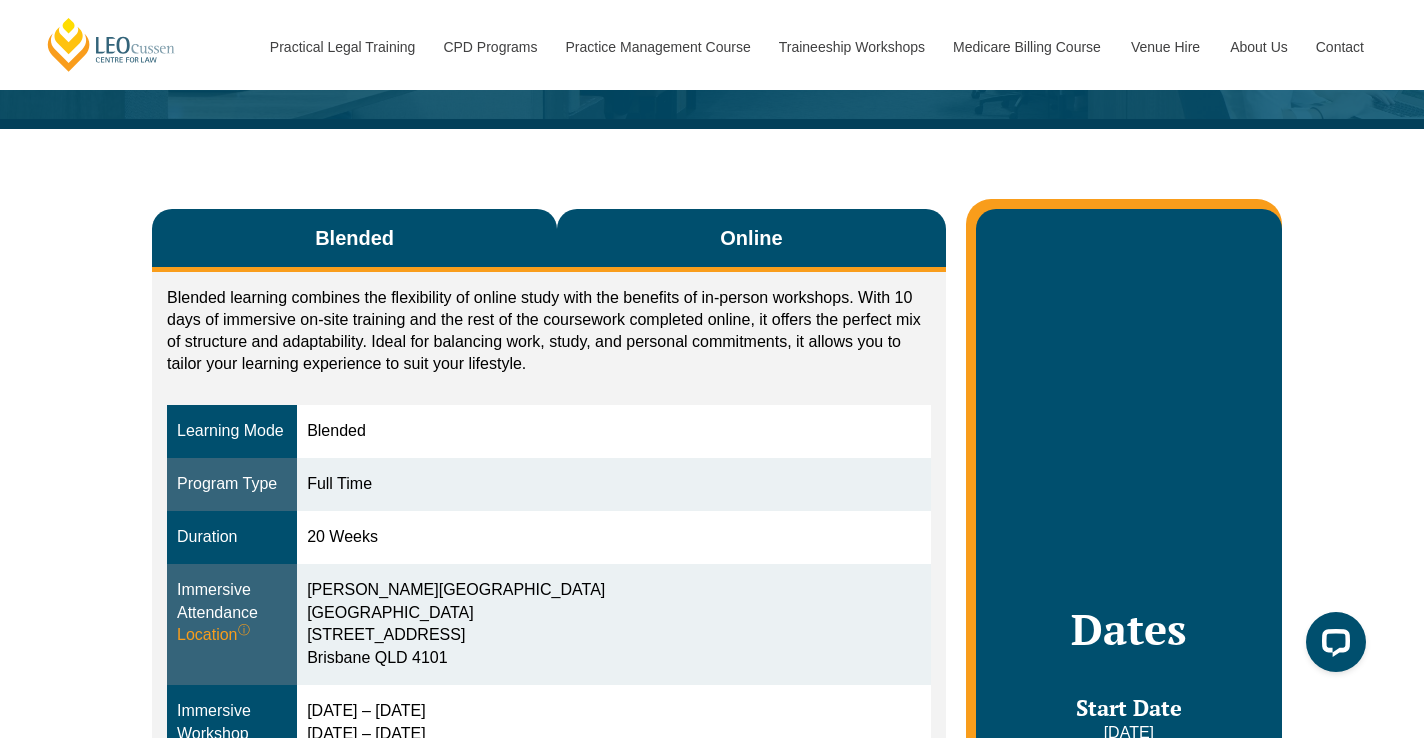 click on "Online" at bounding box center [751, 240] 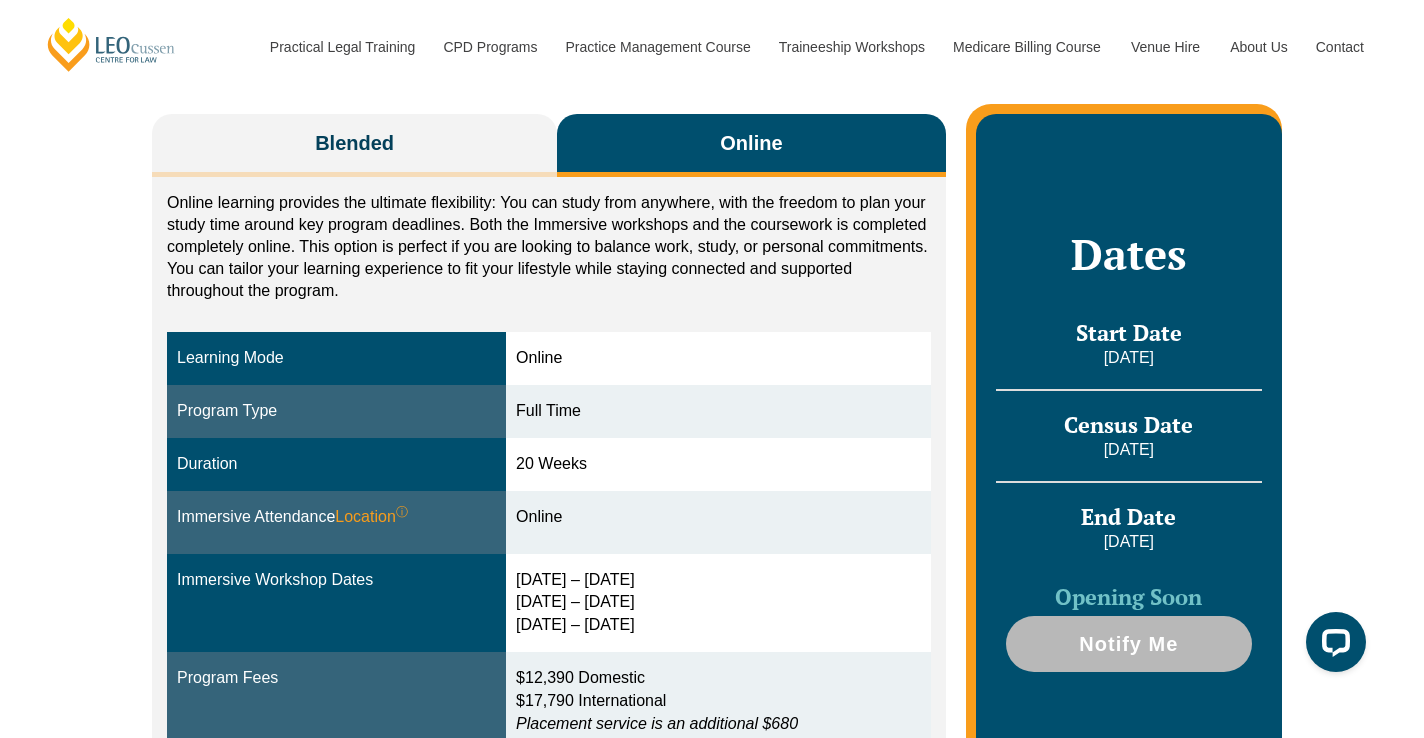scroll, scrollTop: 300, scrollLeft: 0, axis: vertical 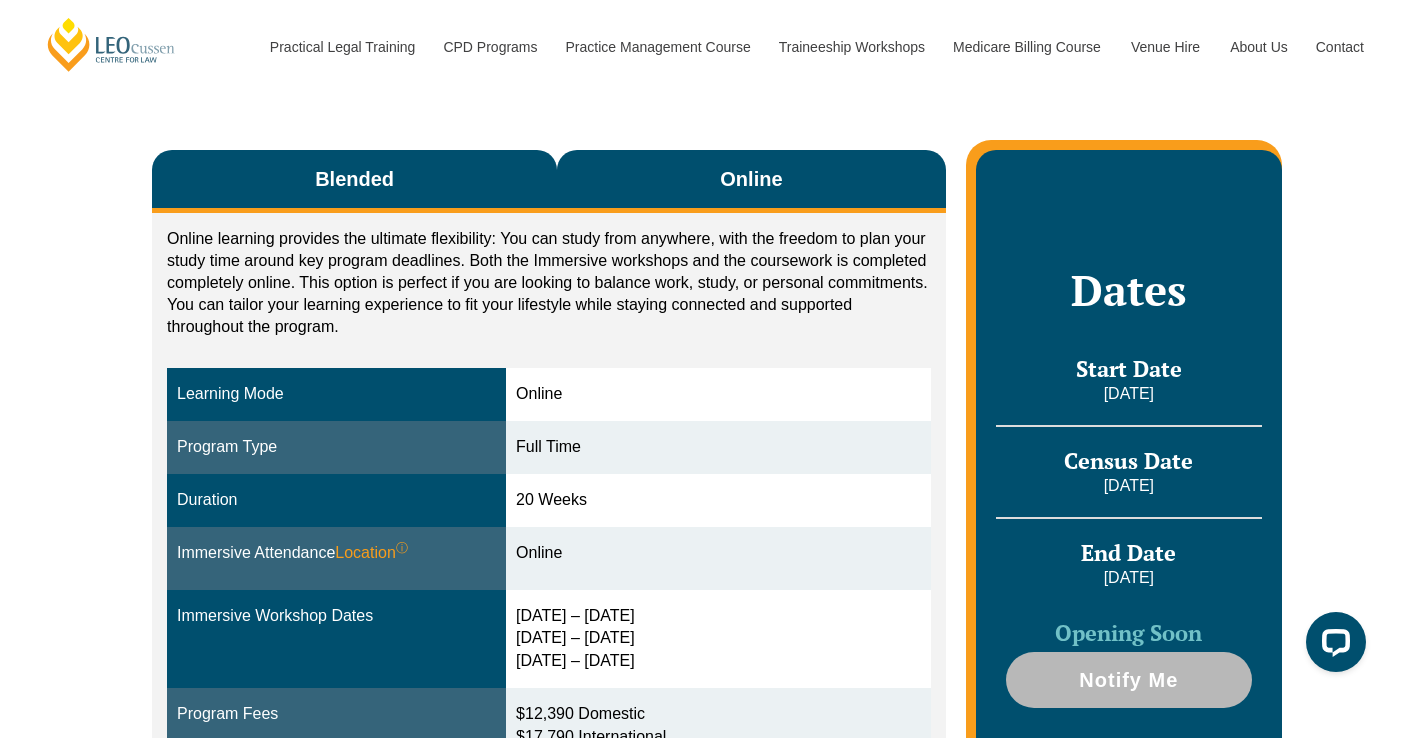 click on "Blended" at bounding box center [354, 181] 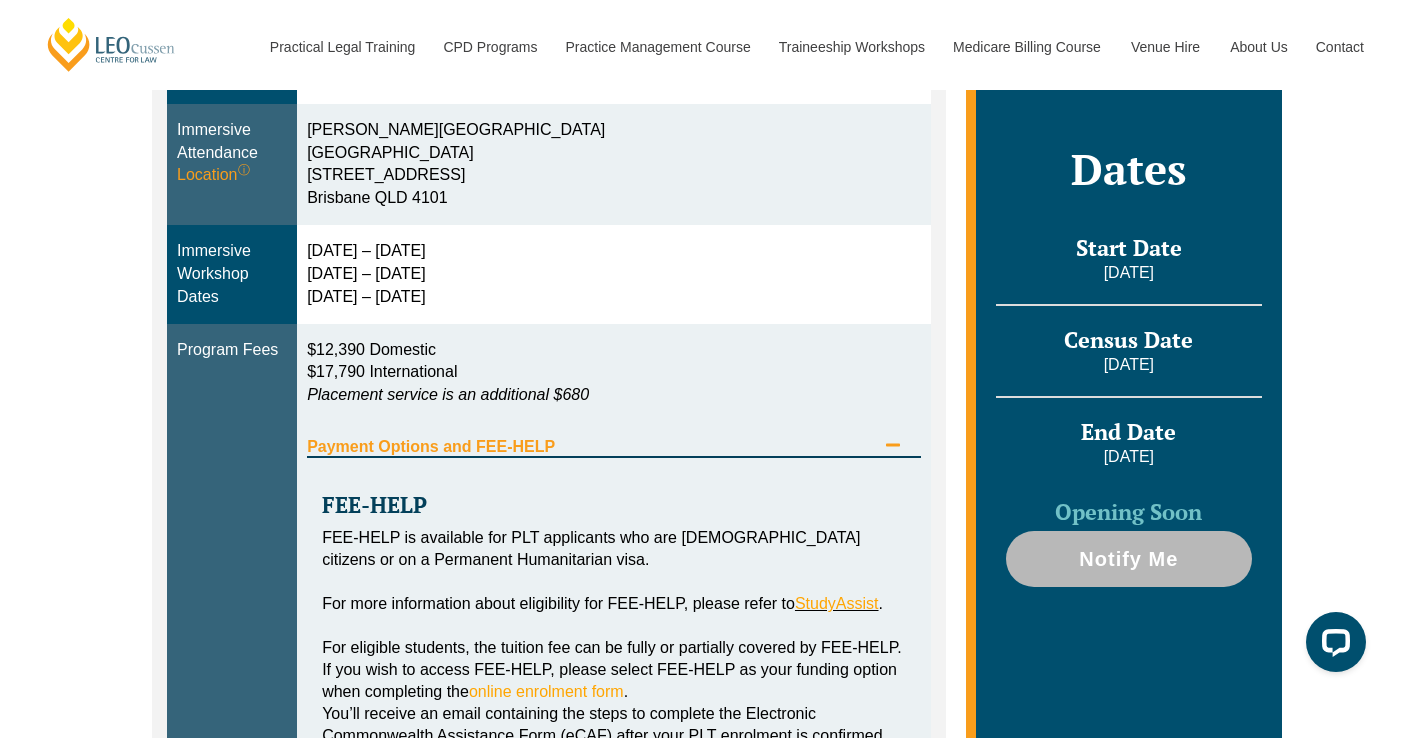 scroll, scrollTop: 700, scrollLeft: 0, axis: vertical 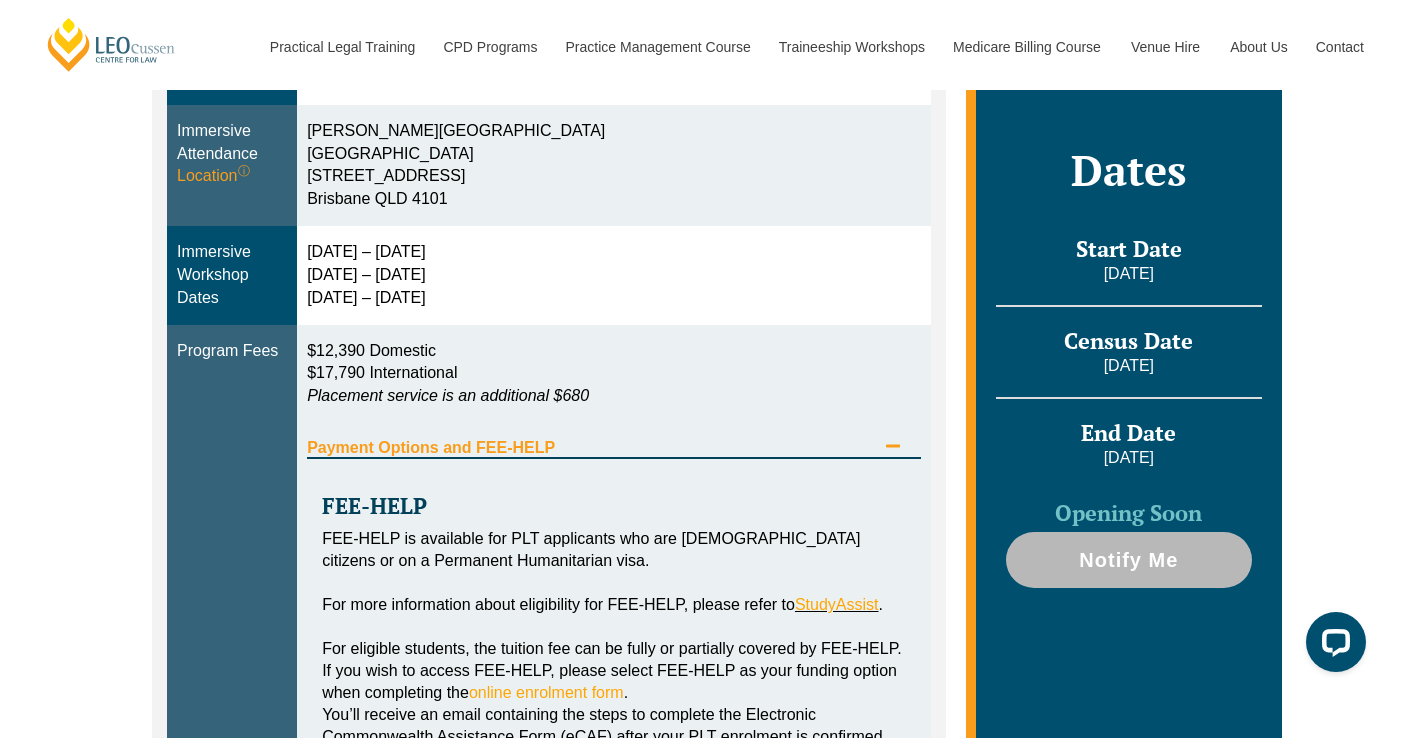click on "Opening Soon                        Notify Me" at bounding box center [1129, 543] 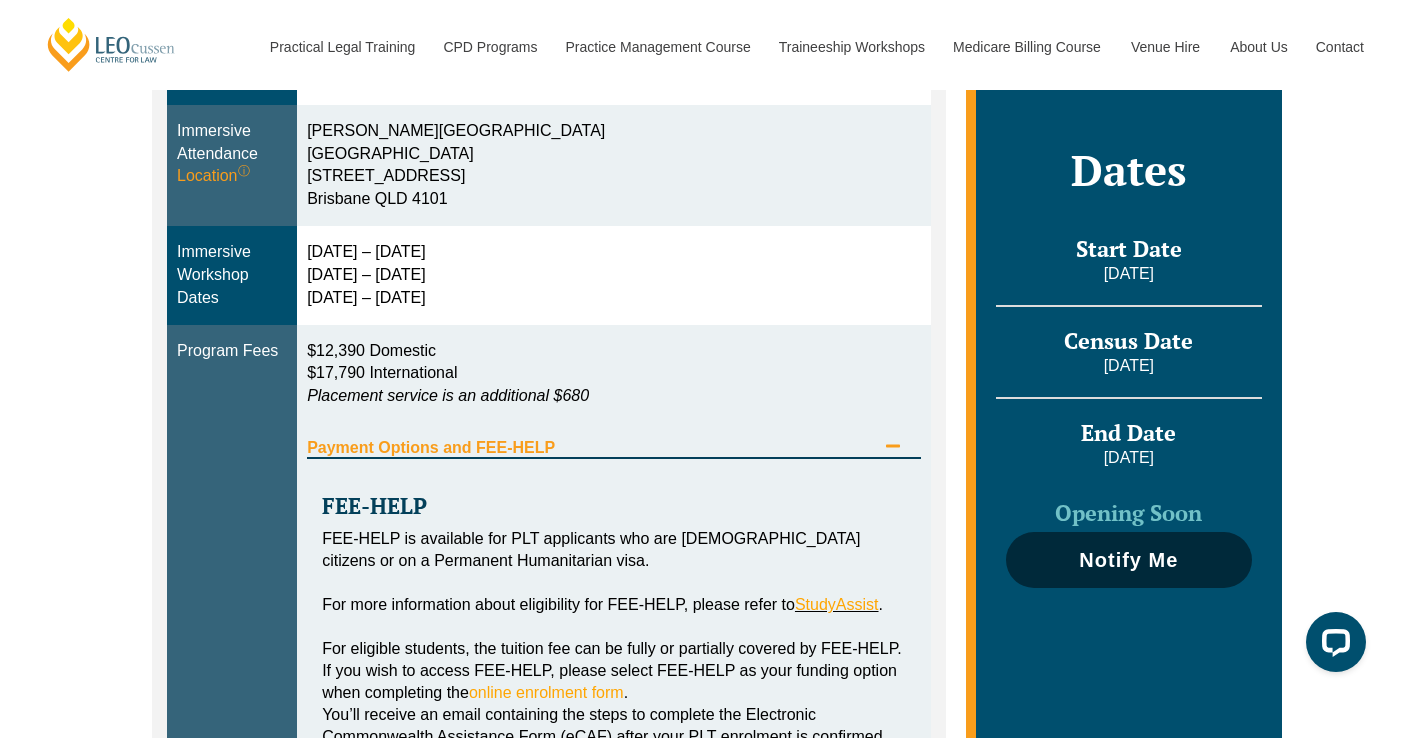 click on "Notify Me" at bounding box center [1129, 560] 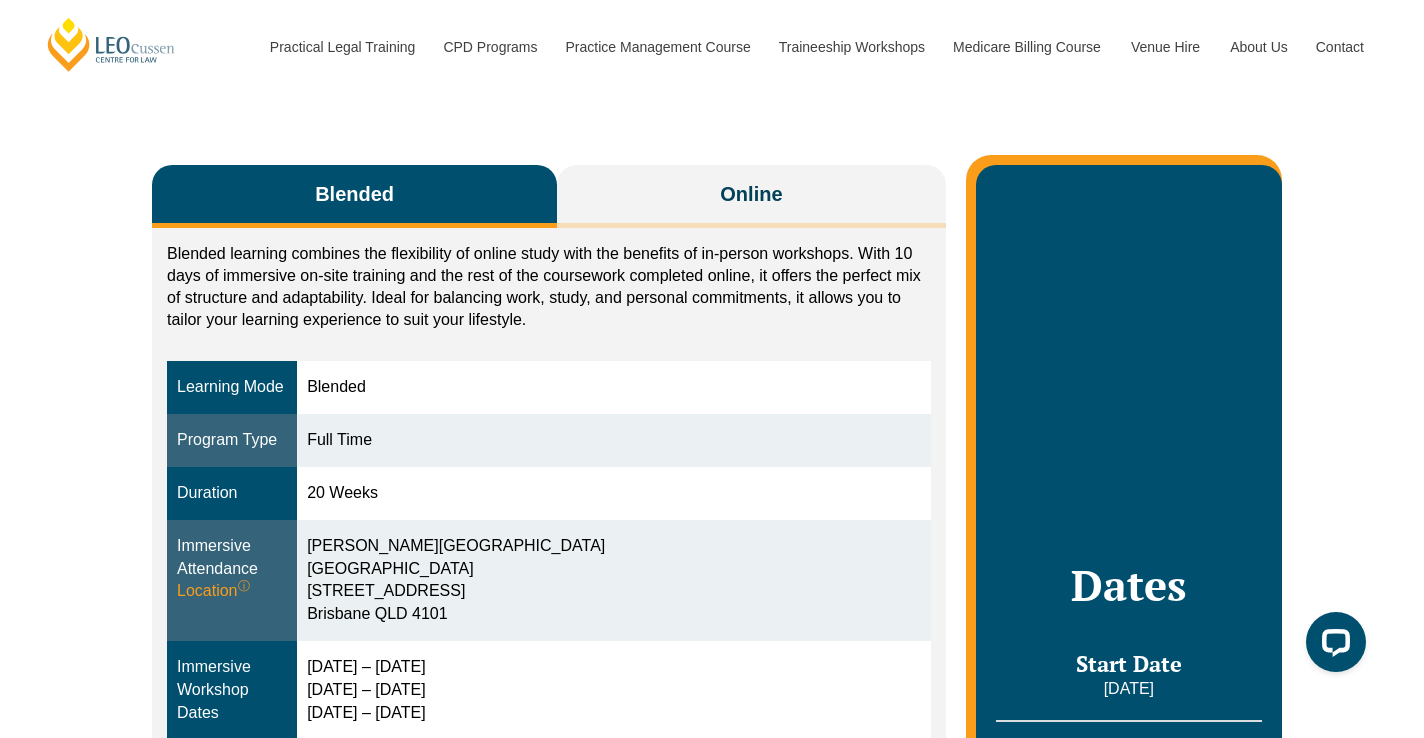 scroll, scrollTop: 280, scrollLeft: 0, axis: vertical 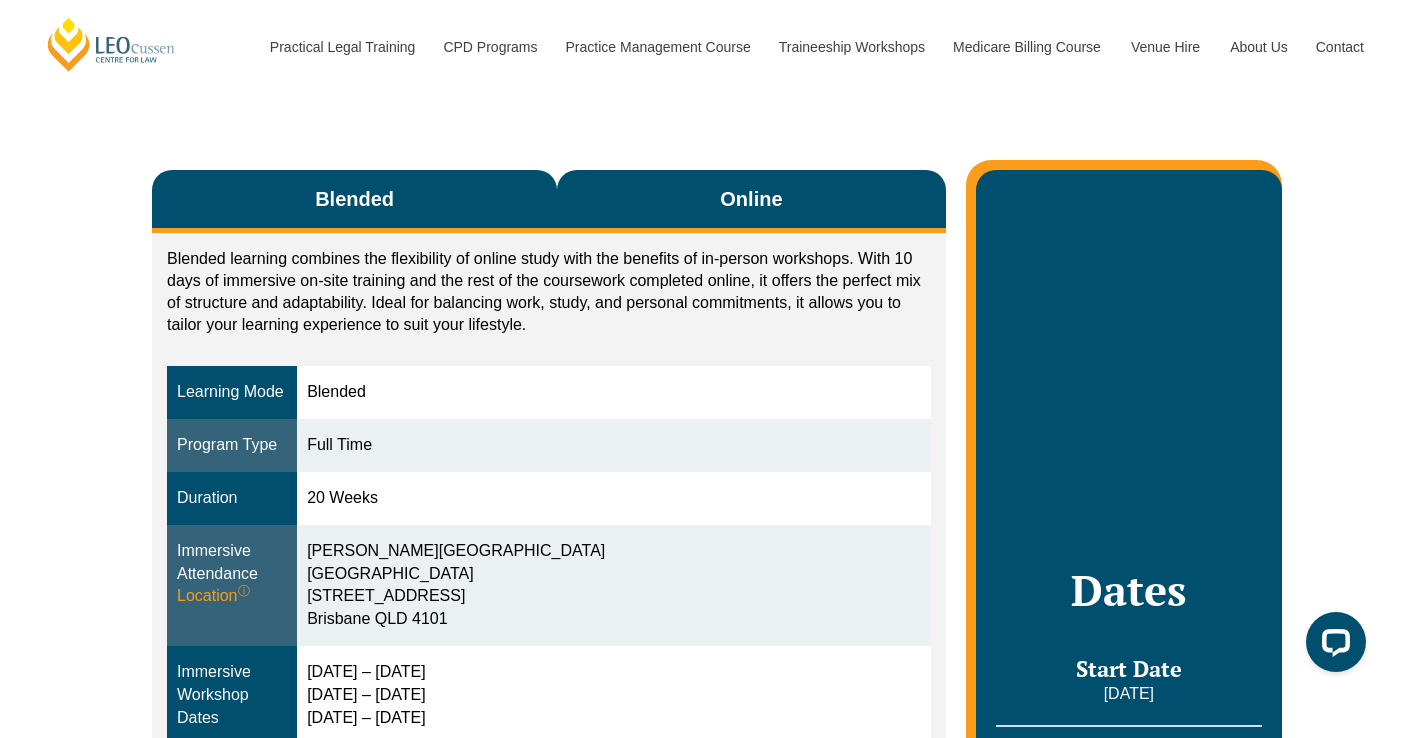 click on "Online" at bounding box center (751, 201) 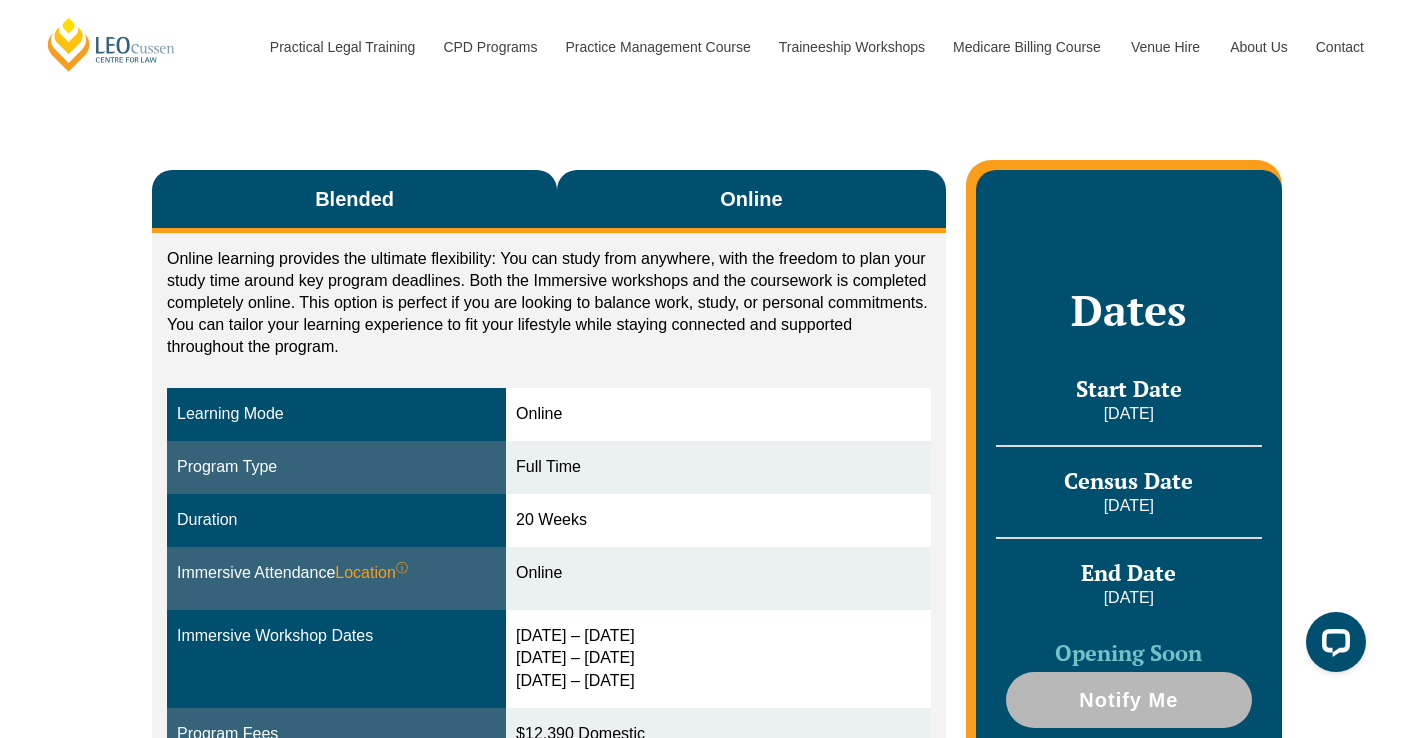 click on "Blended" at bounding box center (354, 201) 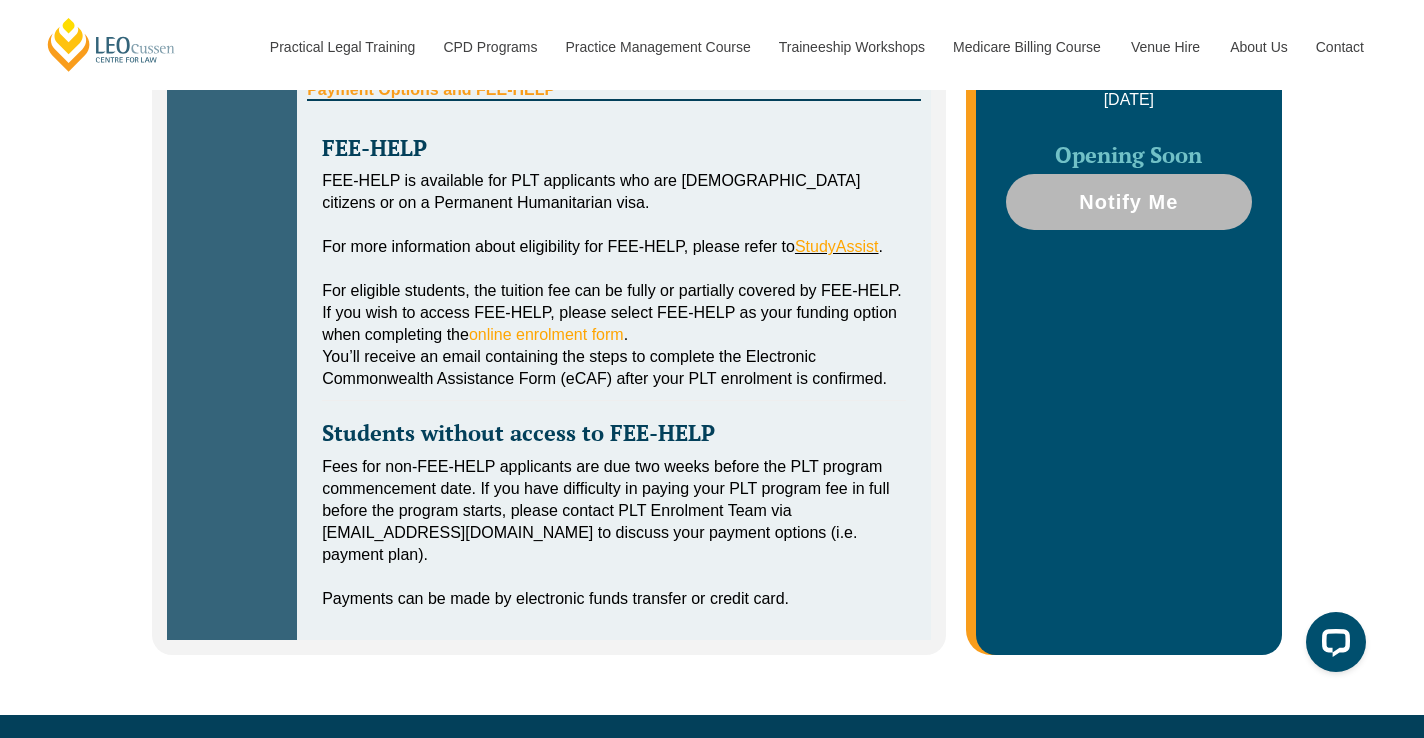 scroll, scrollTop: 1066, scrollLeft: 0, axis: vertical 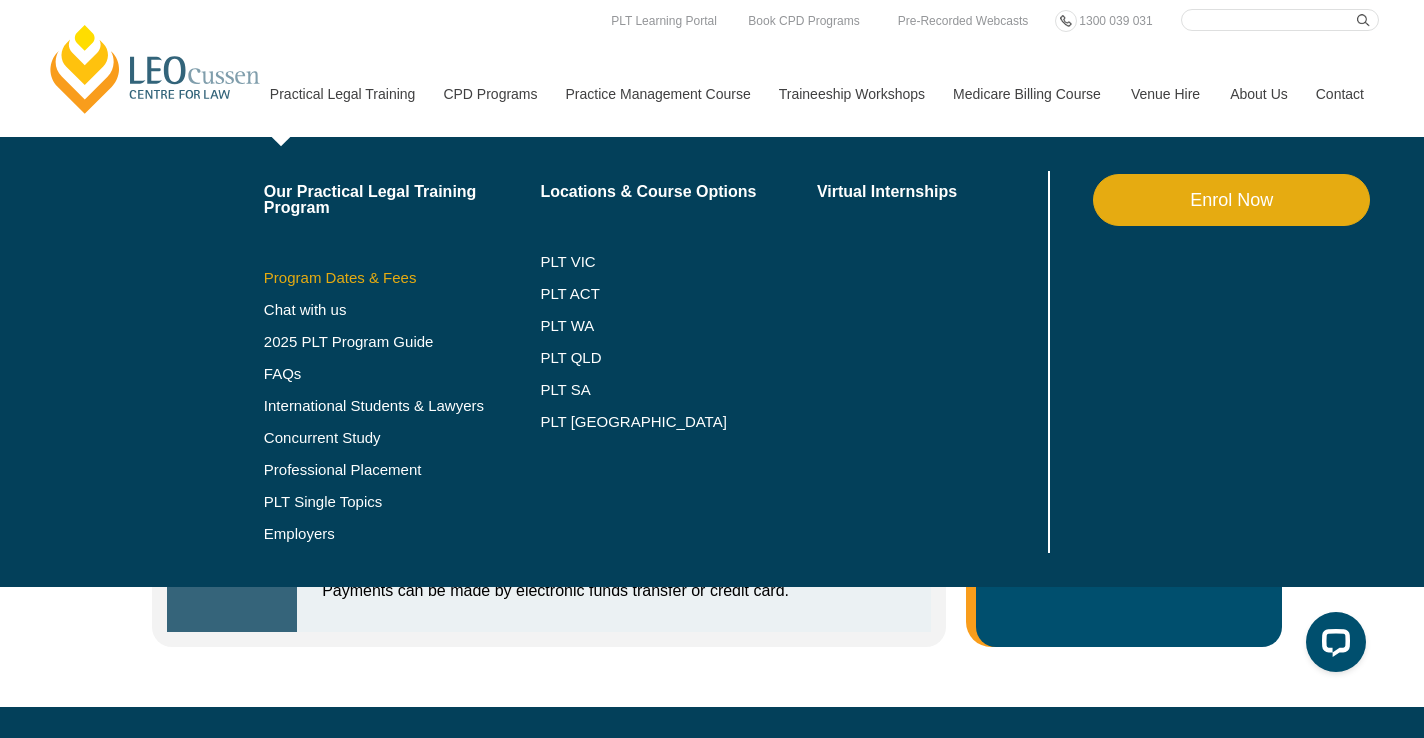 click on "Program Dates & Fees" at bounding box center [402, 278] 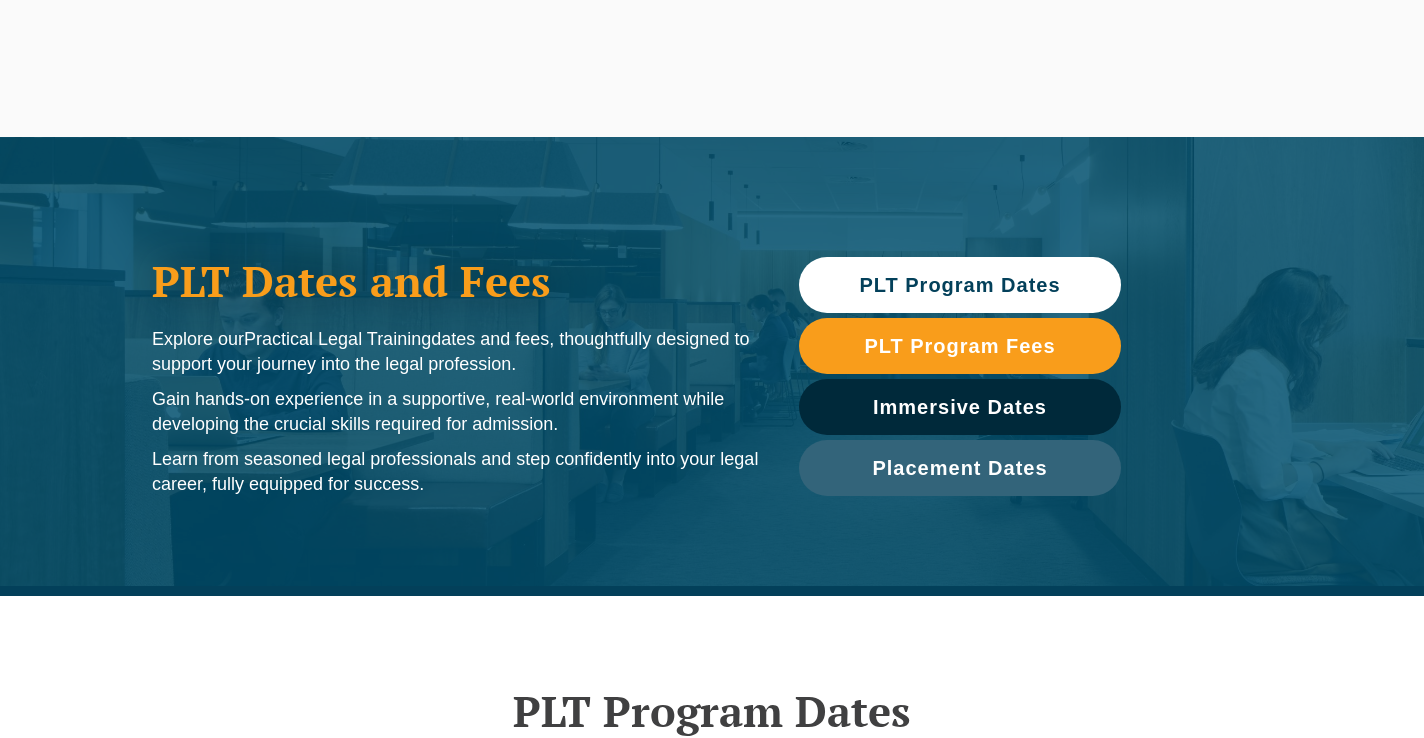 scroll, scrollTop: 462, scrollLeft: 0, axis: vertical 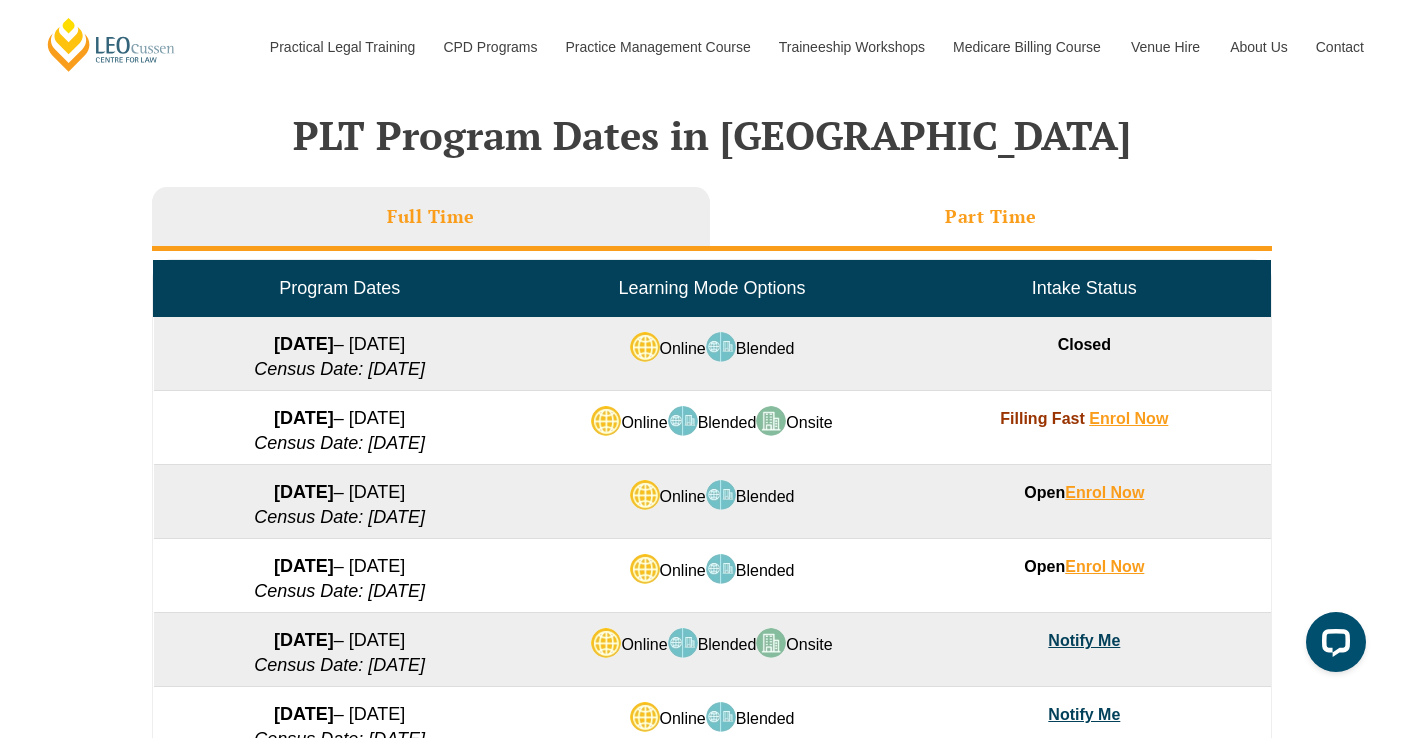 click on "Part Time" at bounding box center (991, 219) 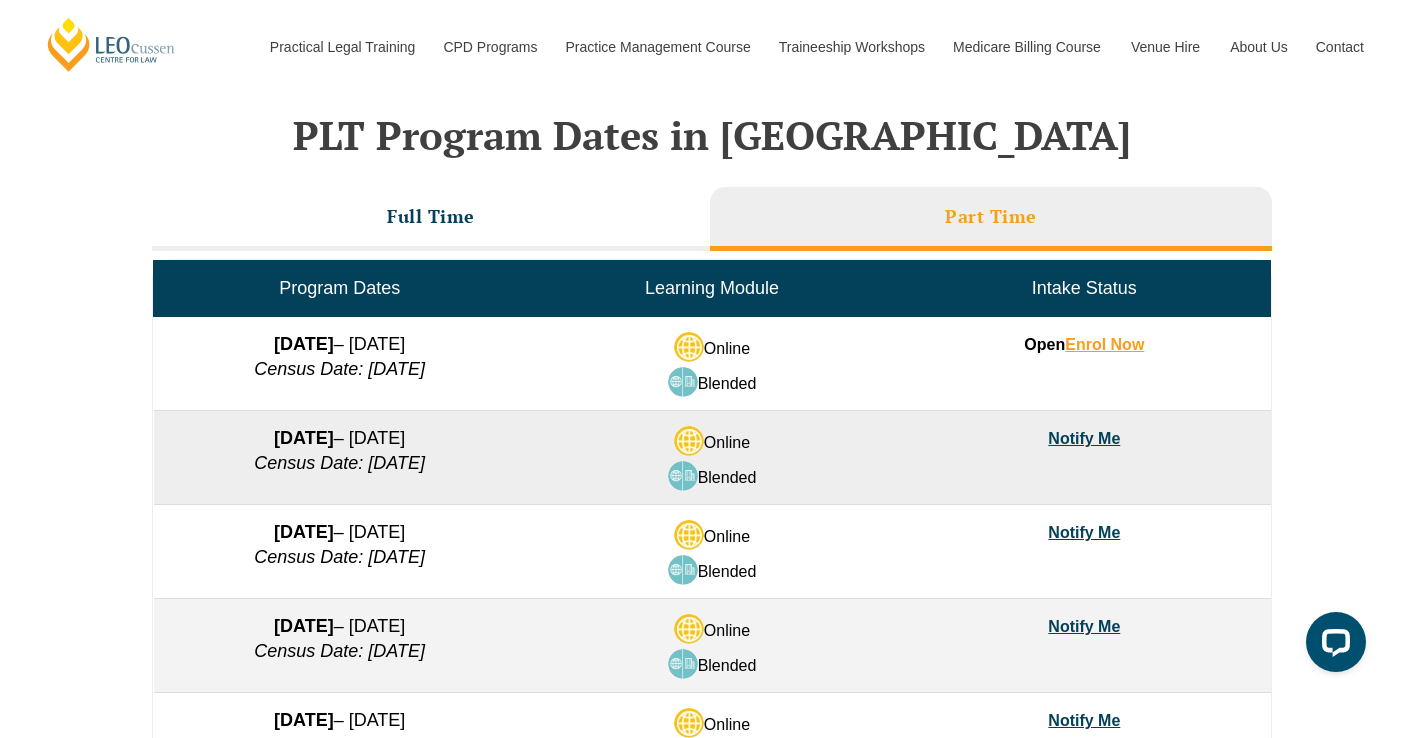 scroll, scrollTop: 832, scrollLeft: 0, axis: vertical 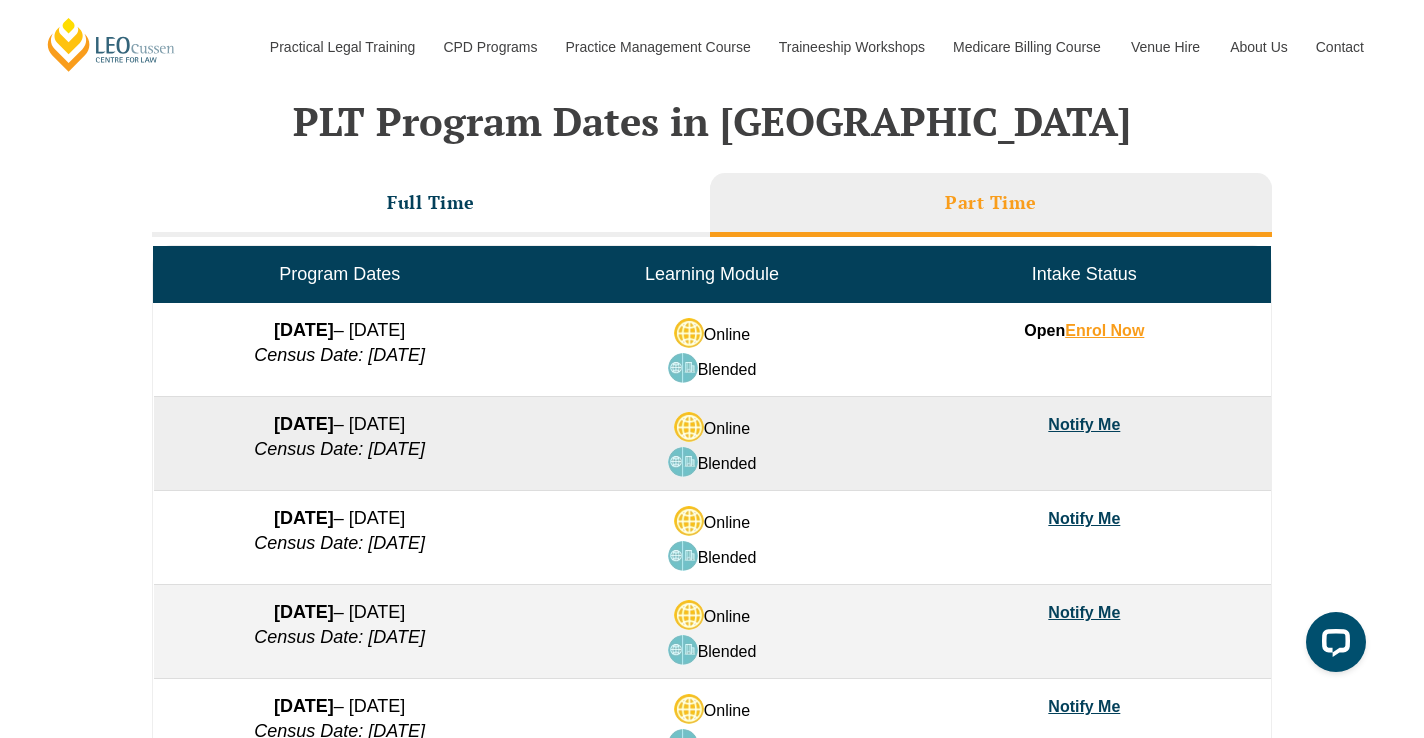 click on "Notify Me" at bounding box center (1084, 424) 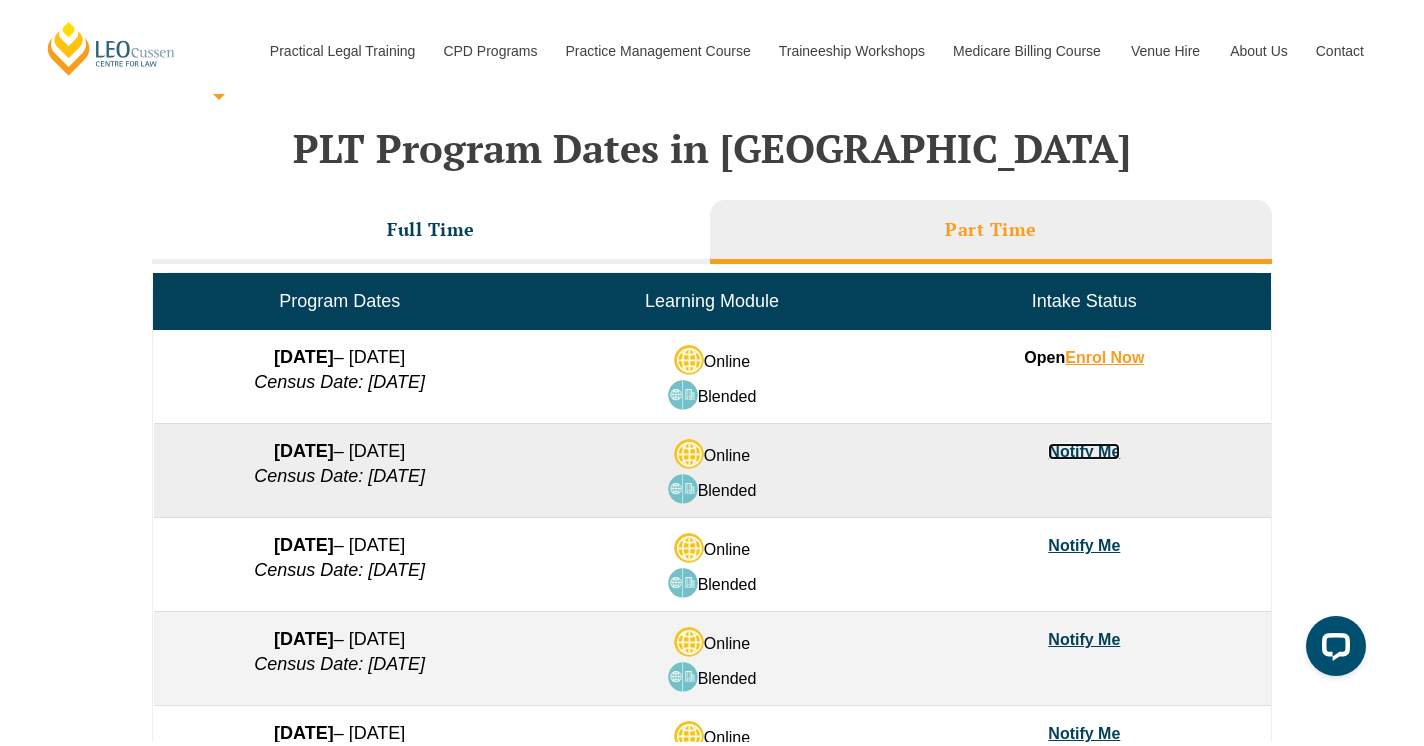 scroll, scrollTop: 808, scrollLeft: 0, axis: vertical 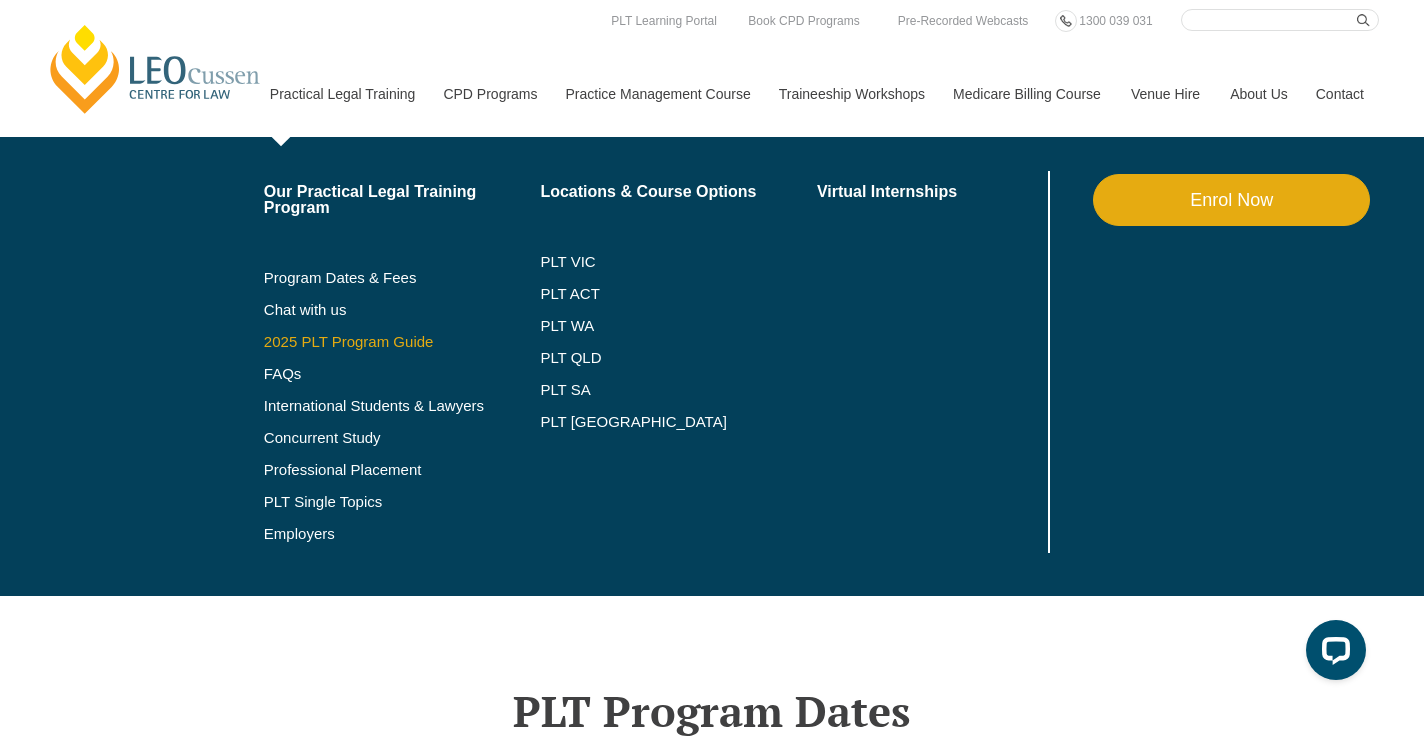 click on "2025 PLT Program Guide" at bounding box center (377, 342) 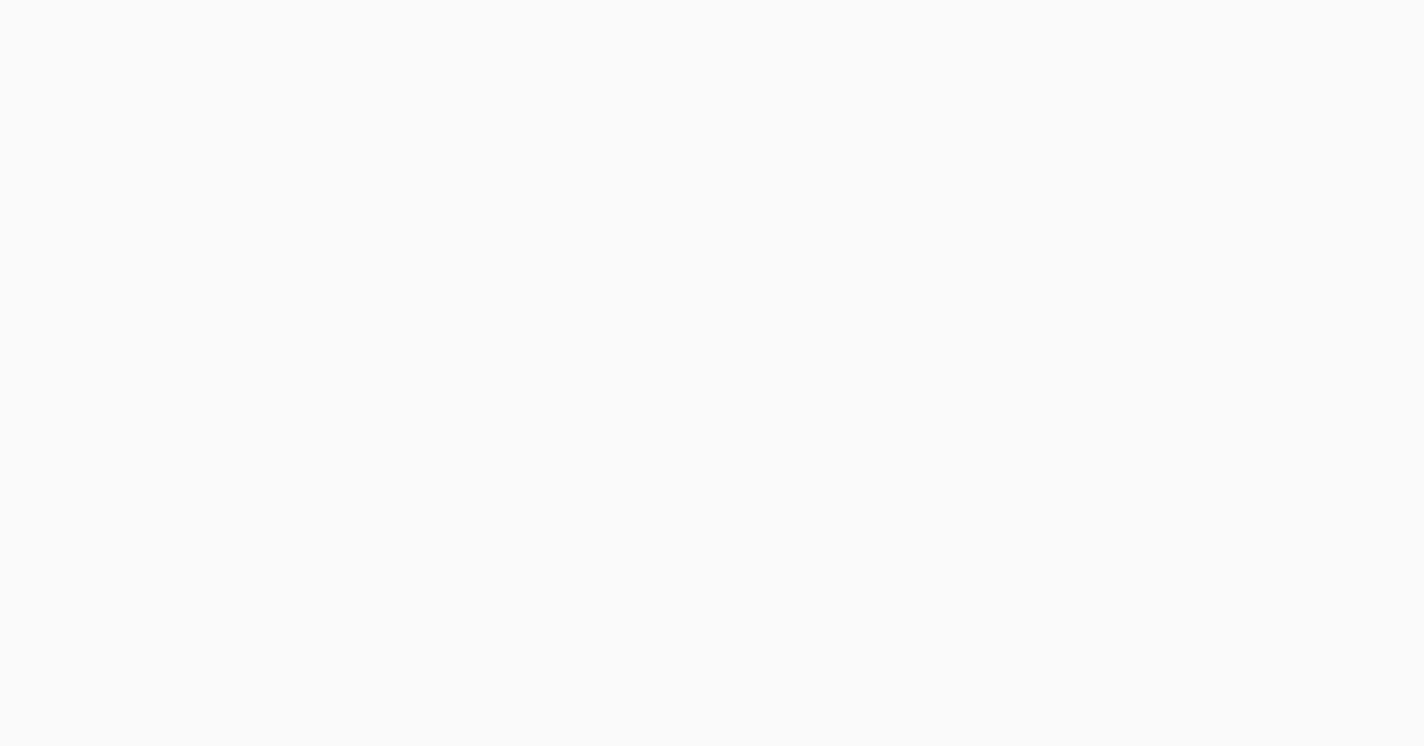 scroll, scrollTop: 0, scrollLeft: 0, axis: both 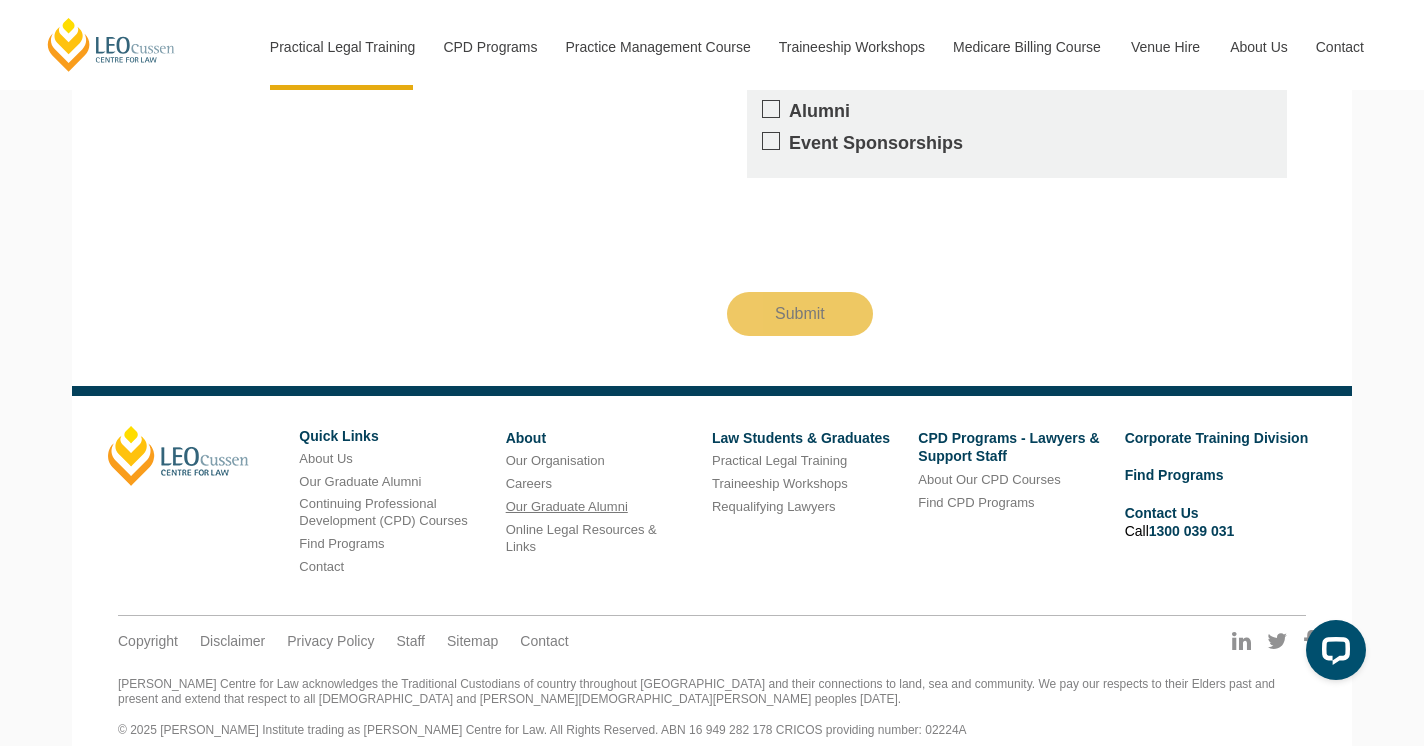 click on "Our Graduate Alumni" at bounding box center (567, 506) 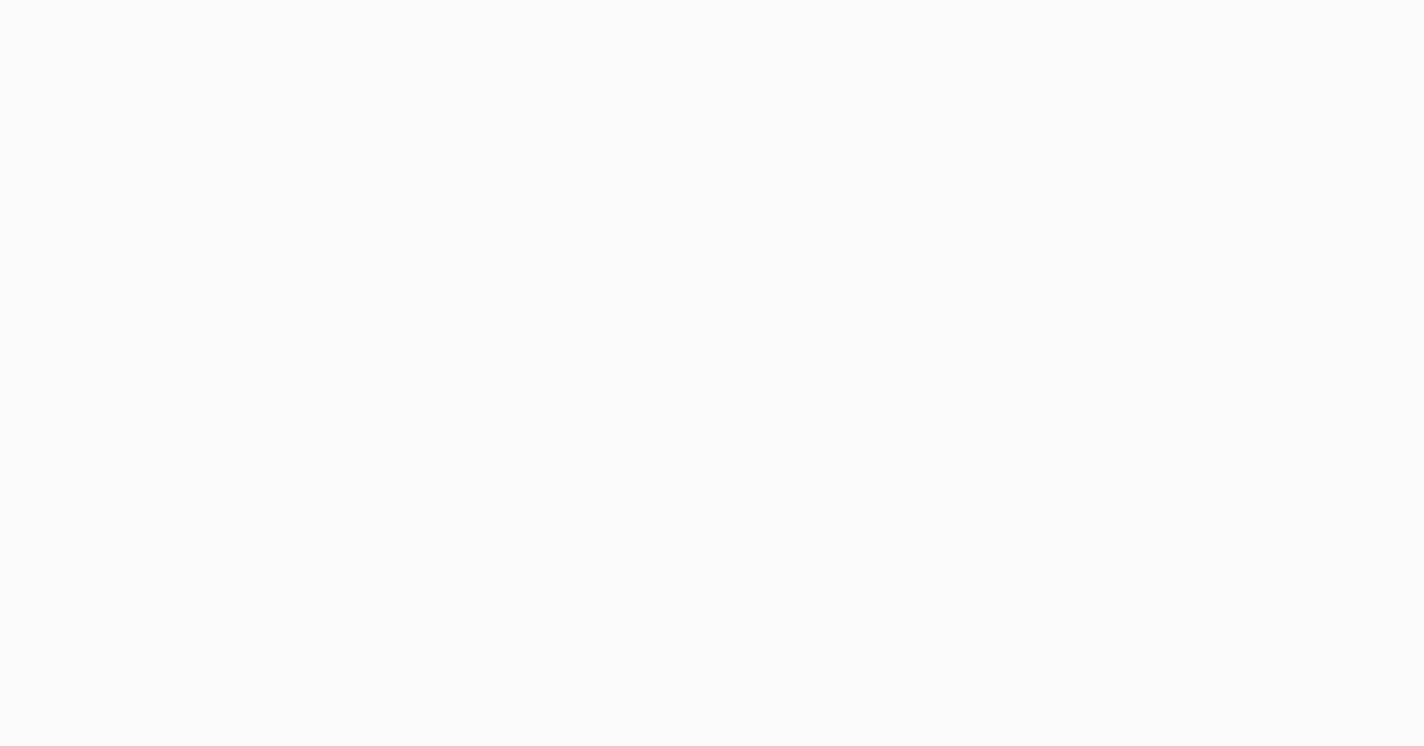 scroll, scrollTop: 0, scrollLeft: 0, axis: both 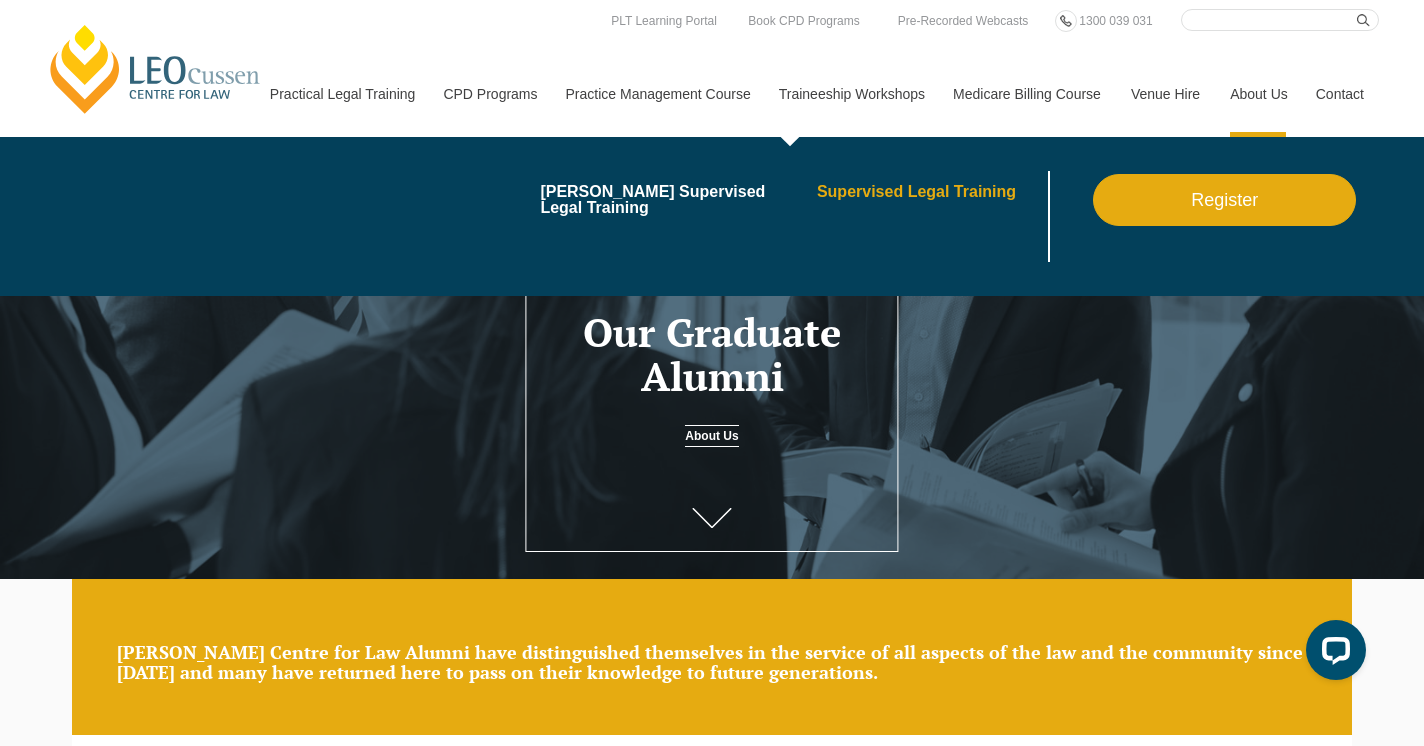 click on "Supervised Legal Training" at bounding box center (930, 192) 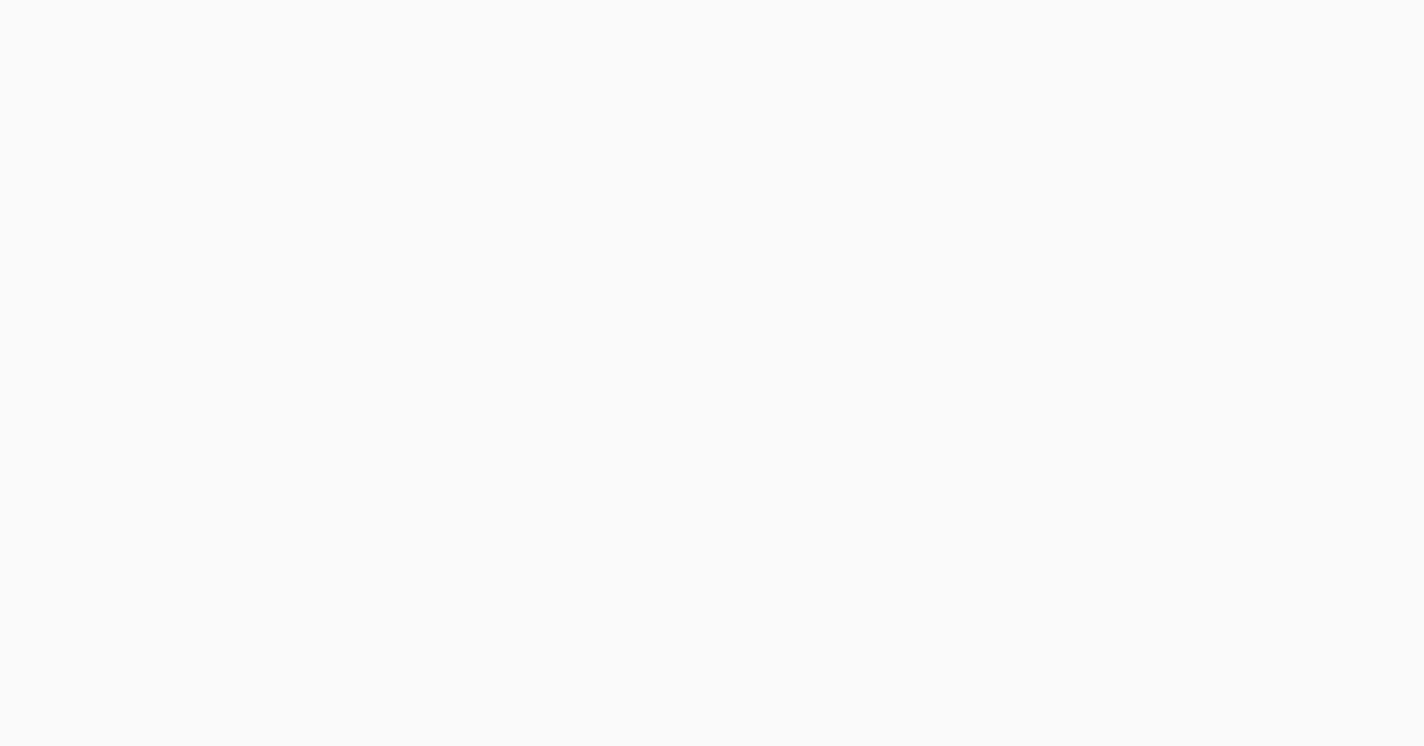 scroll, scrollTop: 0, scrollLeft: 0, axis: both 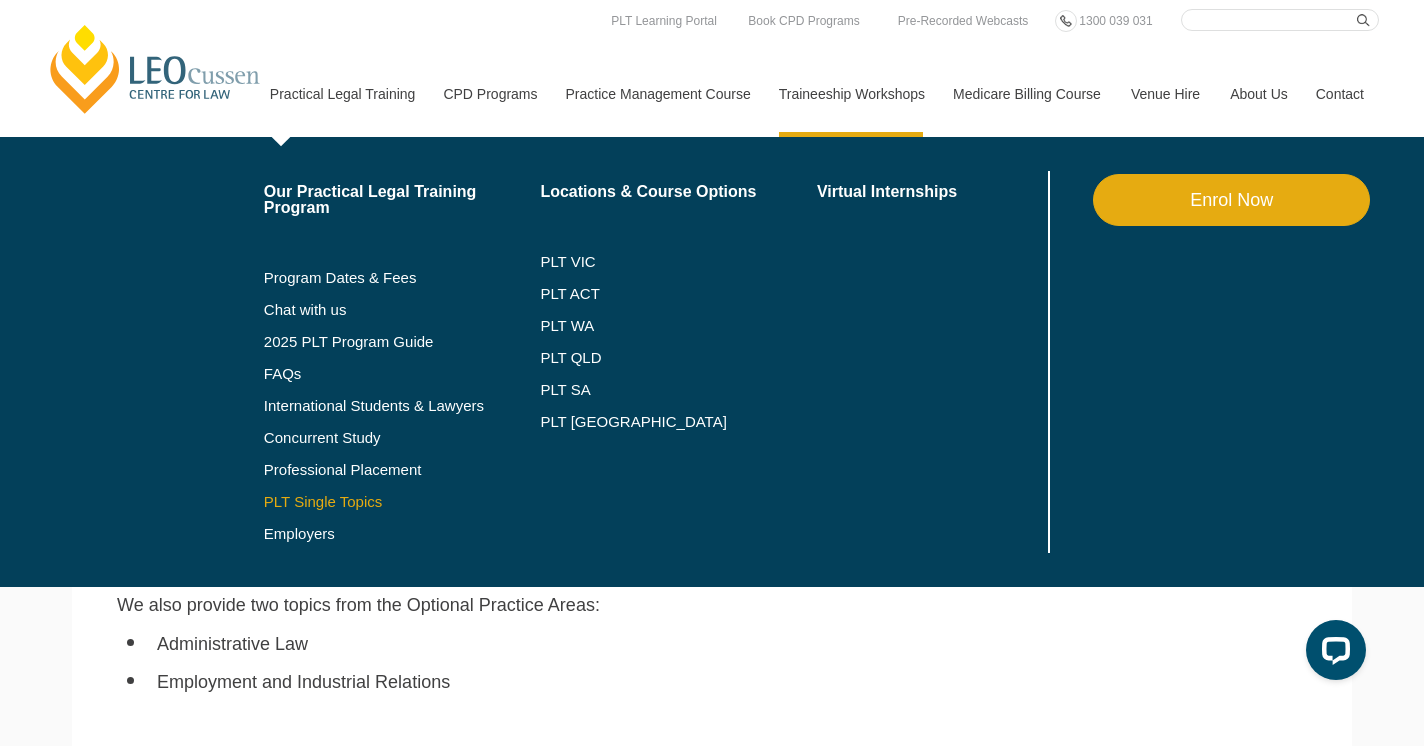 click on "PLT Single Topics" at bounding box center (402, 502) 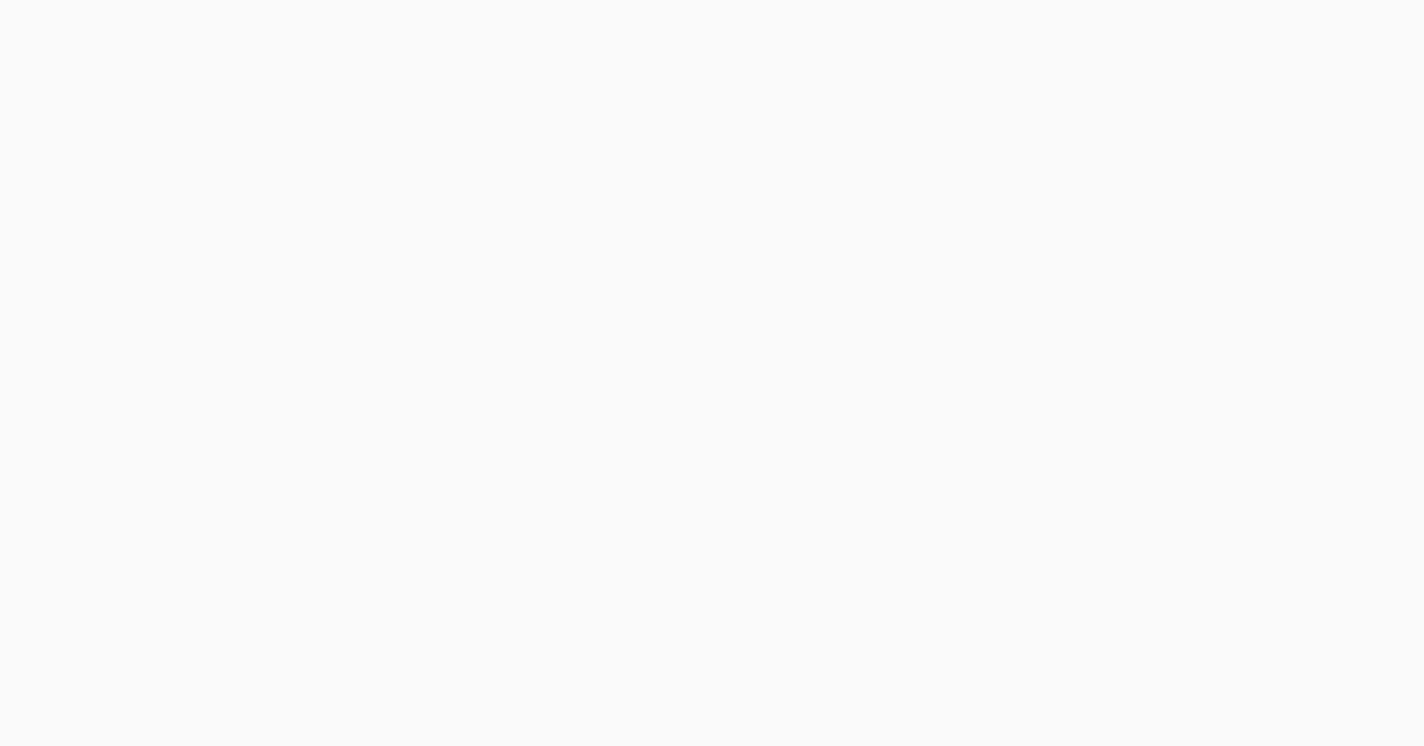 scroll, scrollTop: 0, scrollLeft: 0, axis: both 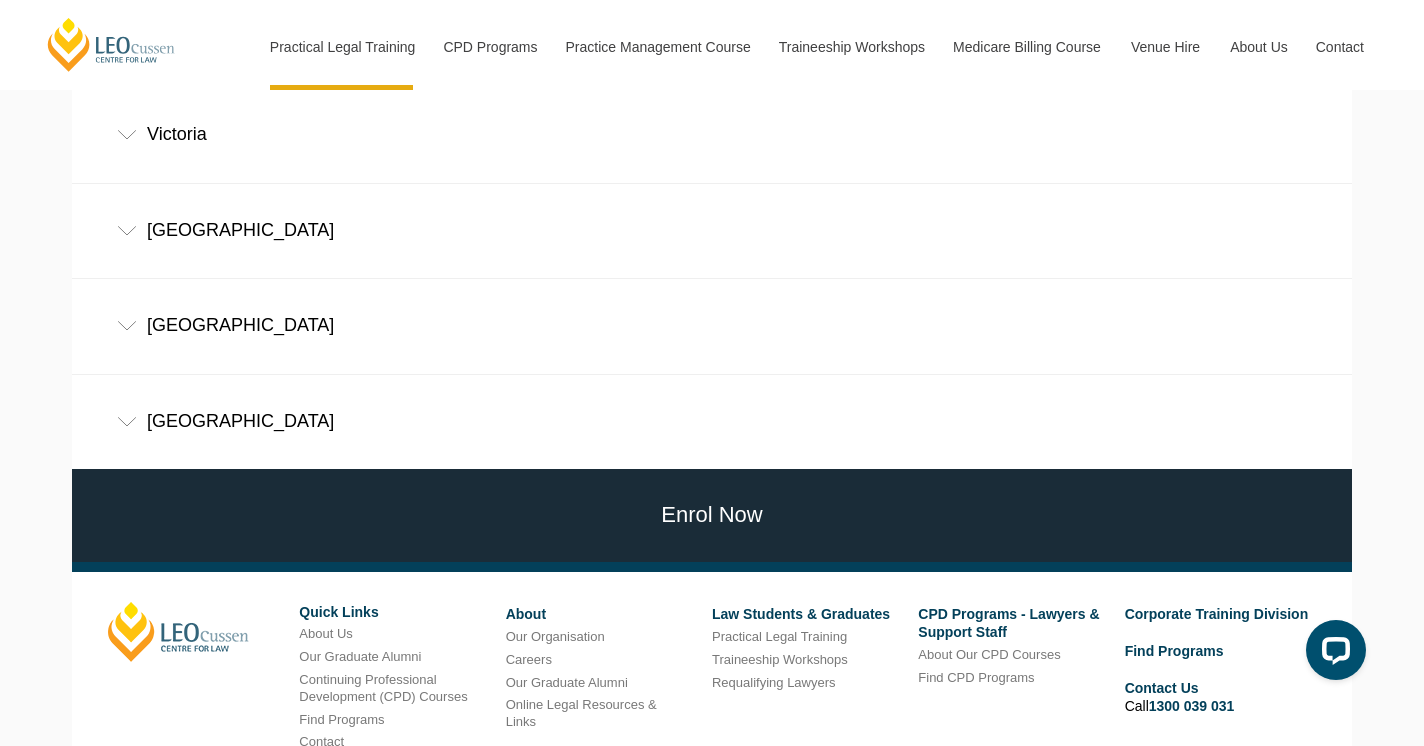 click on "[GEOGRAPHIC_DATA]" at bounding box center (712, 421) 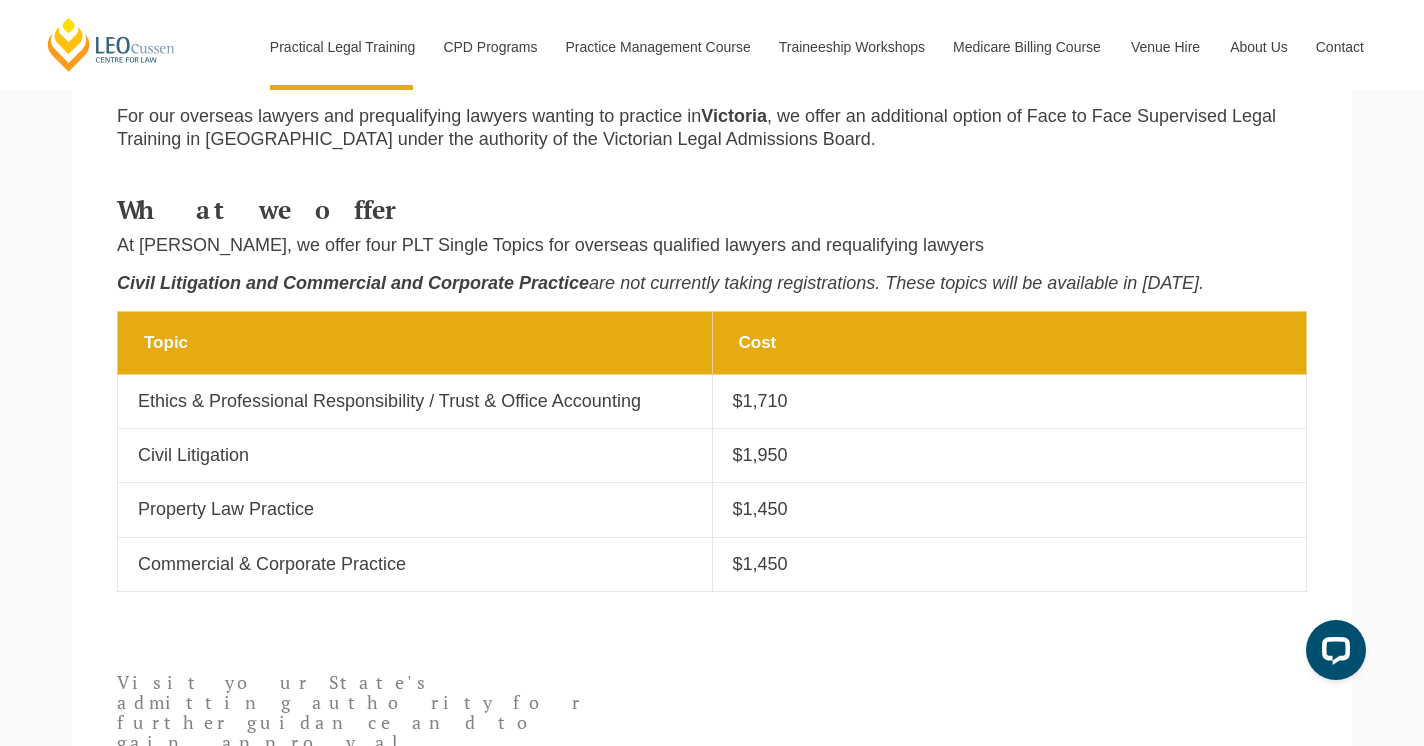 scroll, scrollTop: 588, scrollLeft: 0, axis: vertical 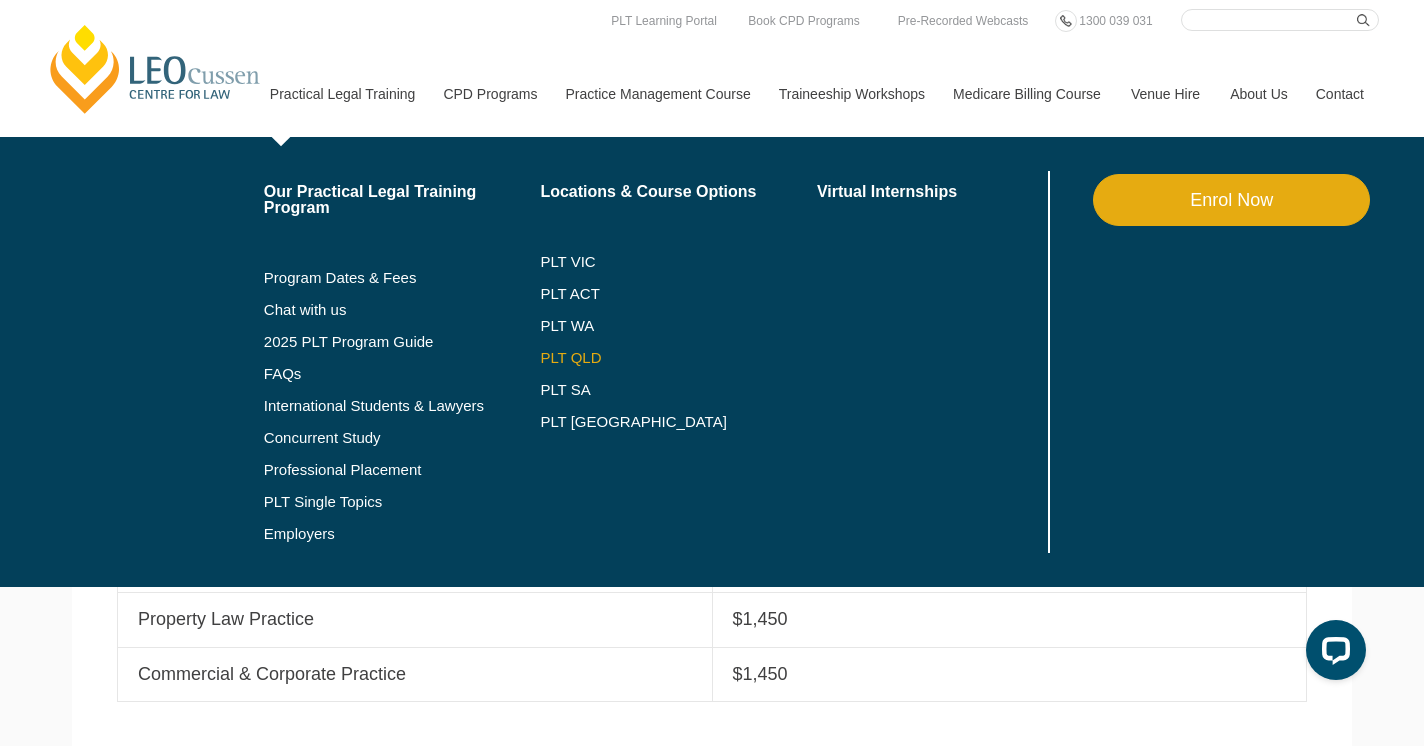 click on "PLT QLD" at bounding box center [678, 358] 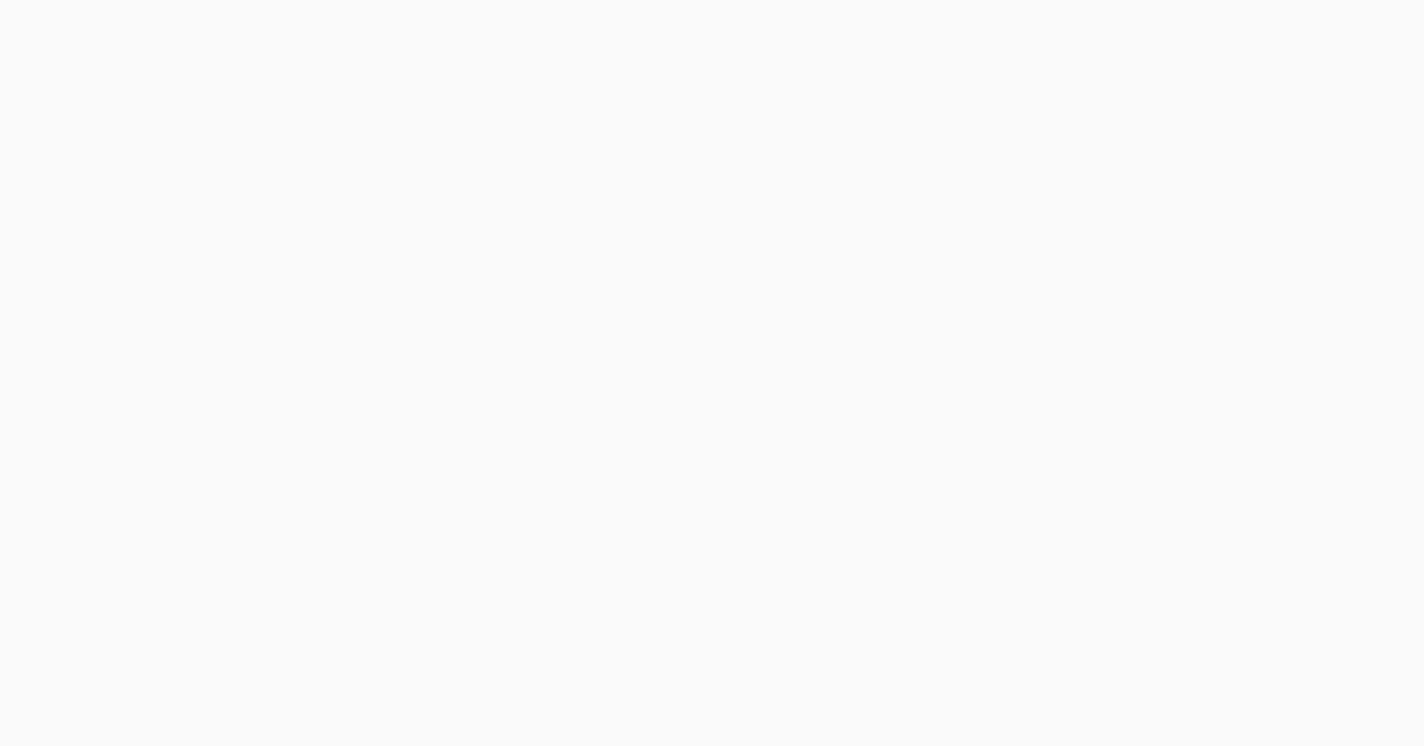 scroll, scrollTop: 0, scrollLeft: 0, axis: both 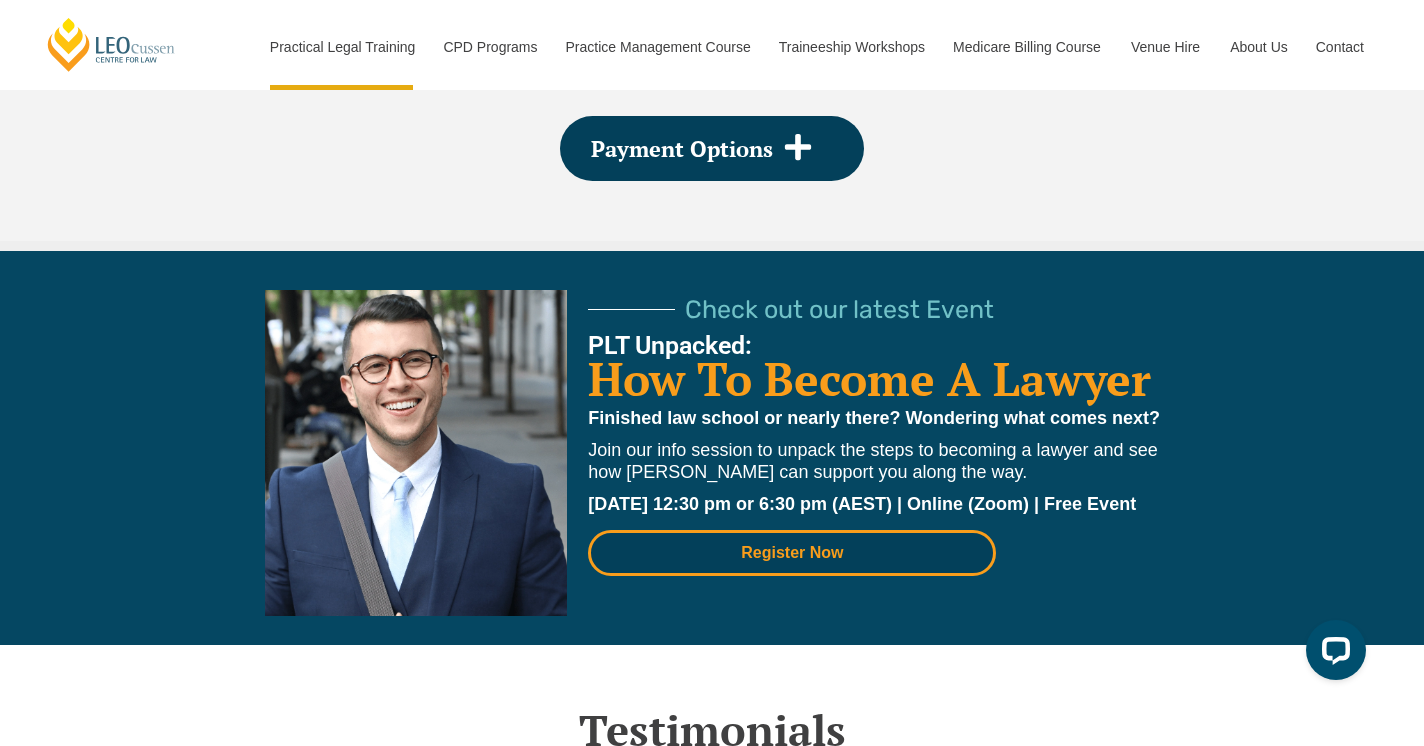 click on "Register Now" at bounding box center (792, 553) 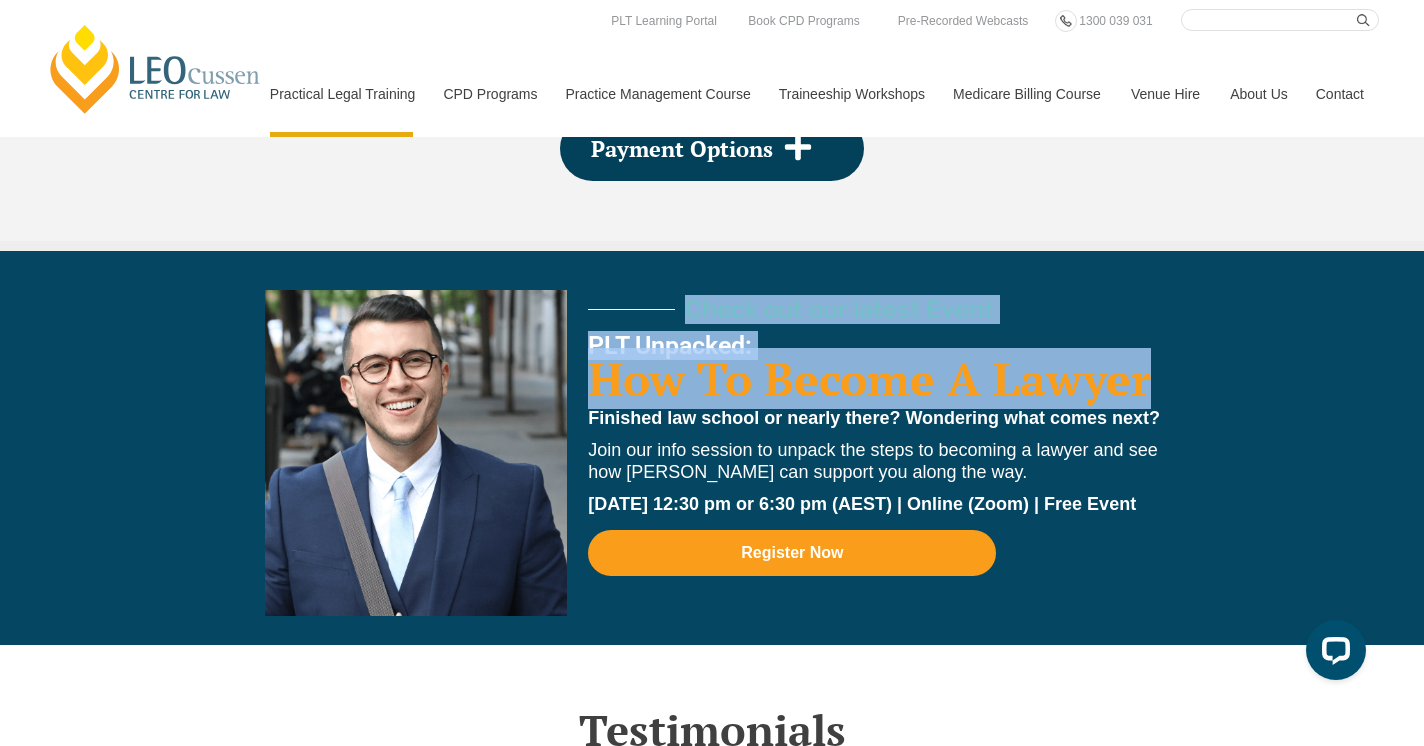 drag, startPoint x: 583, startPoint y: 343, endPoint x: 1189, endPoint y: 357, distance: 606.1617 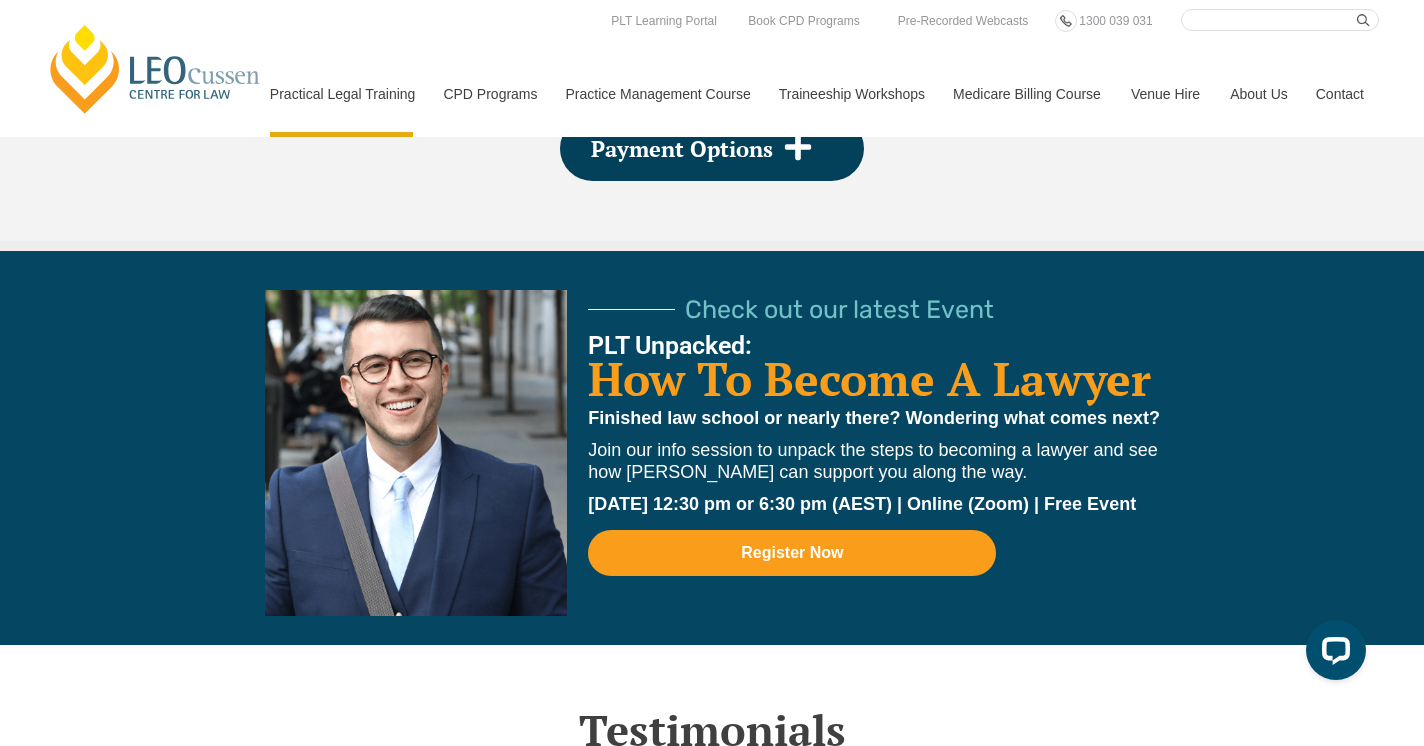 click on "Wednesday 23rd July | 12:30 pm or 6:30 pm (AEST) | Online (Zoom) | Free Event" at bounding box center [862, 504] 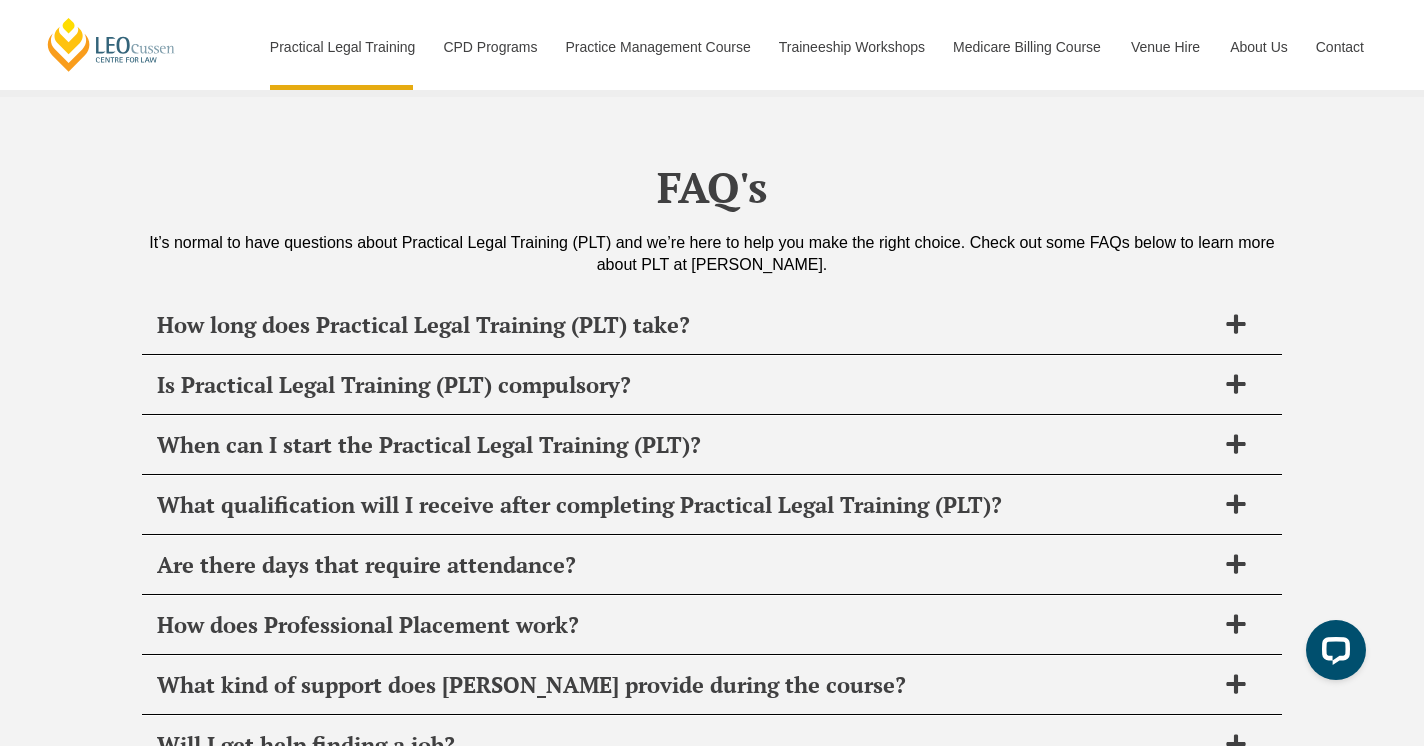scroll, scrollTop: 9483, scrollLeft: 0, axis: vertical 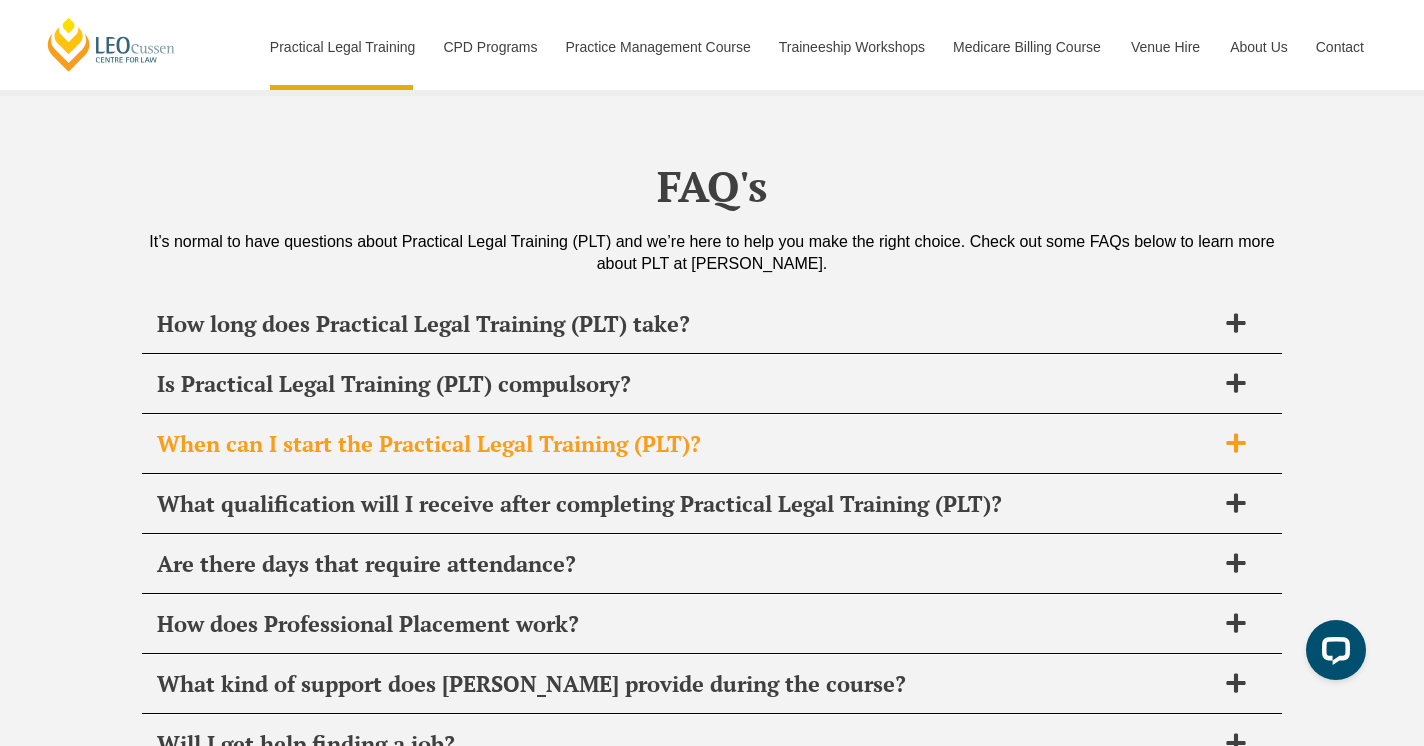 click on "When can I start the Practical Legal Training (PLT)?" at bounding box center [686, 444] 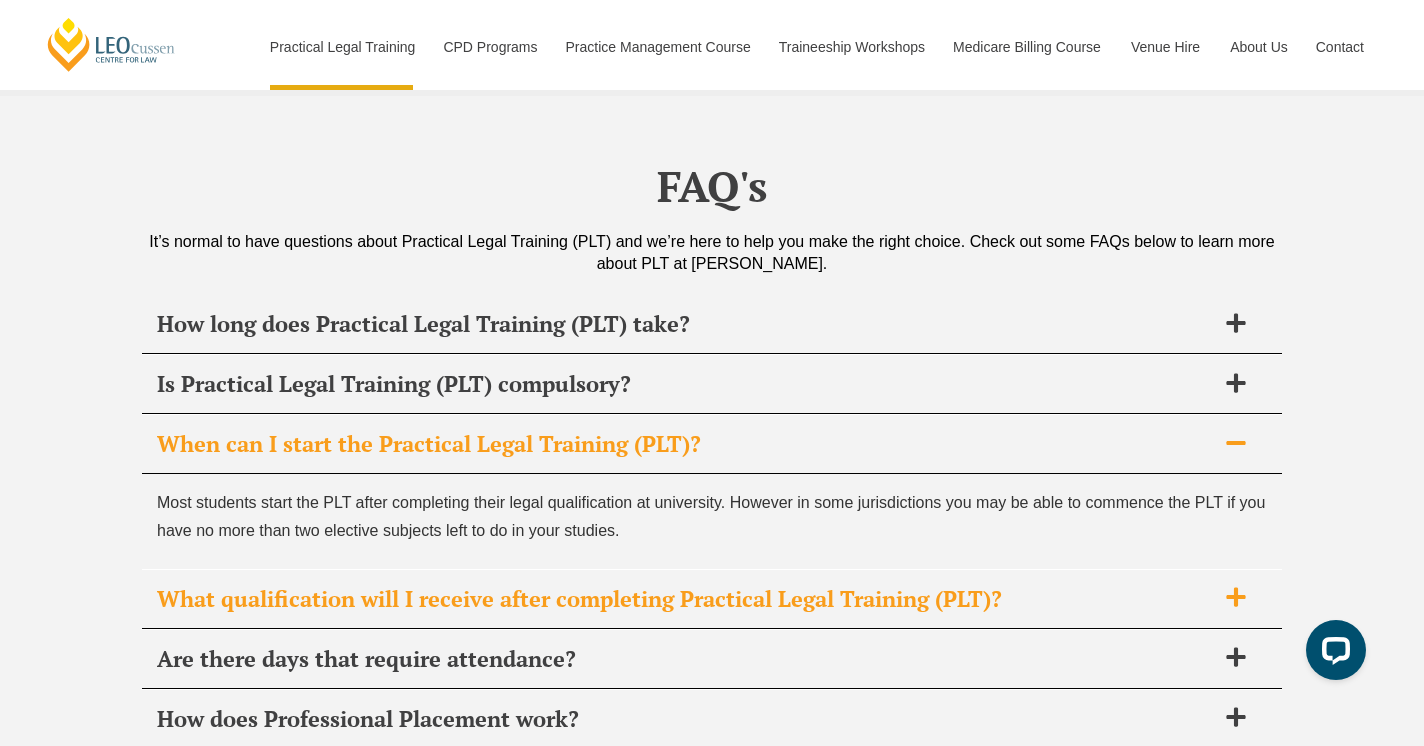 click on "What qualification will I receive after completing Practical Legal Training (PLT)?" at bounding box center (686, 599) 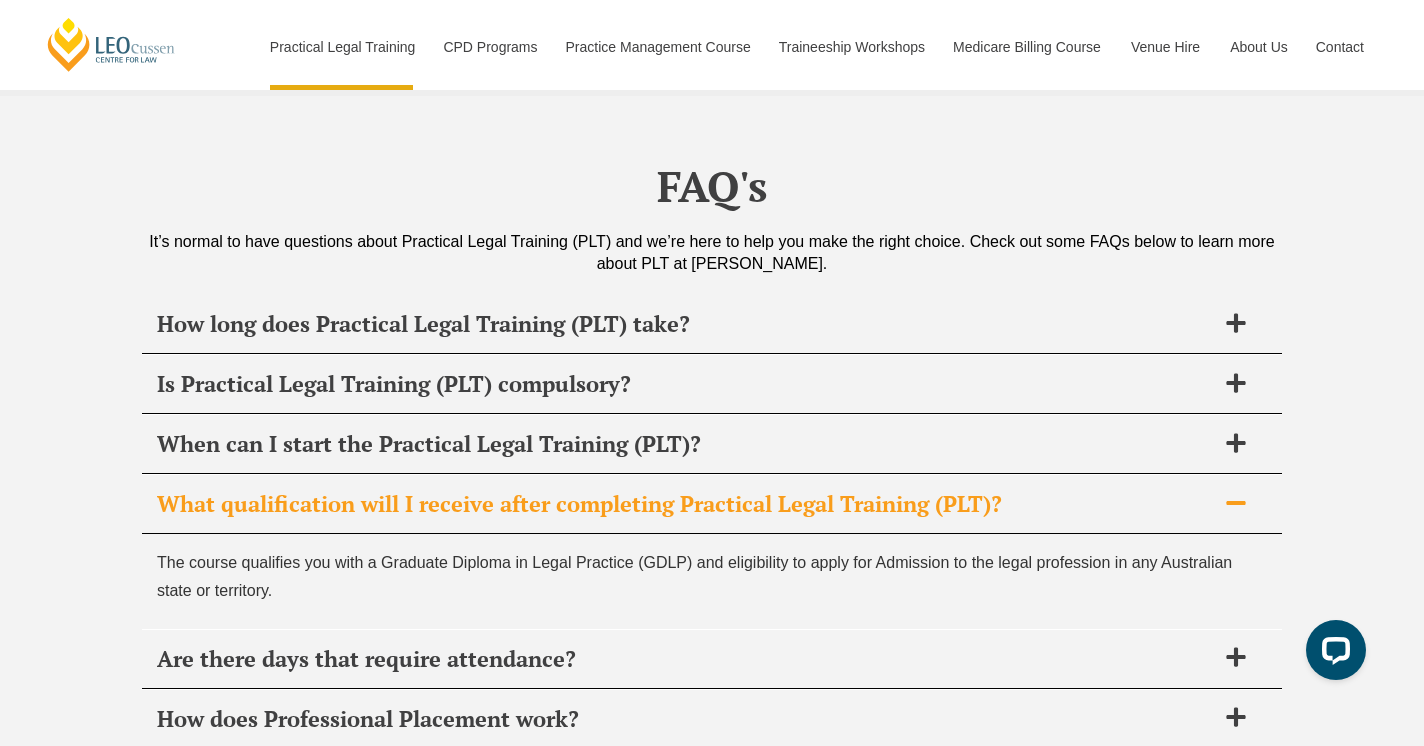 click on "What qualification will I receive after completing Practical Legal Training (PLT)?" at bounding box center (686, 504) 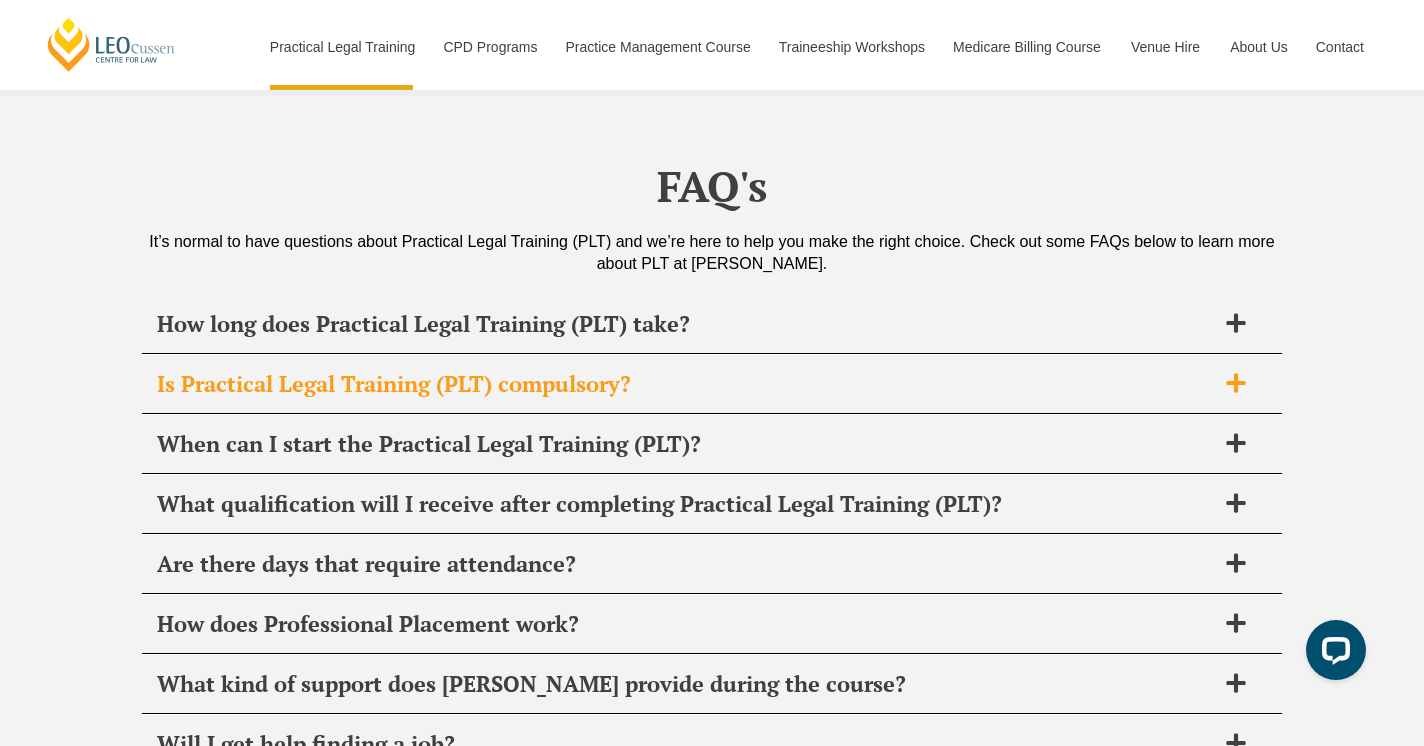 click on "Is Practical Legal Training (PLT) compulsory?" at bounding box center (686, 384) 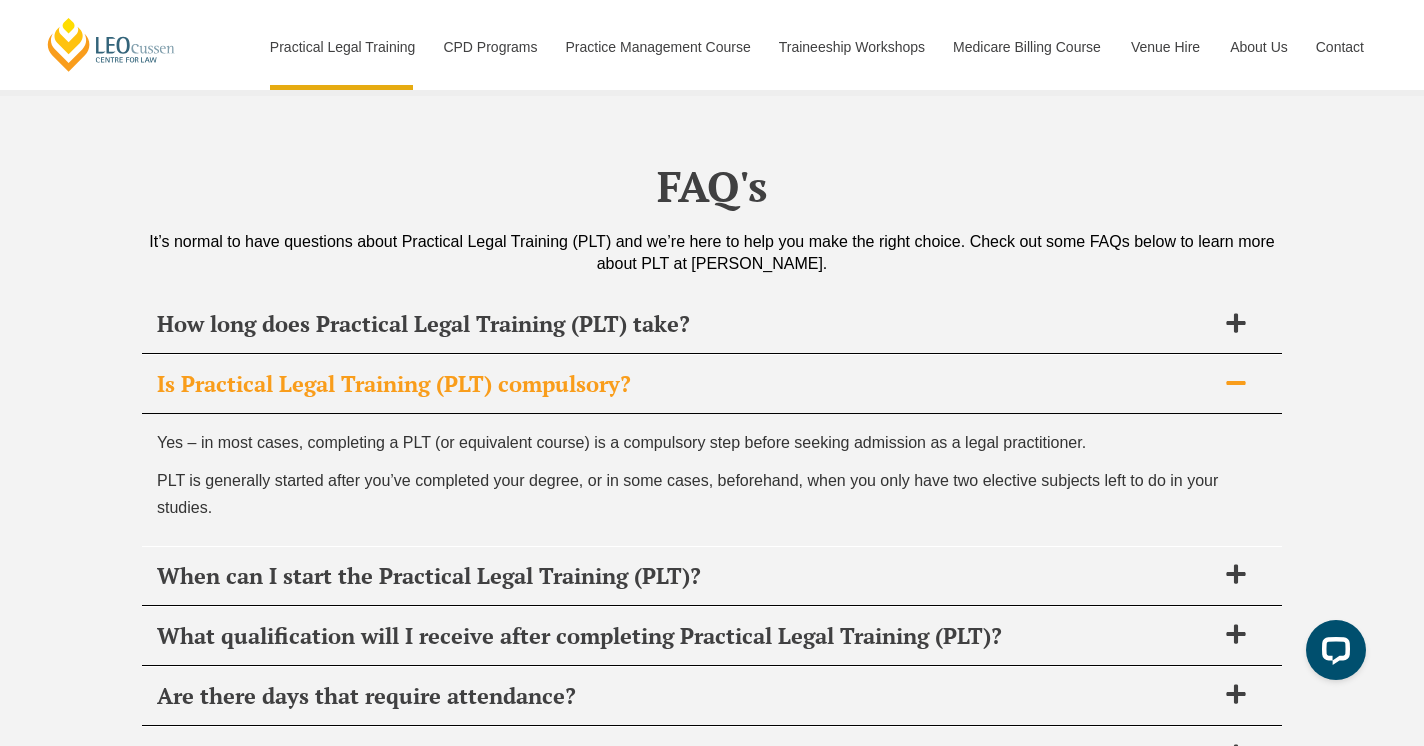 click on "Is Practical Legal Training (PLT) compulsory?" at bounding box center [686, 384] 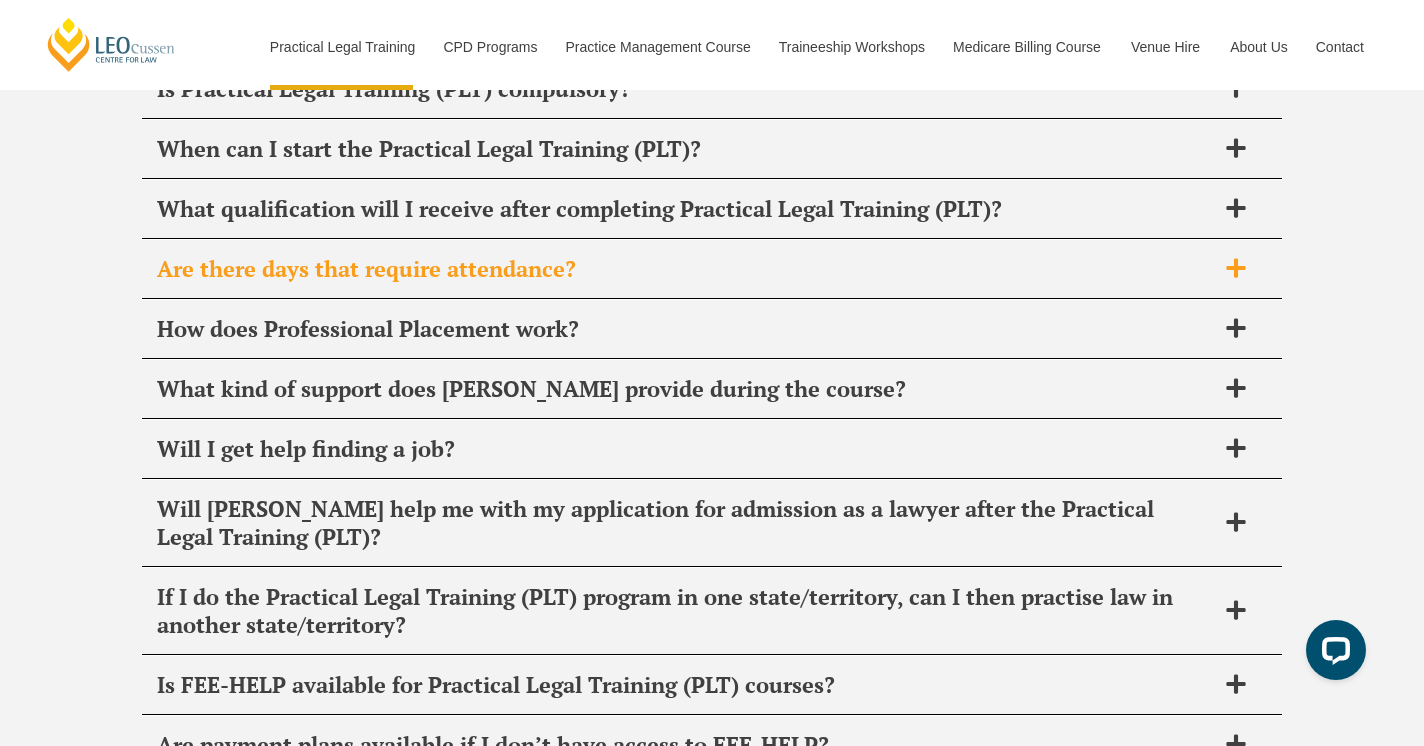 scroll, scrollTop: 9777, scrollLeft: 0, axis: vertical 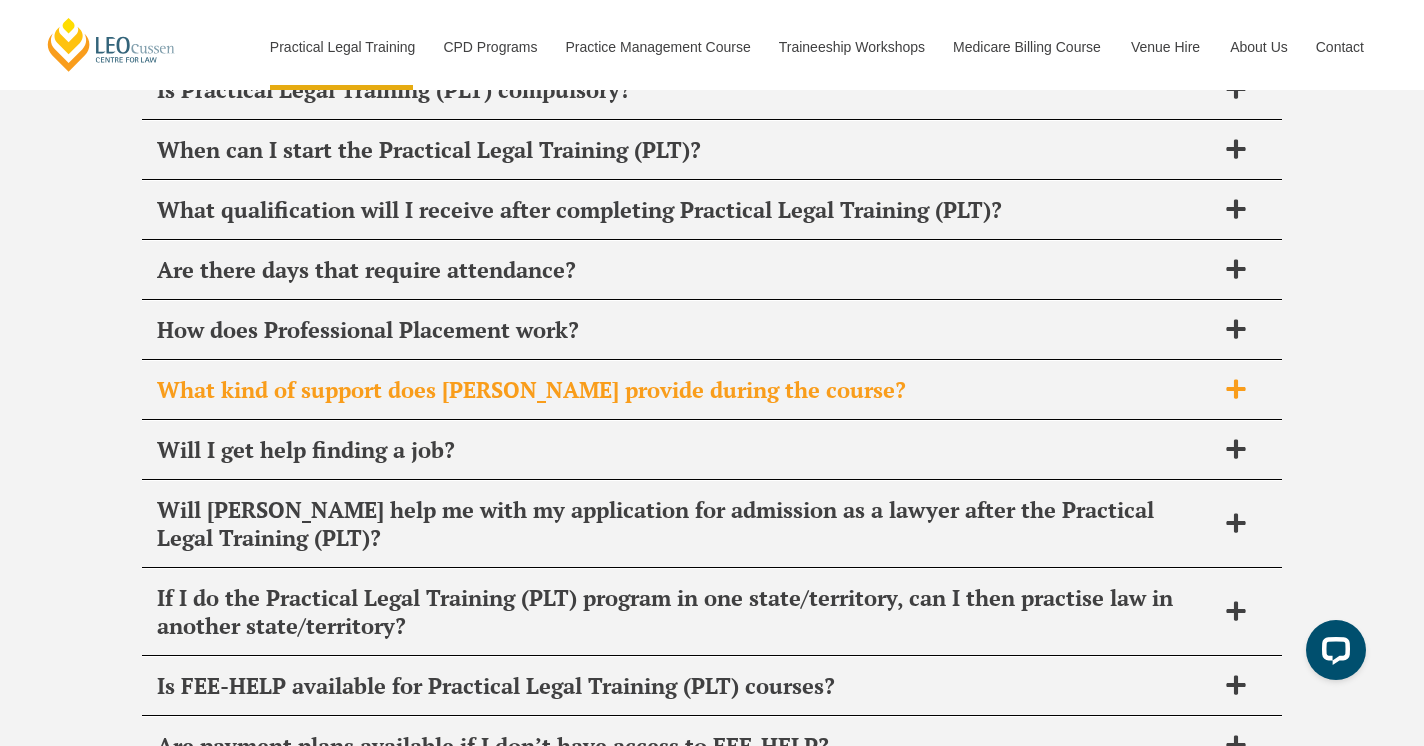 click on "What kind of support does Leo Cussen provide during the course?" at bounding box center (712, 390) 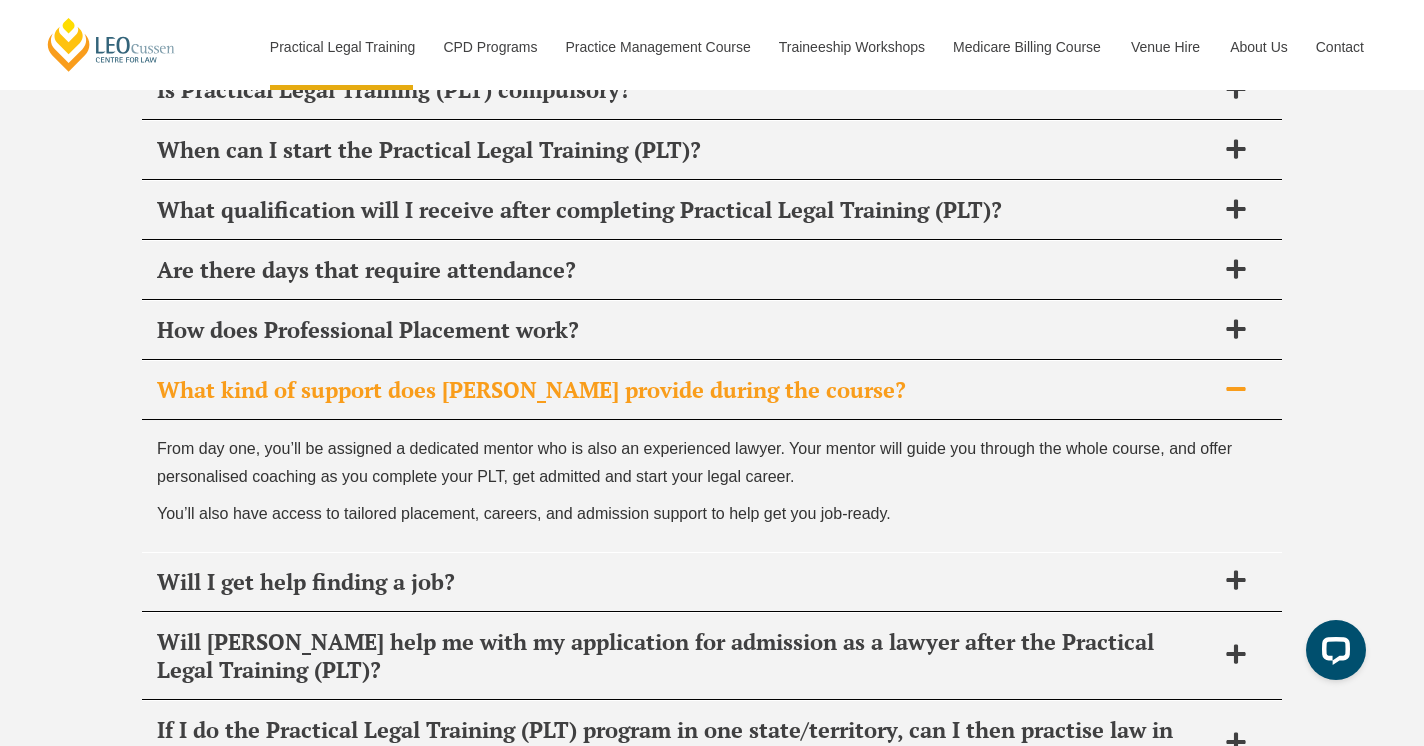 click on "What kind of support does Leo Cussen provide during the course?" at bounding box center (712, 390) 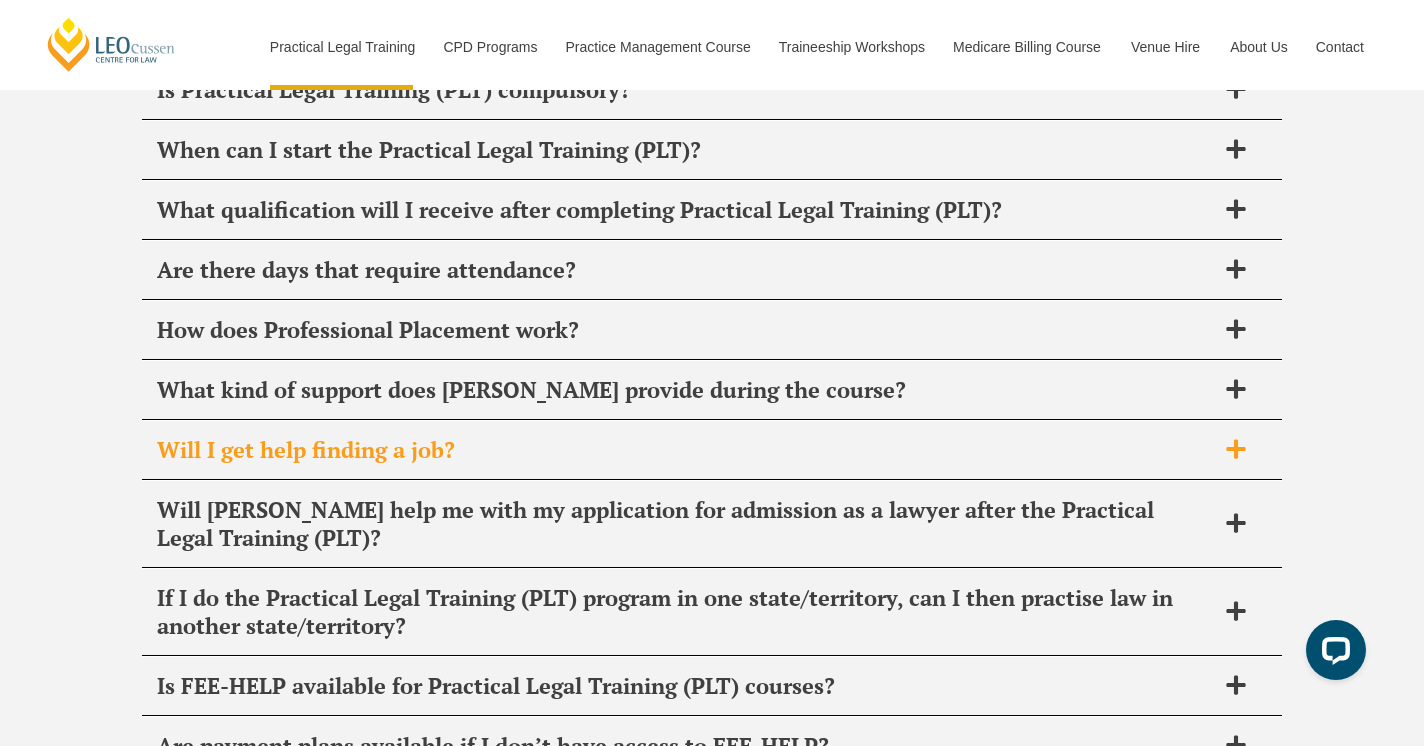 click on "Will I get help finding a job?" at bounding box center (712, 450) 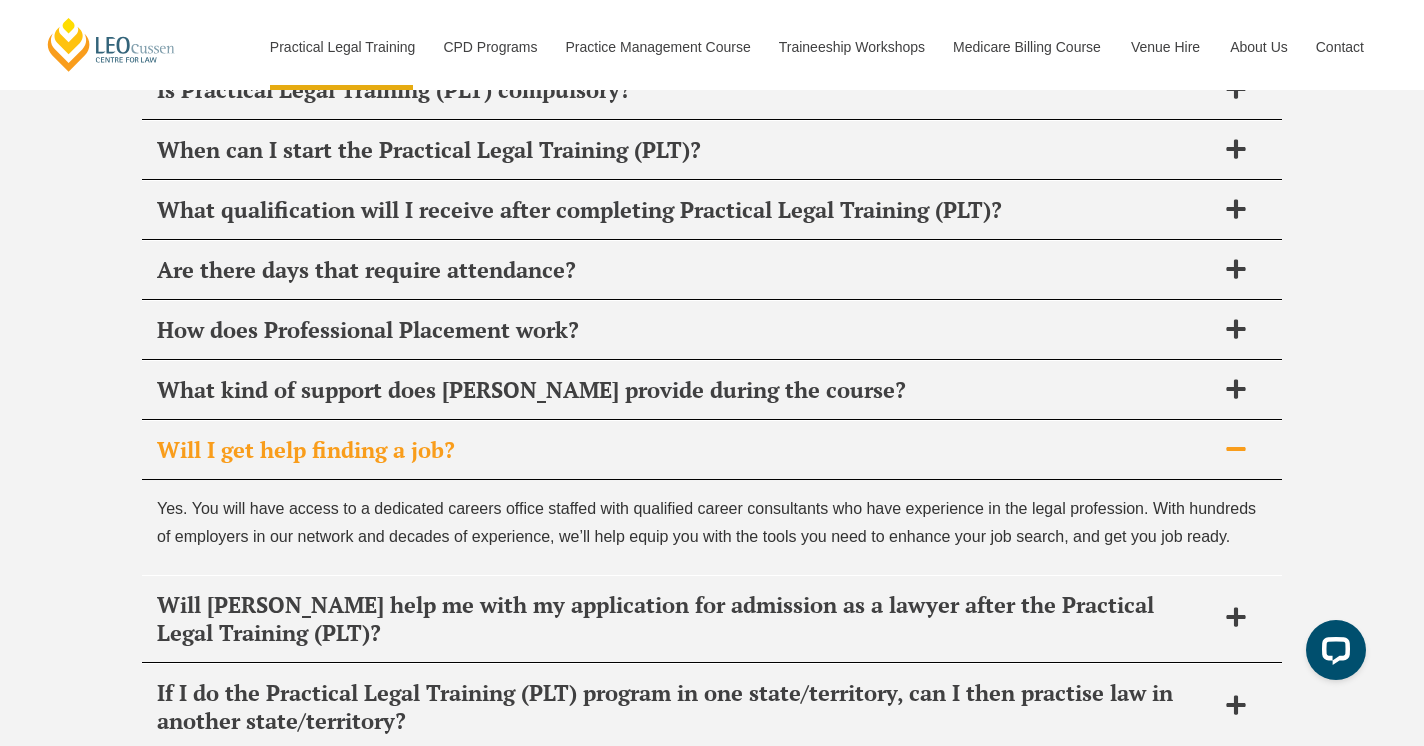 click on "Will I get help finding a job?" at bounding box center (686, 450) 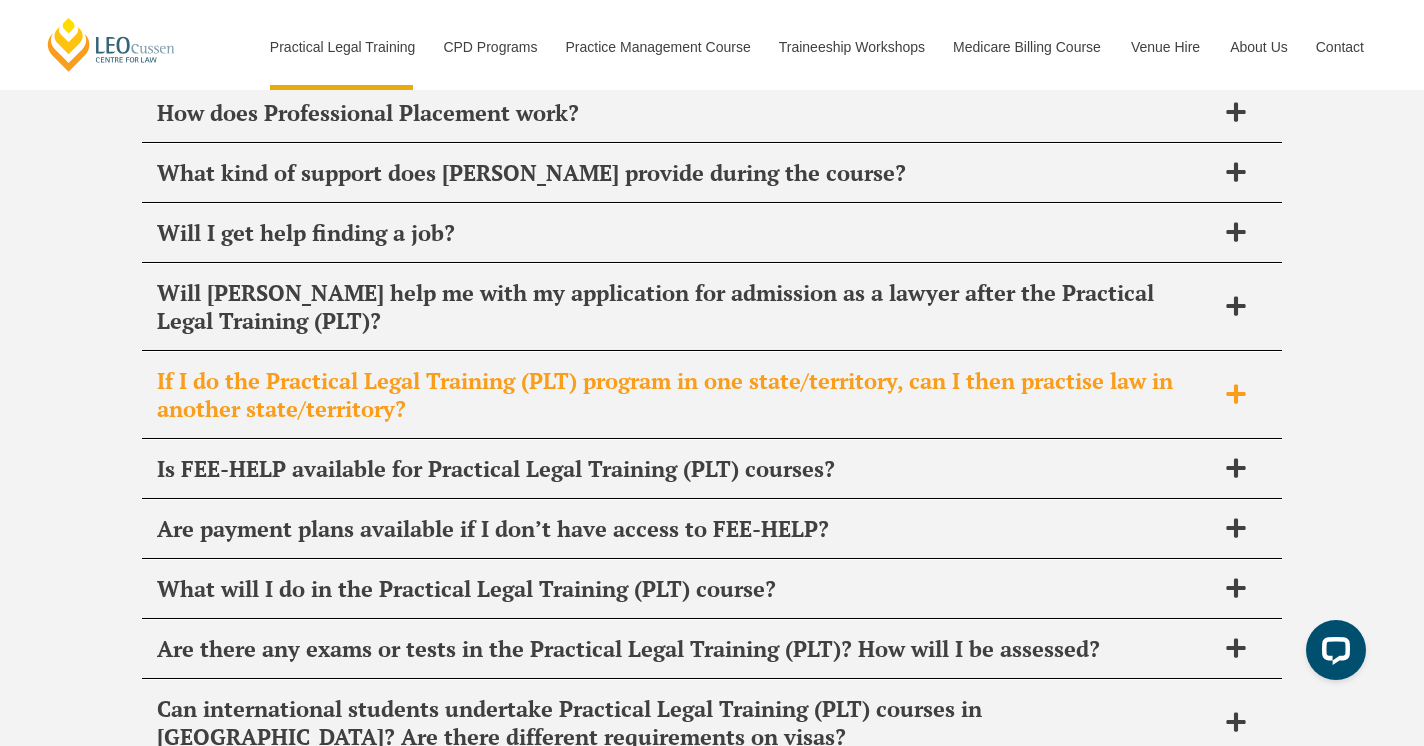 scroll, scrollTop: 10045, scrollLeft: 0, axis: vertical 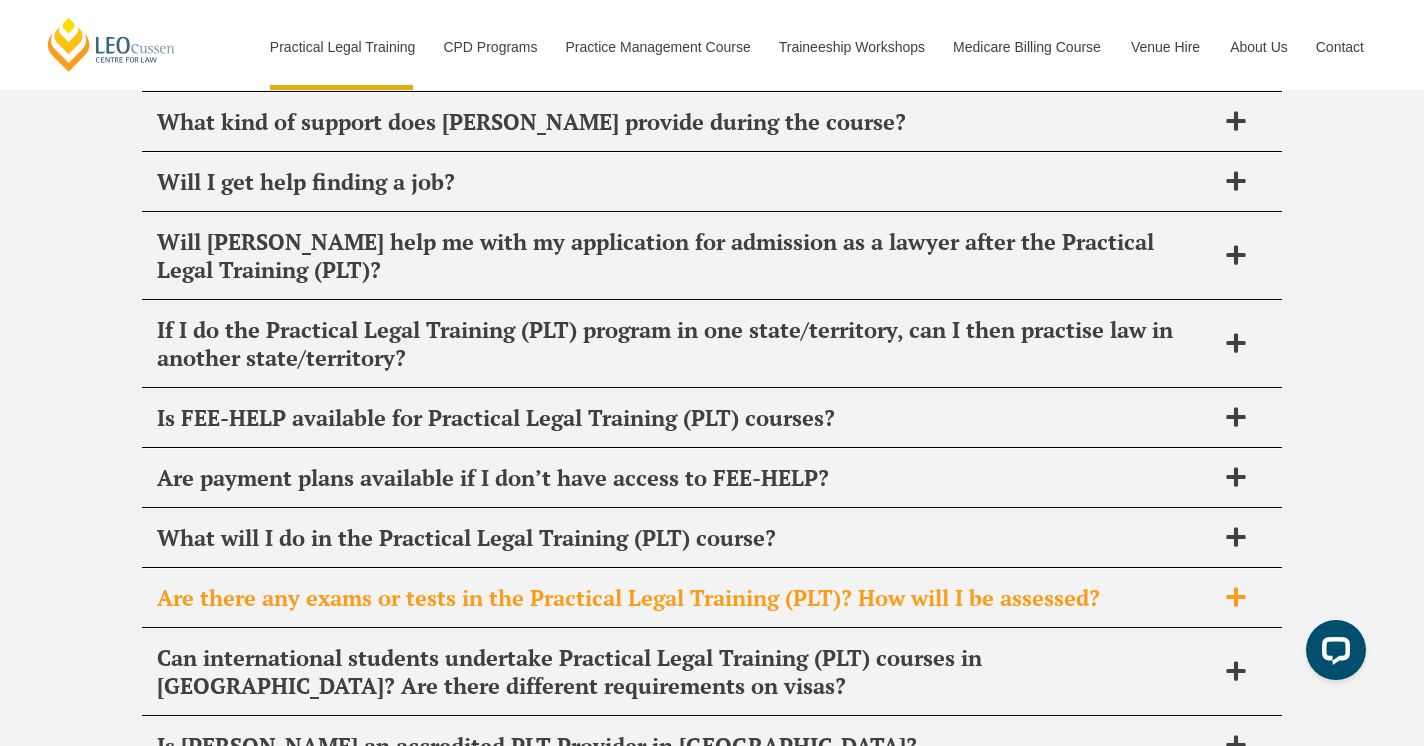 click on "Are there any exams or tests in the Practical Legal Training (PLT)? How will I be assessed?" at bounding box center (712, 598) 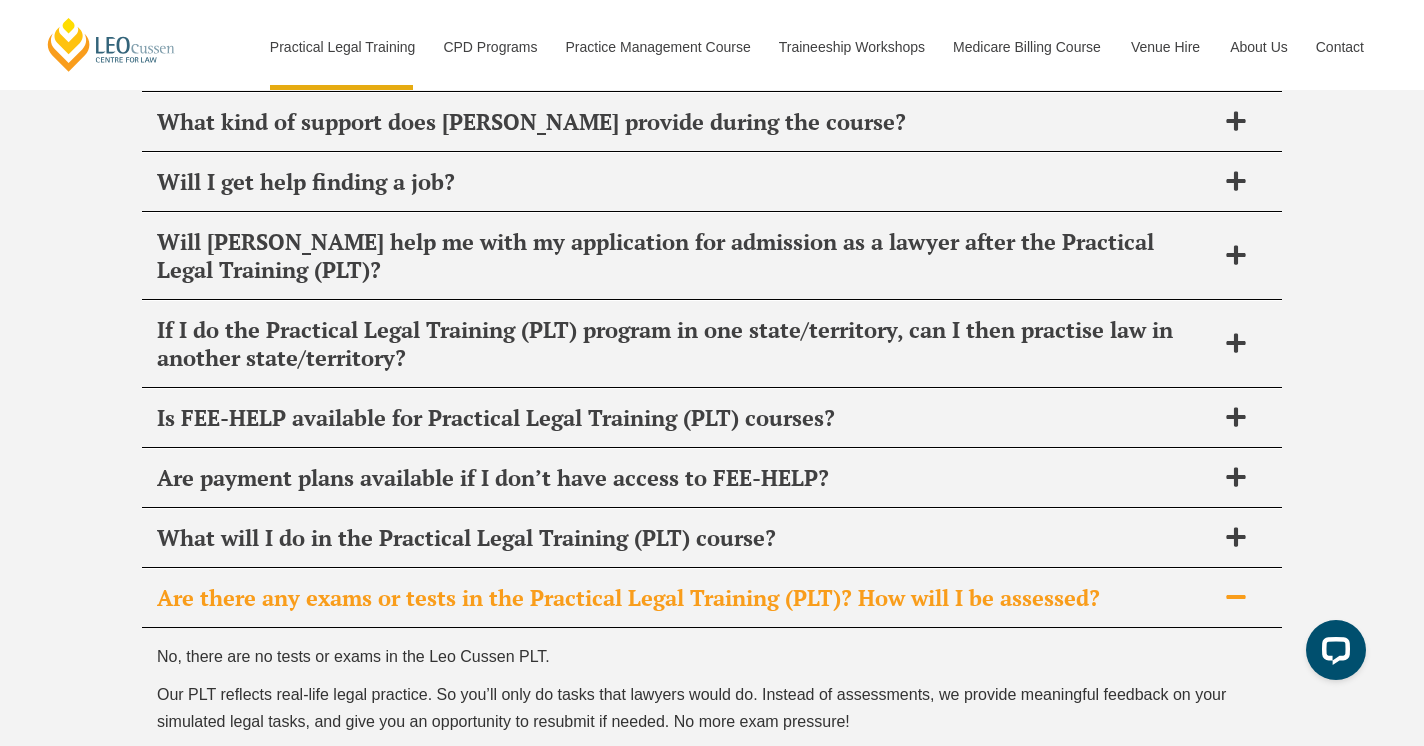 click on "Are there any exams or tests in the Practical Legal Training (PLT)? How will I be assessed?" at bounding box center [686, 598] 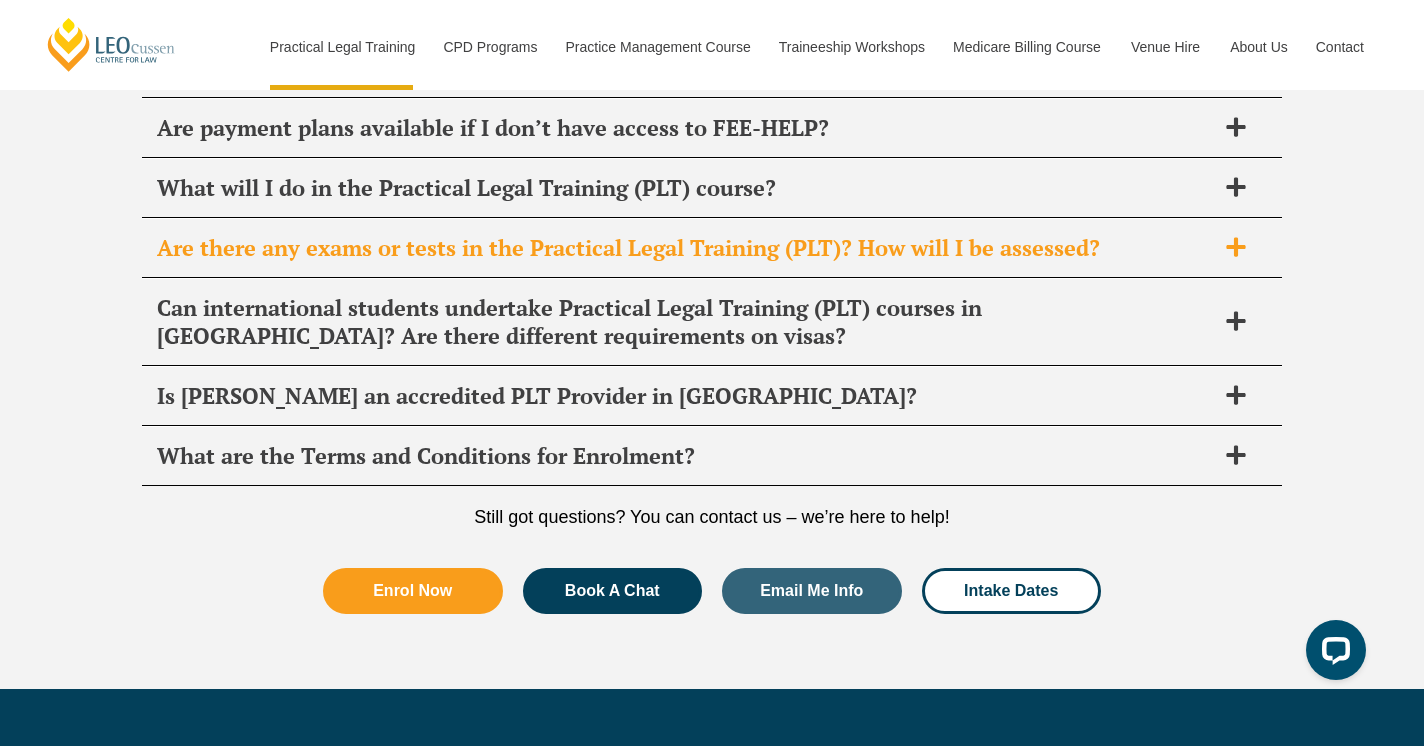 scroll, scrollTop: 10394, scrollLeft: 0, axis: vertical 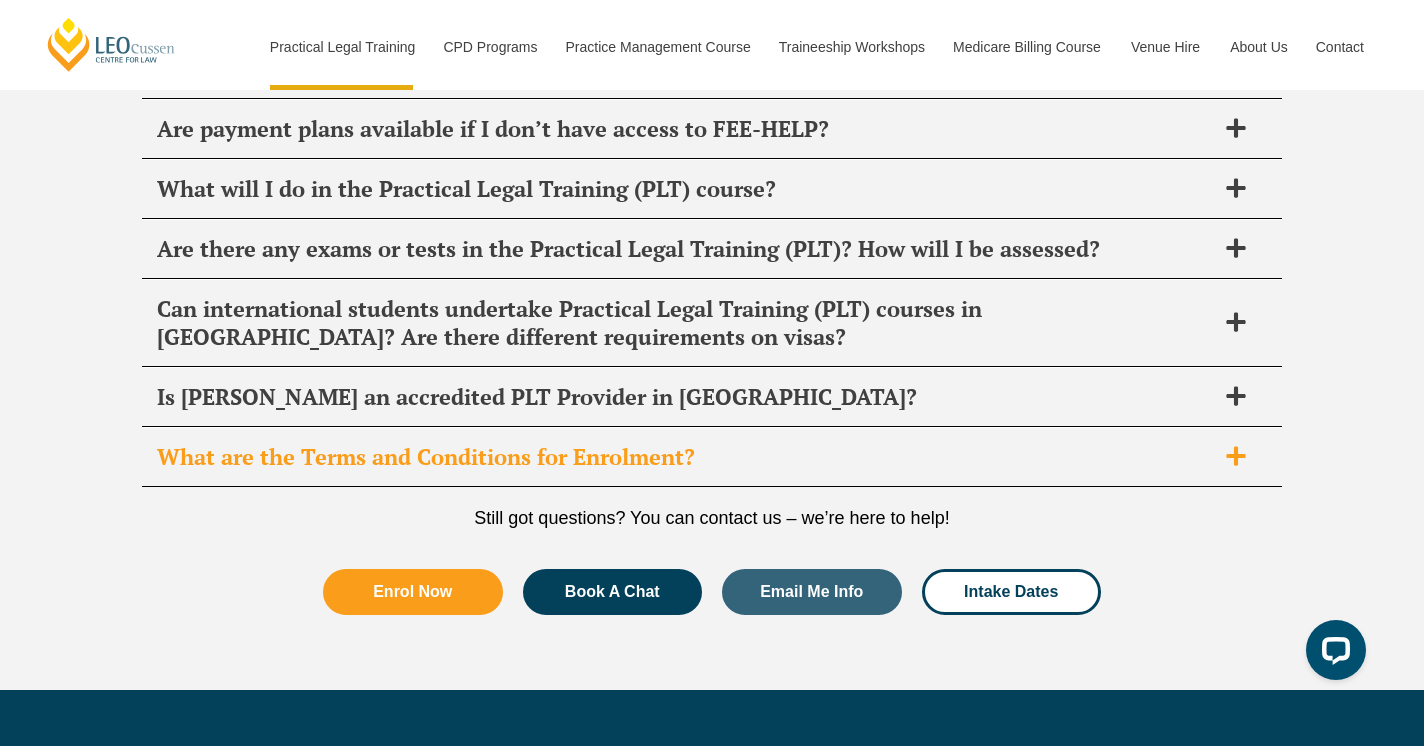 click on "What are the Terms and Conditions for Enrolment?" at bounding box center [686, 457] 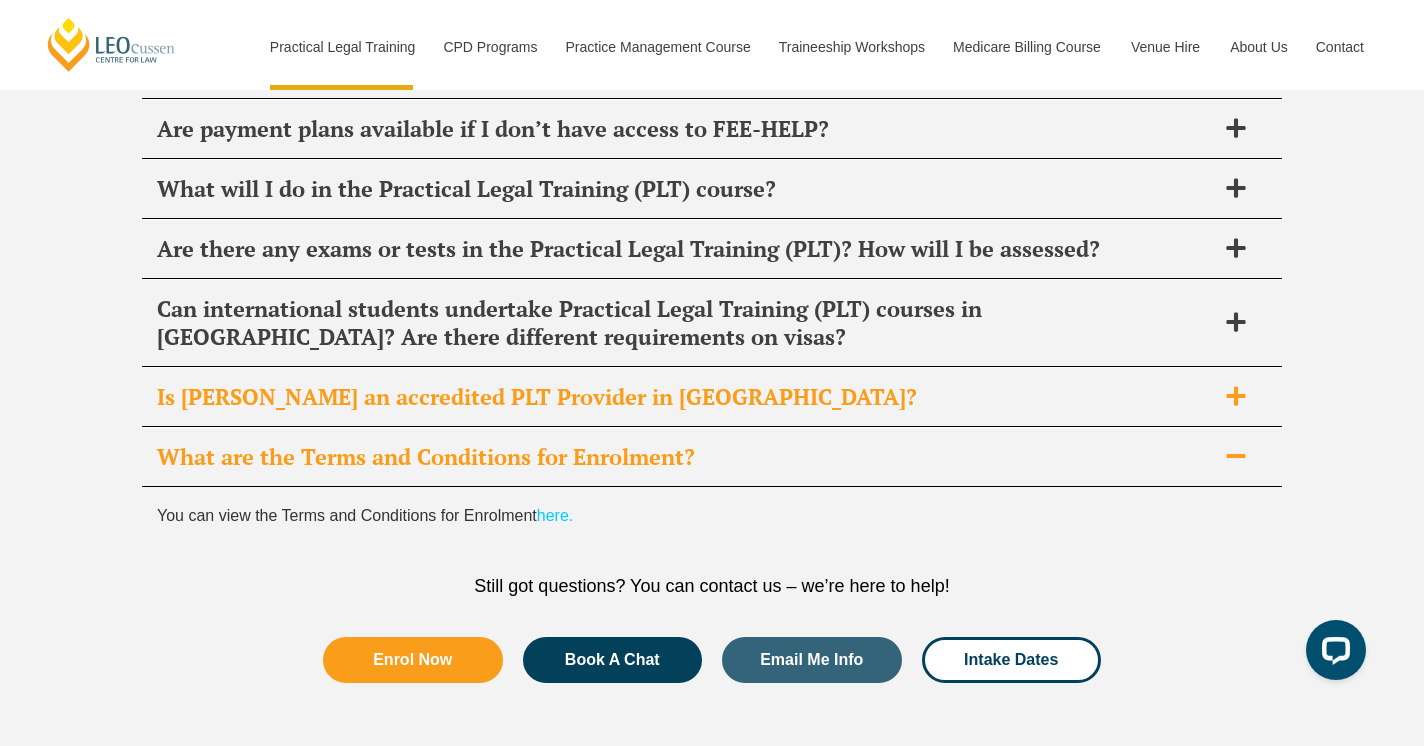 click on "Is Leo Cussen an accredited PLT Provider in Queensland?" at bounding box center (686, 397) 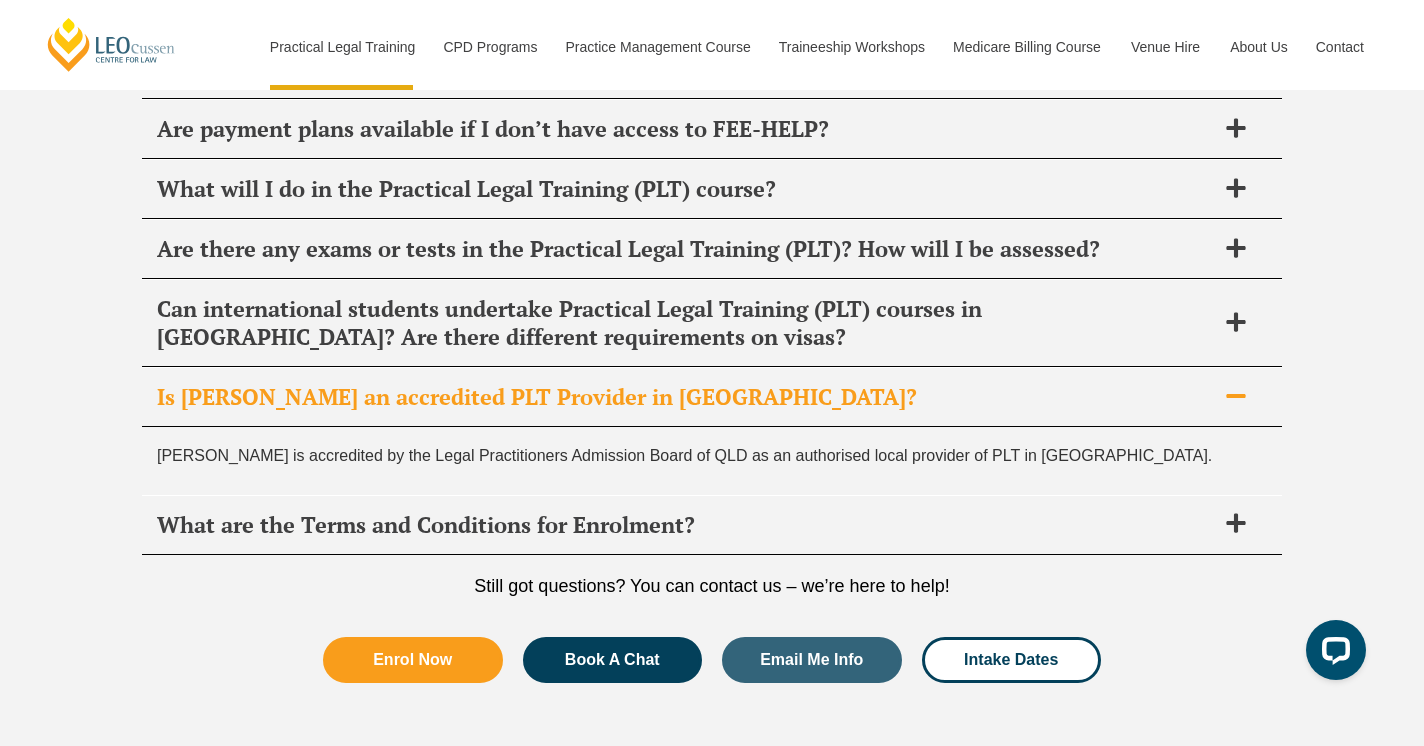 click on "Is Leo Cussen an accredited PLT Provider in Queensland?" at bounding box center [686, 397] 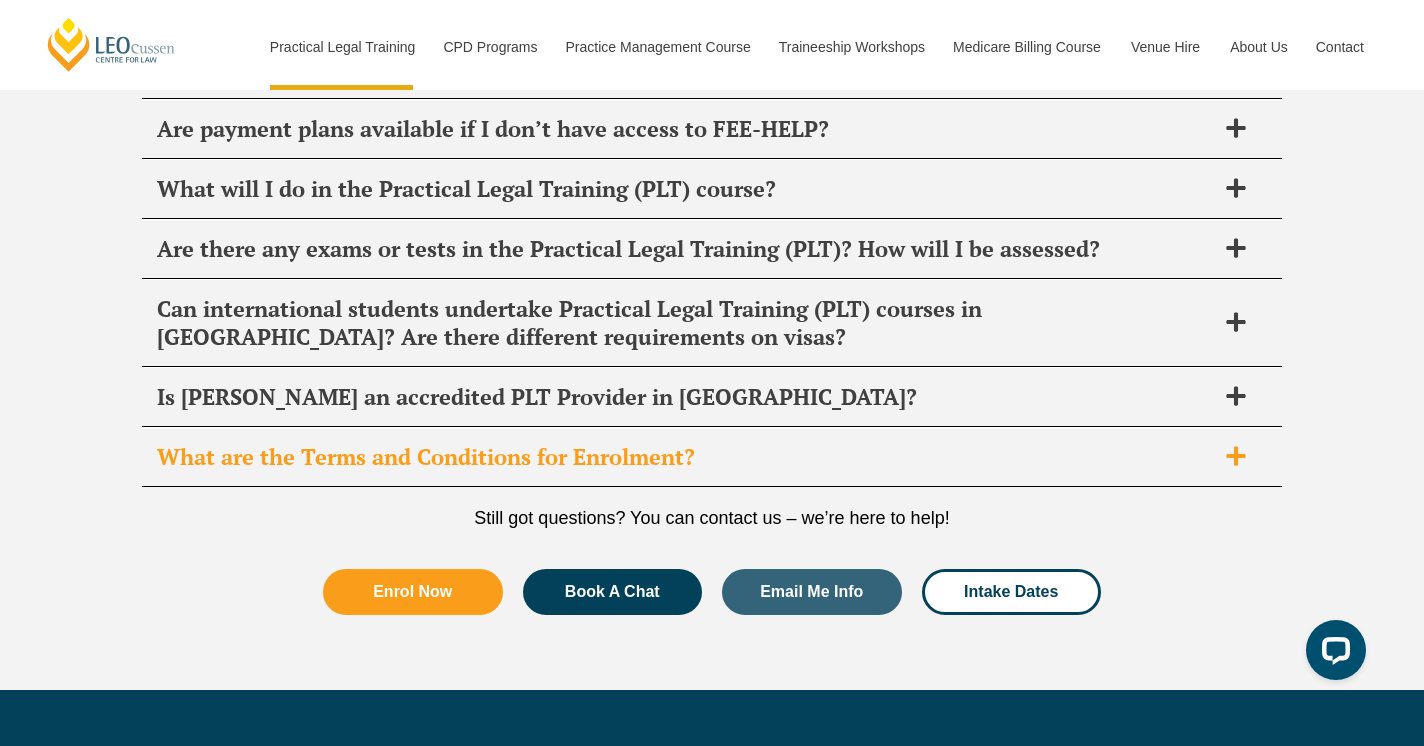 click on "What are the Terms and Conditions for Enrolment?" at bounding box center [686, 457] 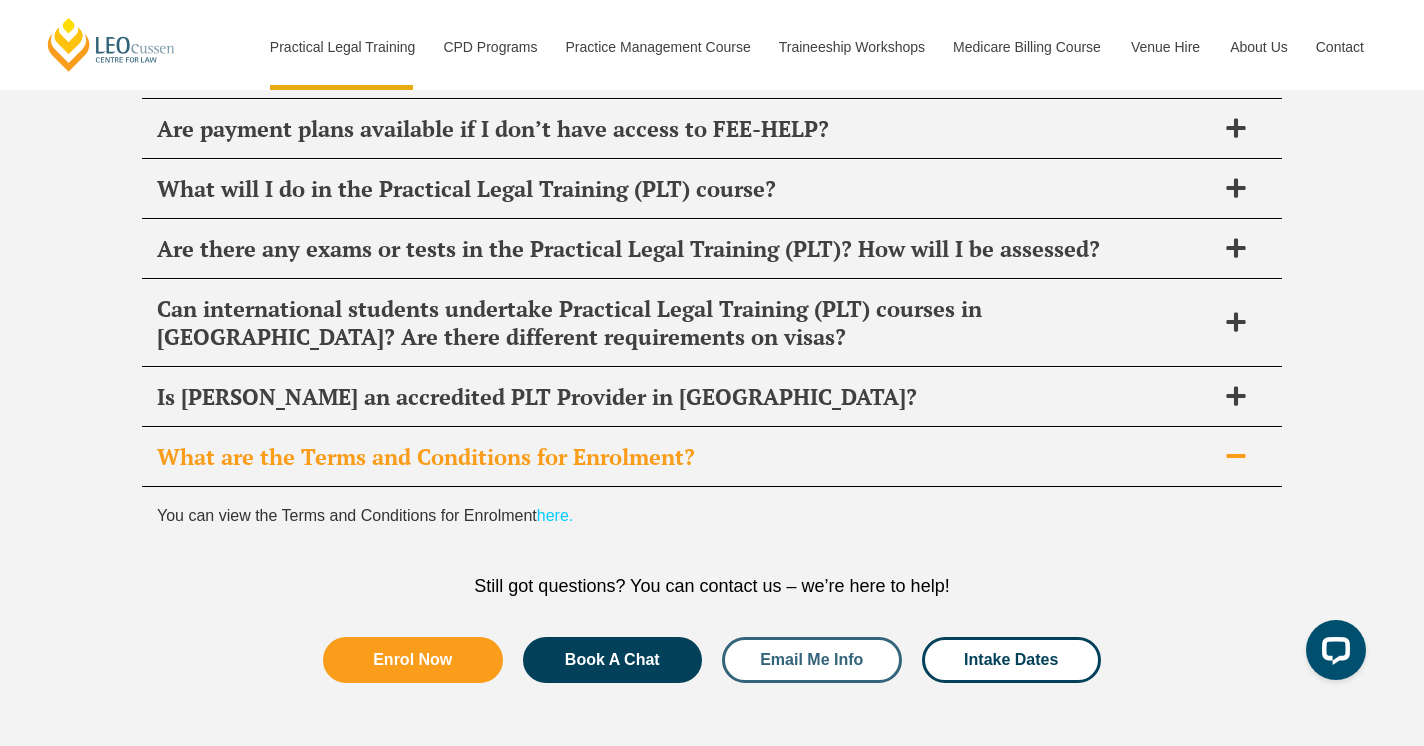 click on "Email Me Info" at bounding box center [811, 660] 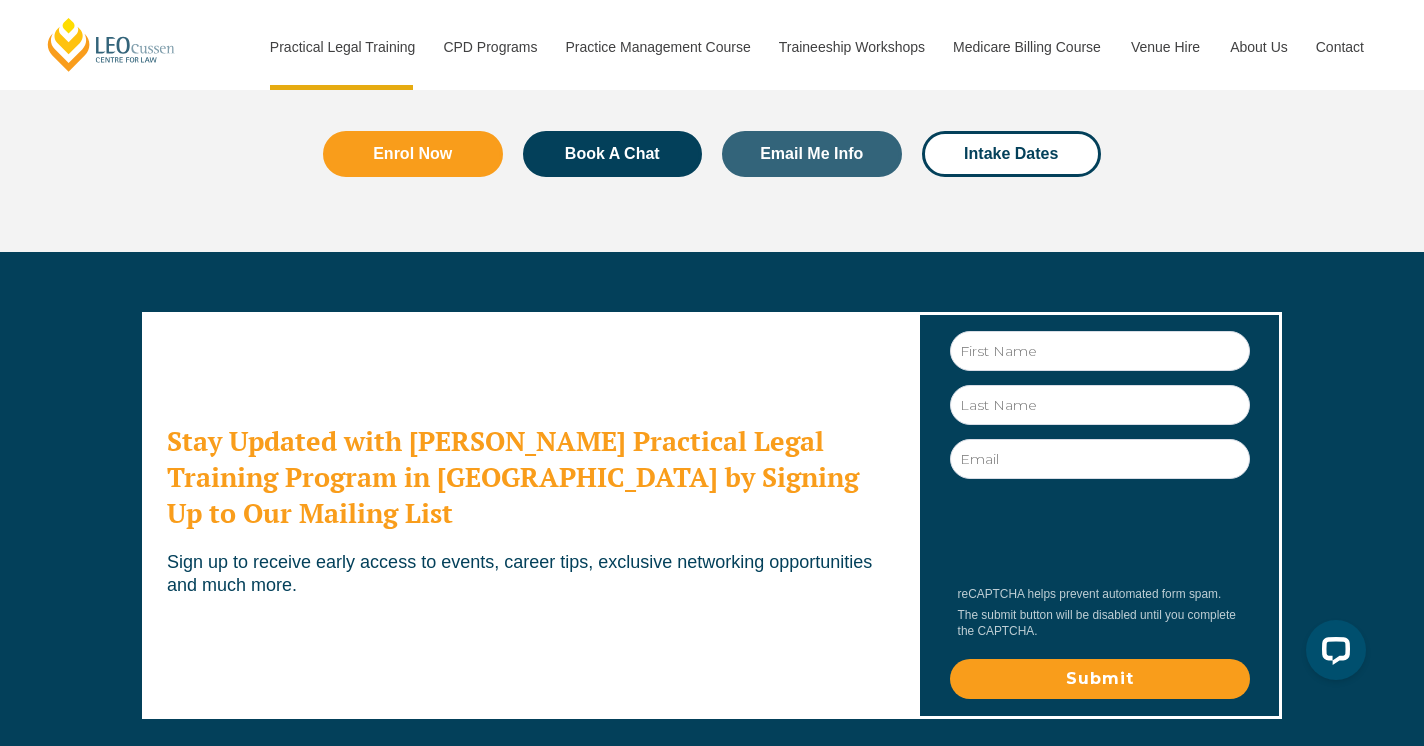 scroll, scrollTop: 10896, scrollLeft: 0, axis: vertical 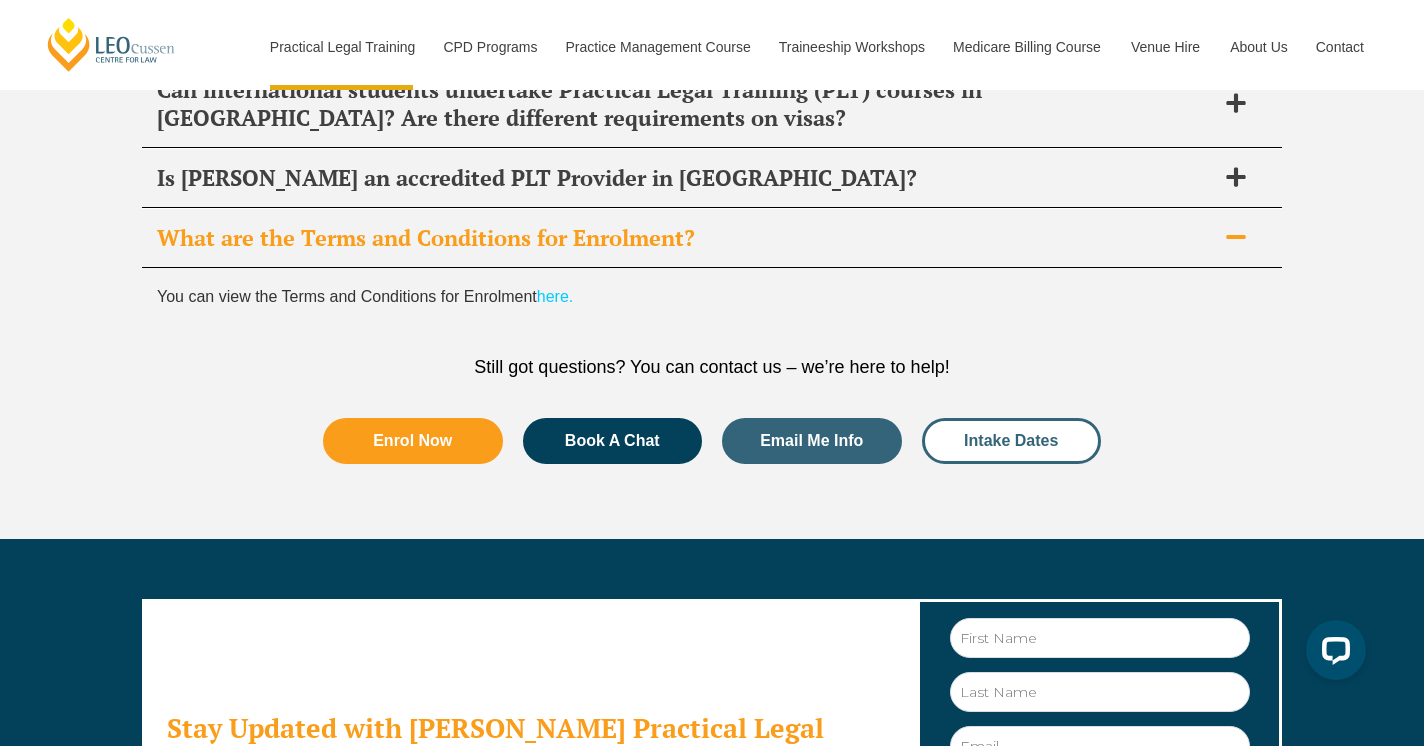 click on "Intake Dates" at bounding box center [1011, 441] 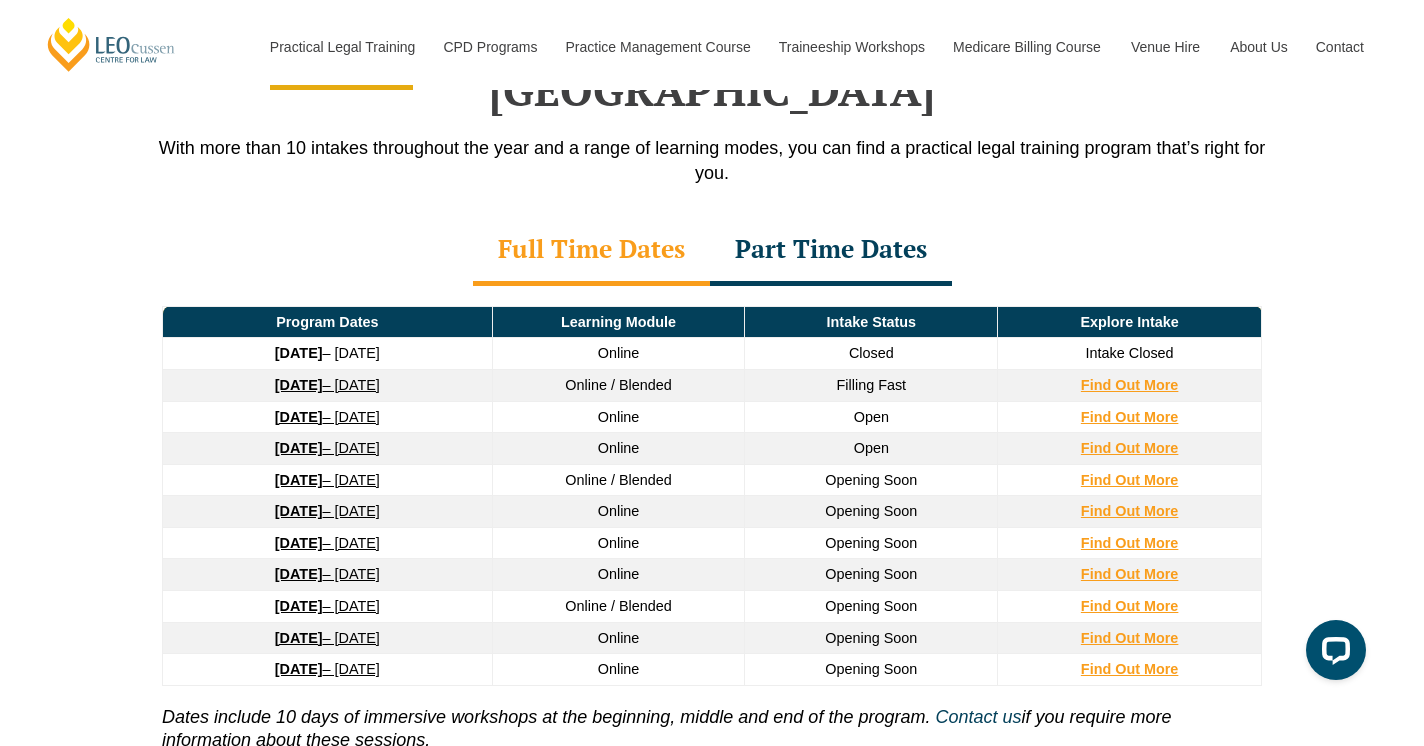 scroll, scrollTop: 2610, scrollLeft: 0, axis: vertical 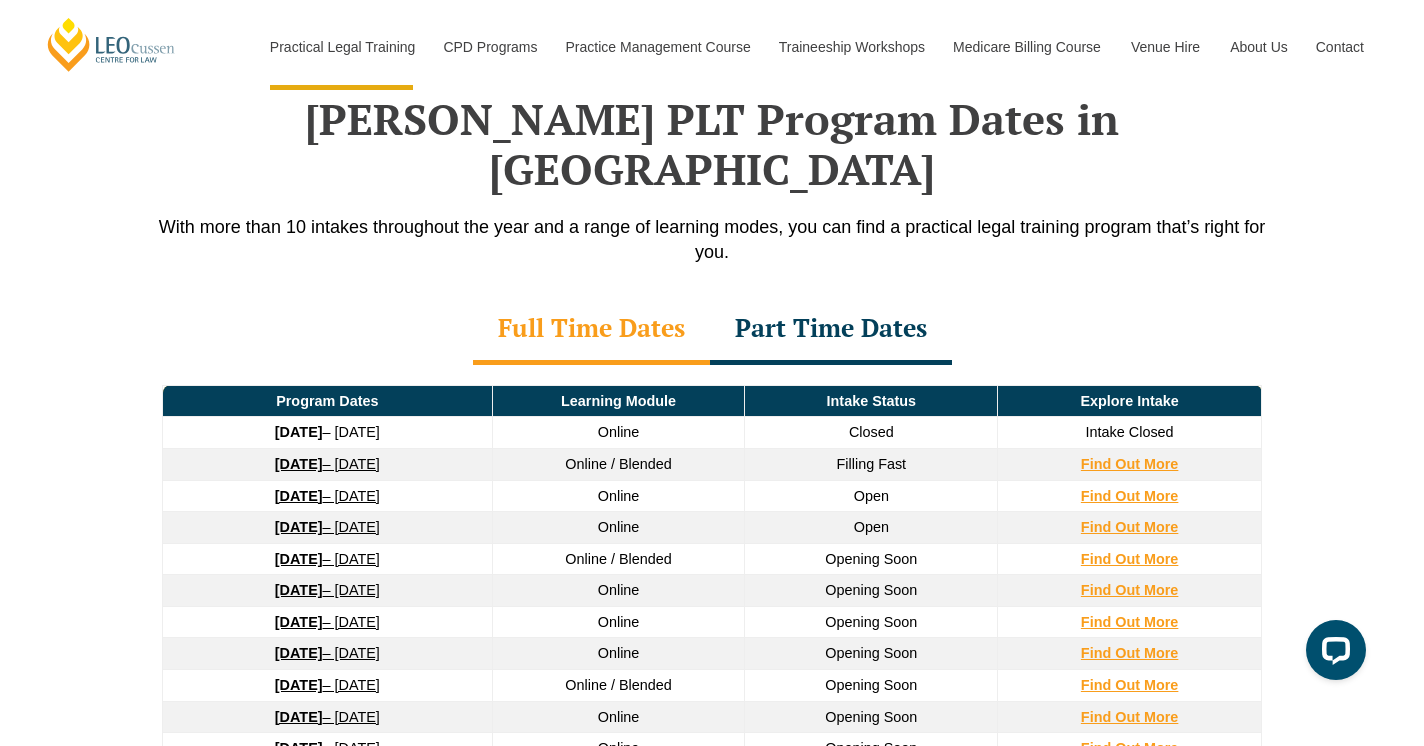 click on "Part Time Dates" at bounding box center (831, 330) 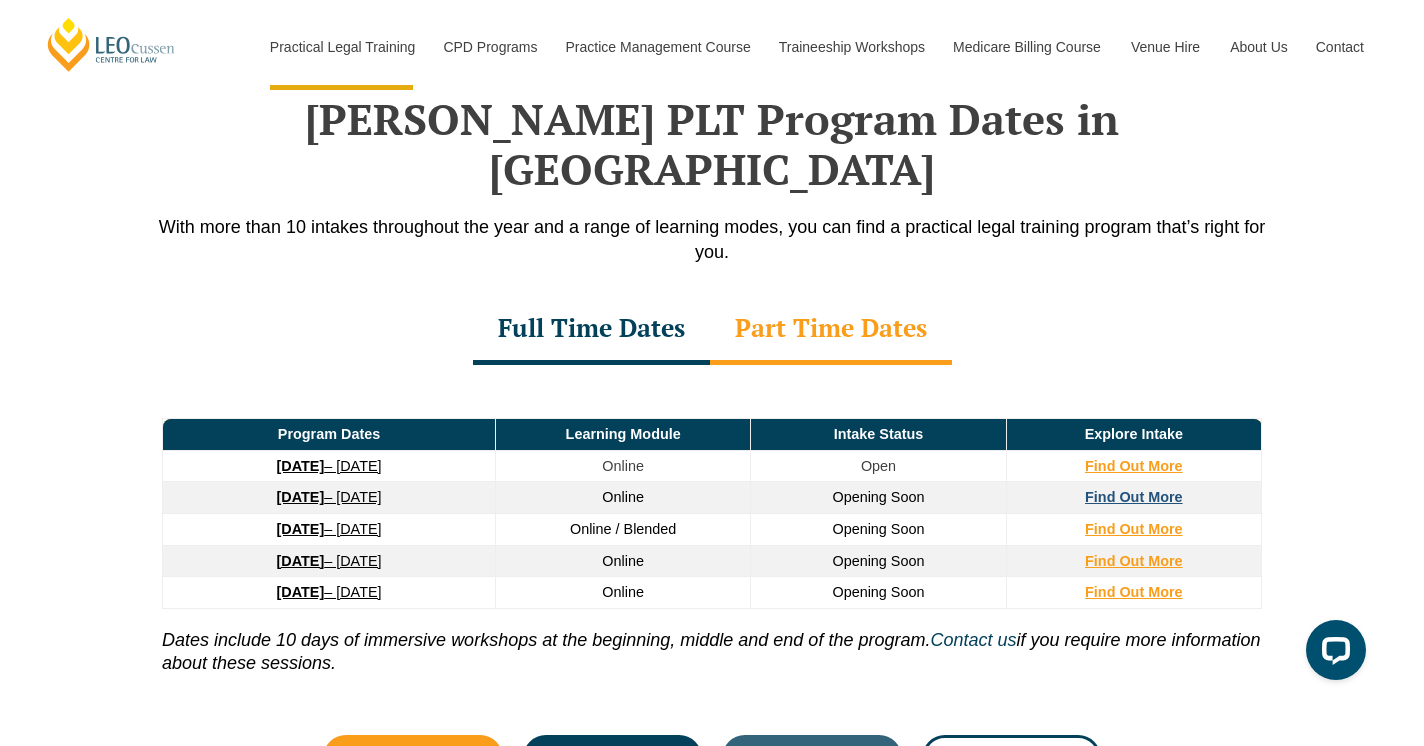 click on "Find Out More" at bounding box center (1134, 497) 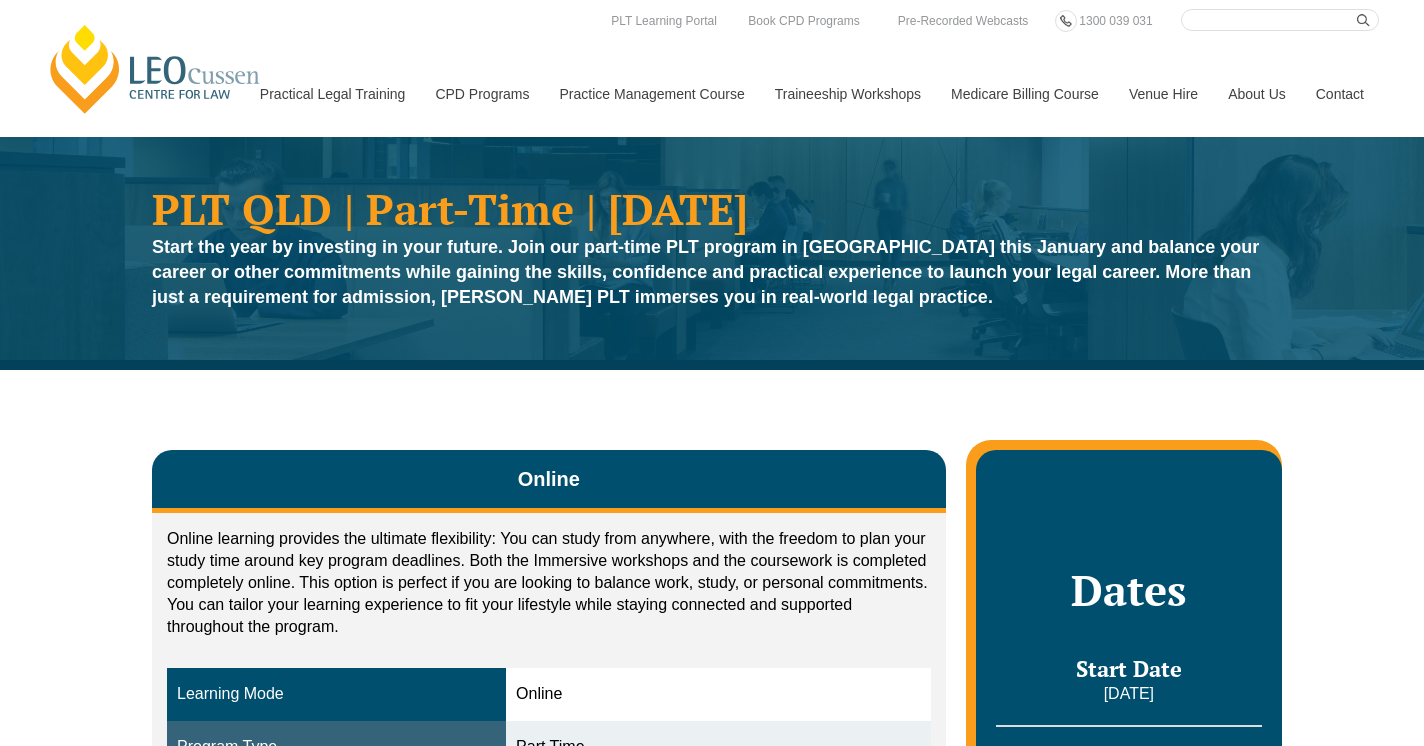 scroll, scrollTop: 0, scrollLeft: 0, axis: both 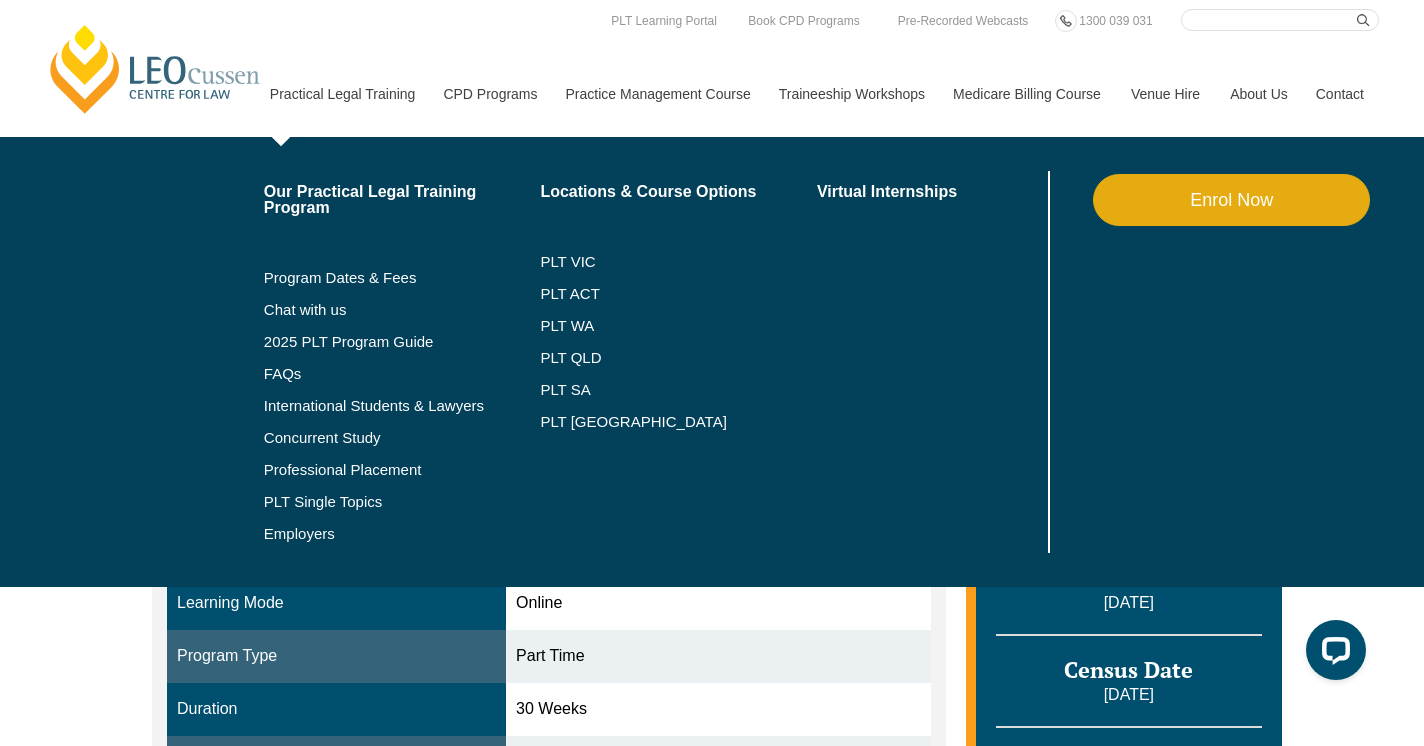 click on "Professional Placement" at bounding box center [402, 470] 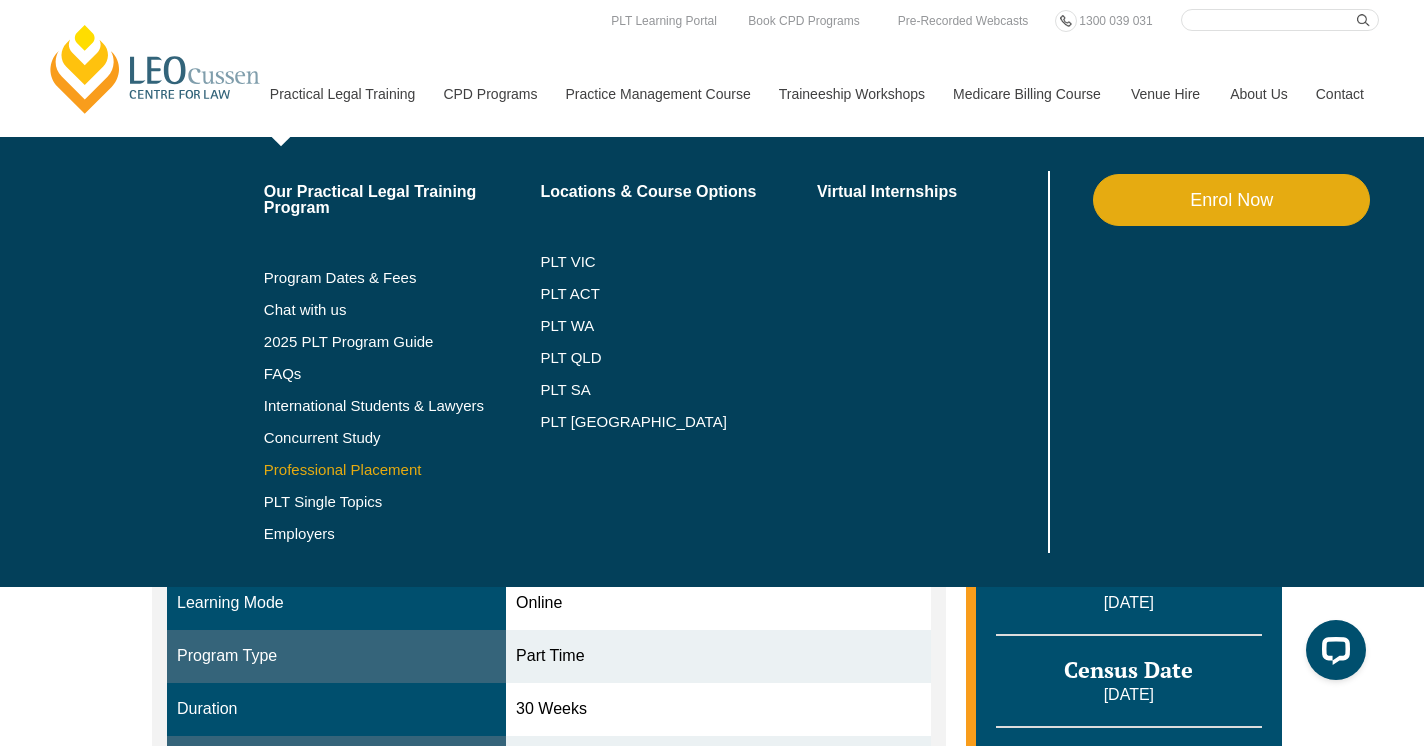 click on "Professional Placement" at bounding box center [402, 470] 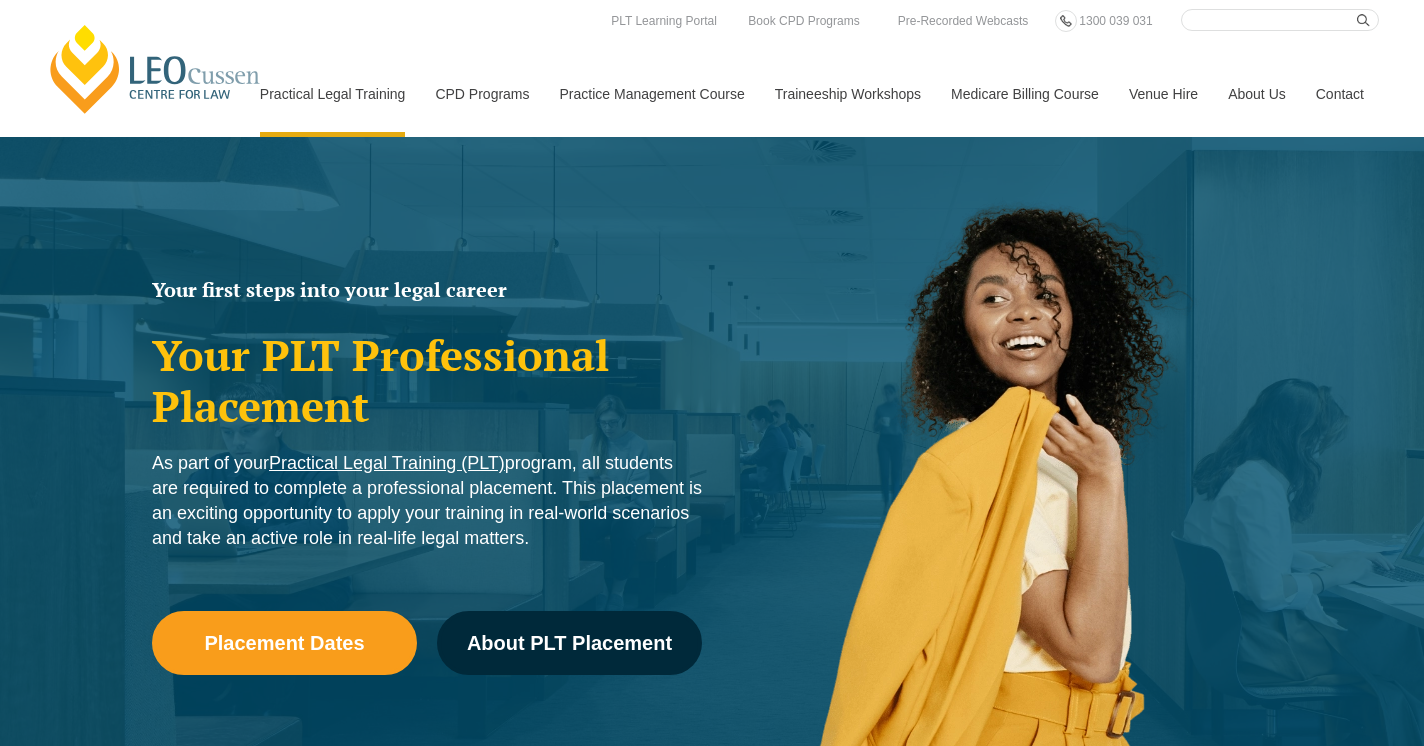 scroll, scrollTop: 0, scrollLeft: 0, axis: both 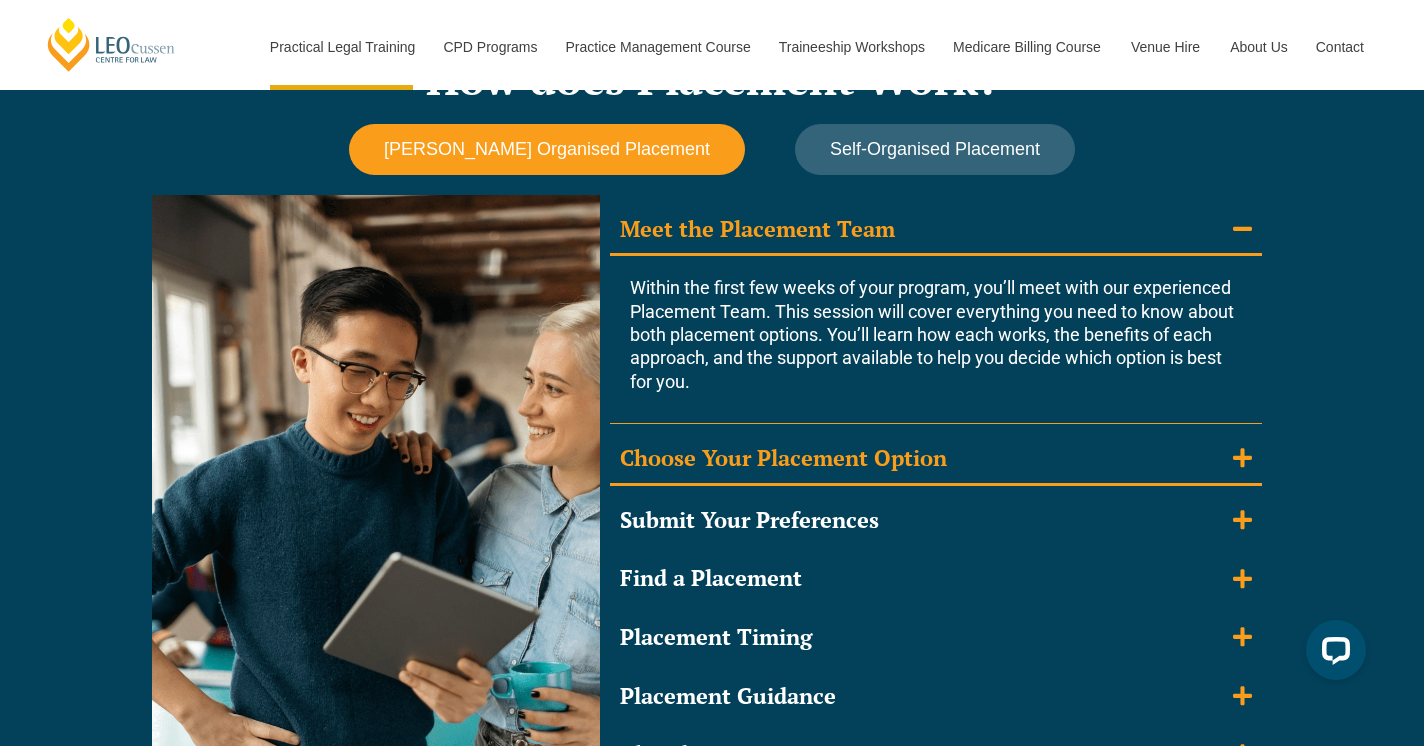 click on "Choose Your Placement Option" at bounding box center (783, 458) 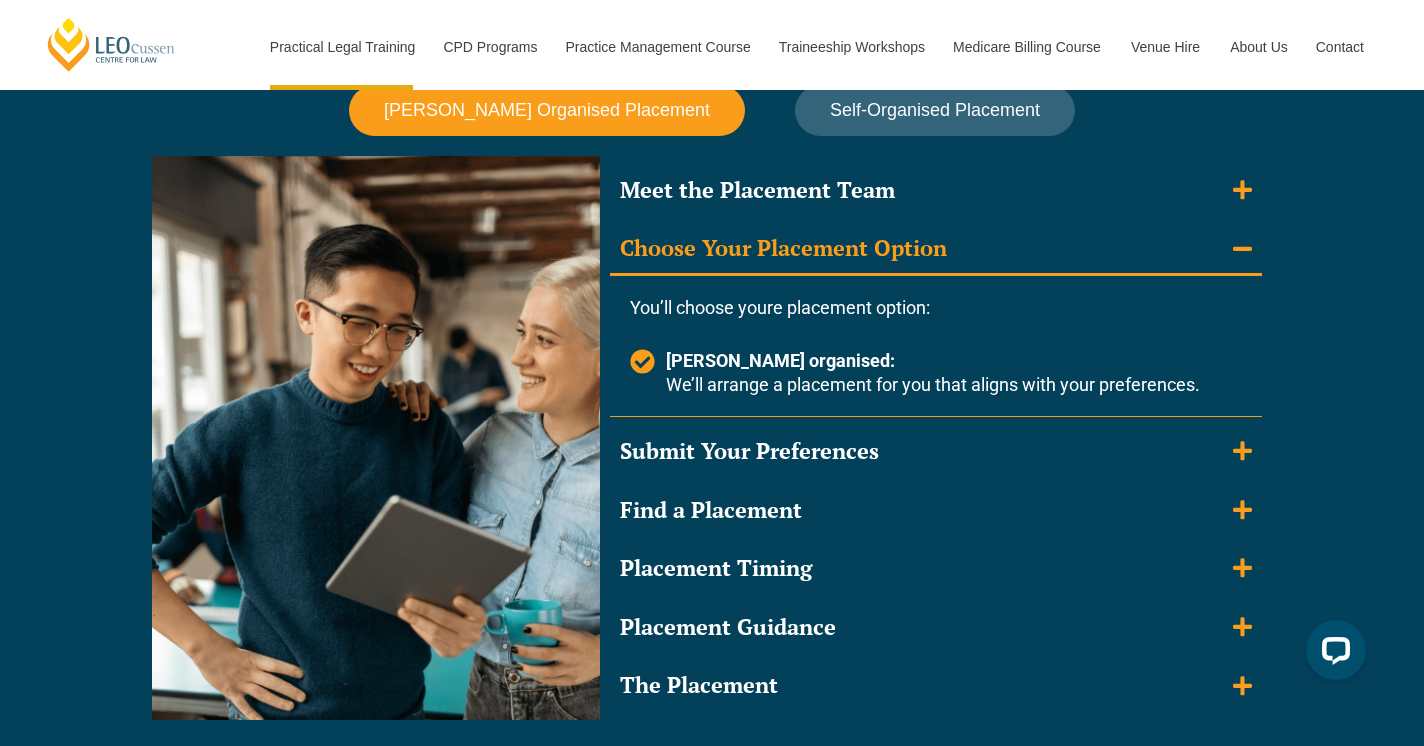 scroll, scrollTop: 1798, scrollLeft: 0, axis: vertical 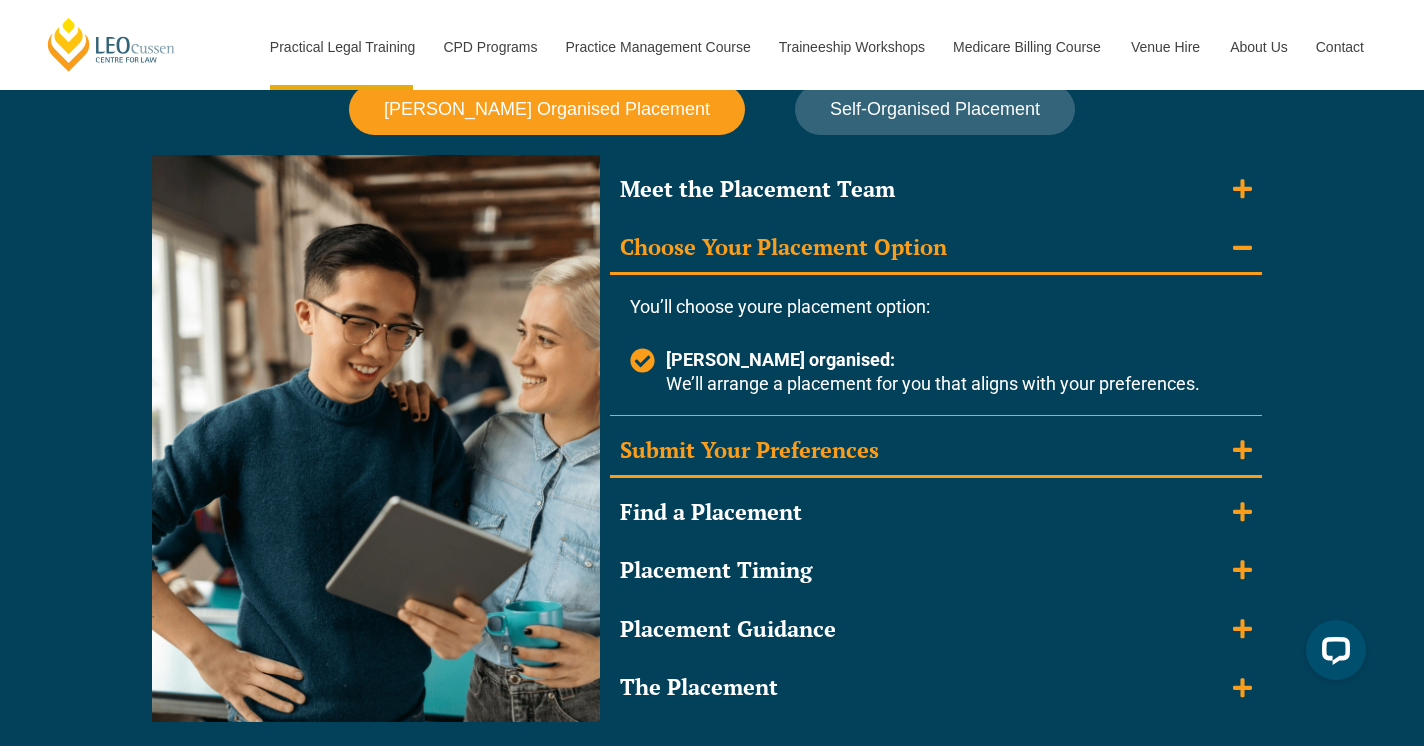 click on "Submit Your Preferences" at bounding box center (749, 450) 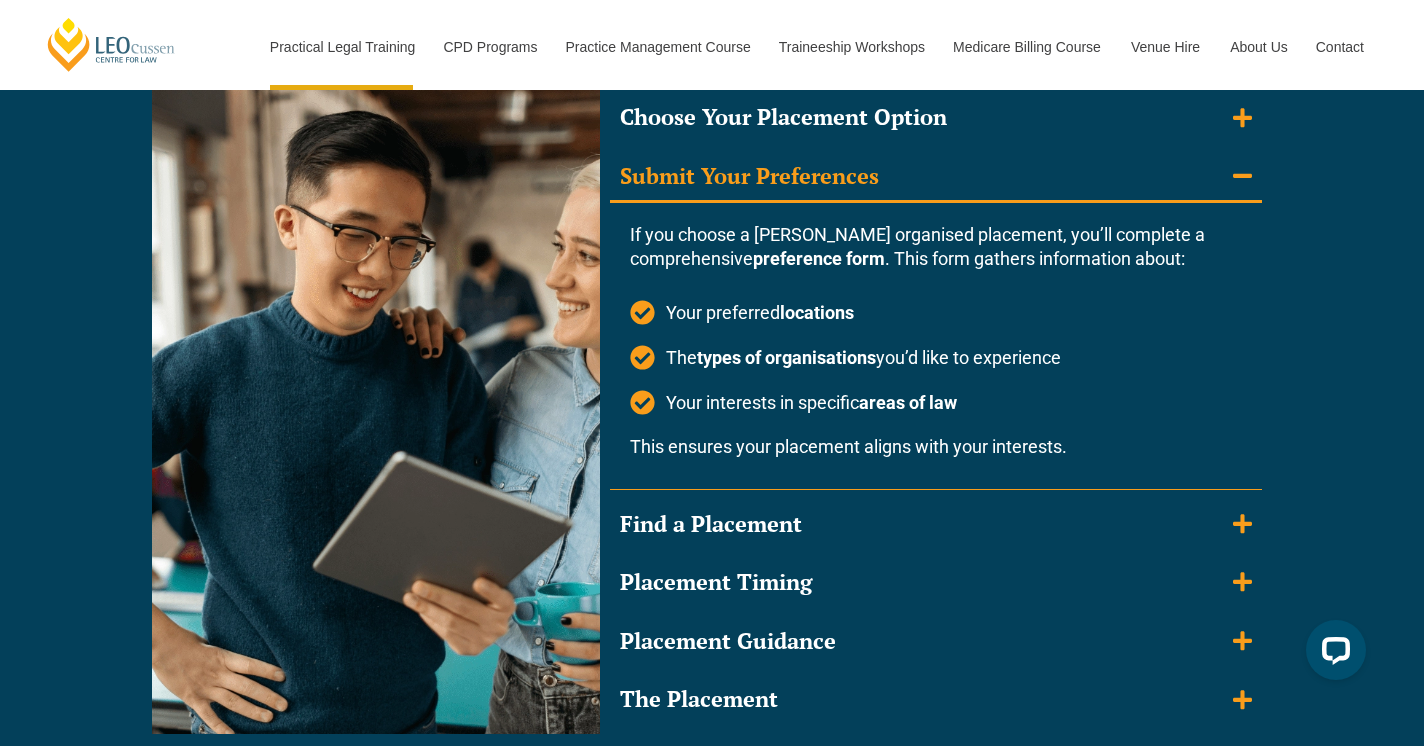 scroll, scrollTop: 2080, scrollLeft: 0, axis: vertical 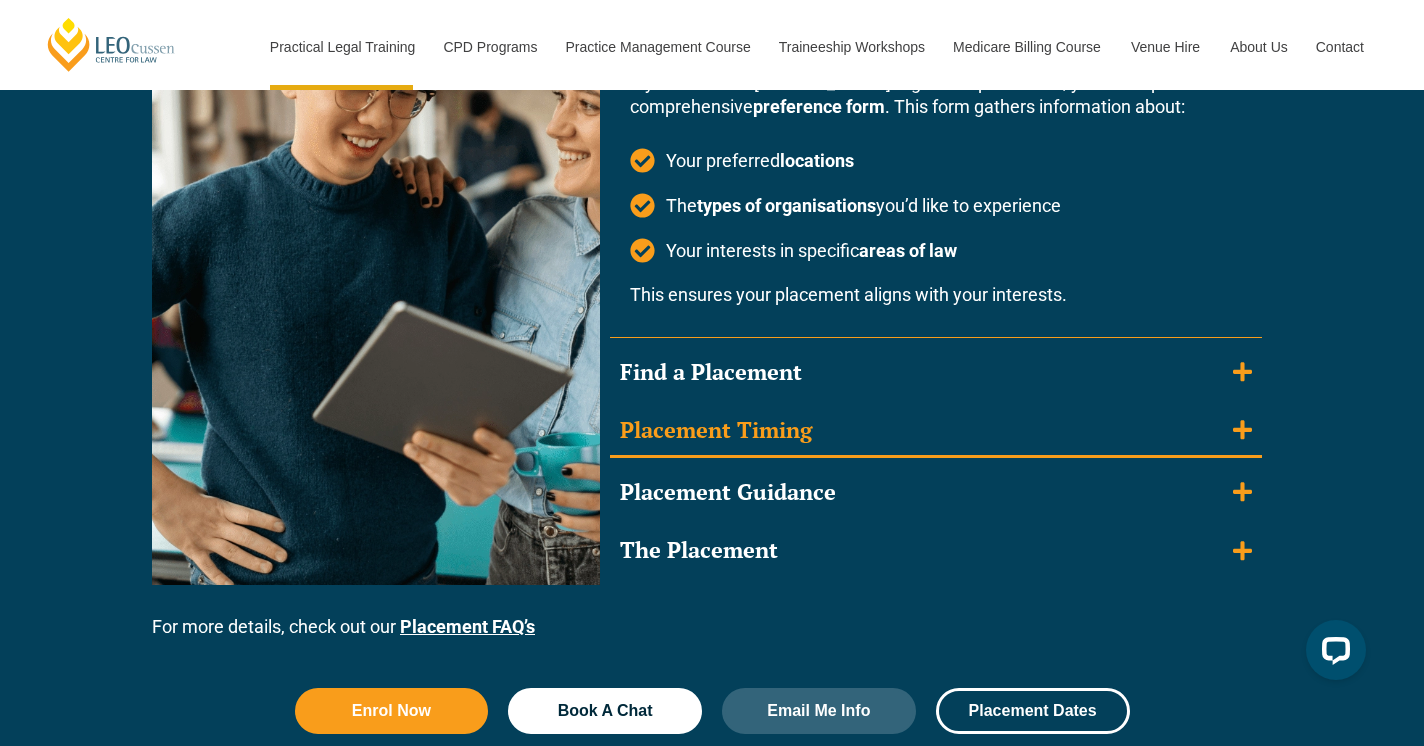 click on "Placement Timing" at bounding box center [936, 432] 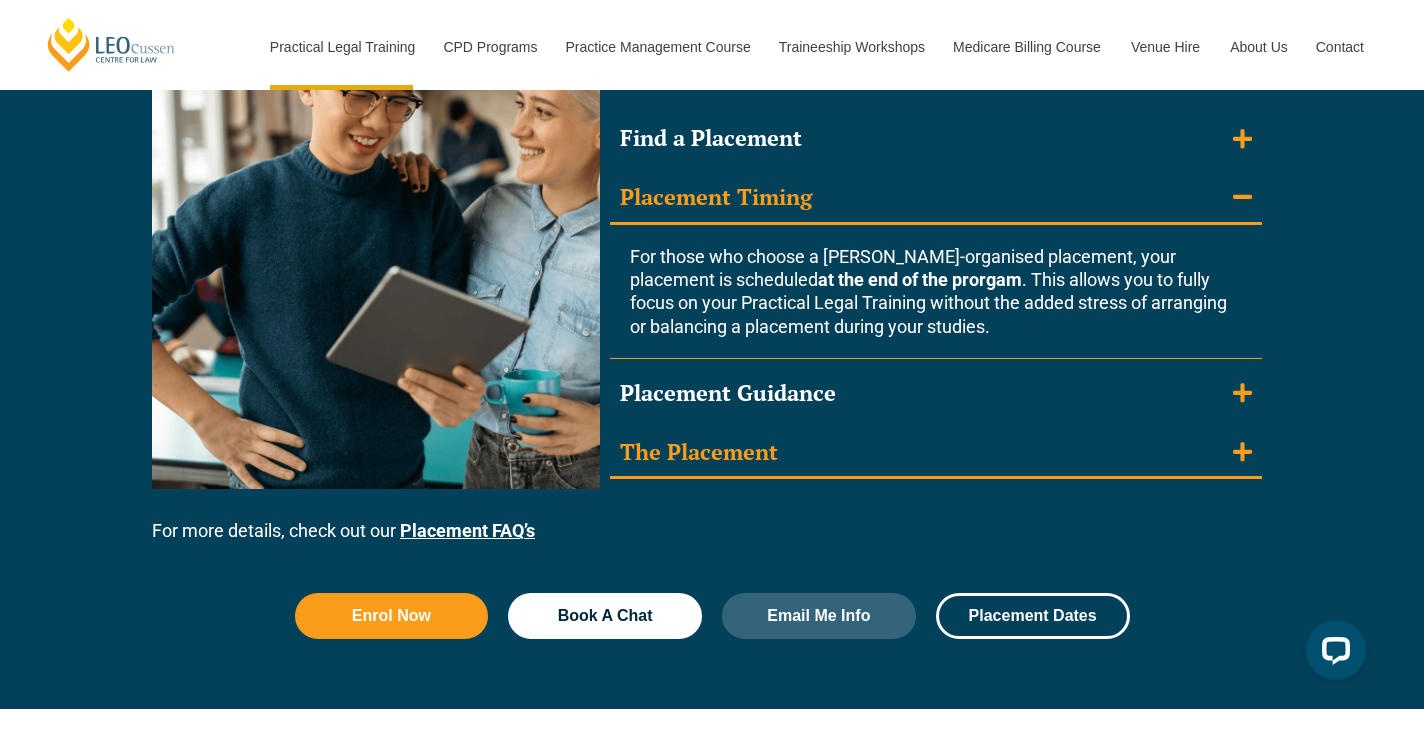 scroll, scrollTop: 2025, scrollLeft: 0, axis: vertical 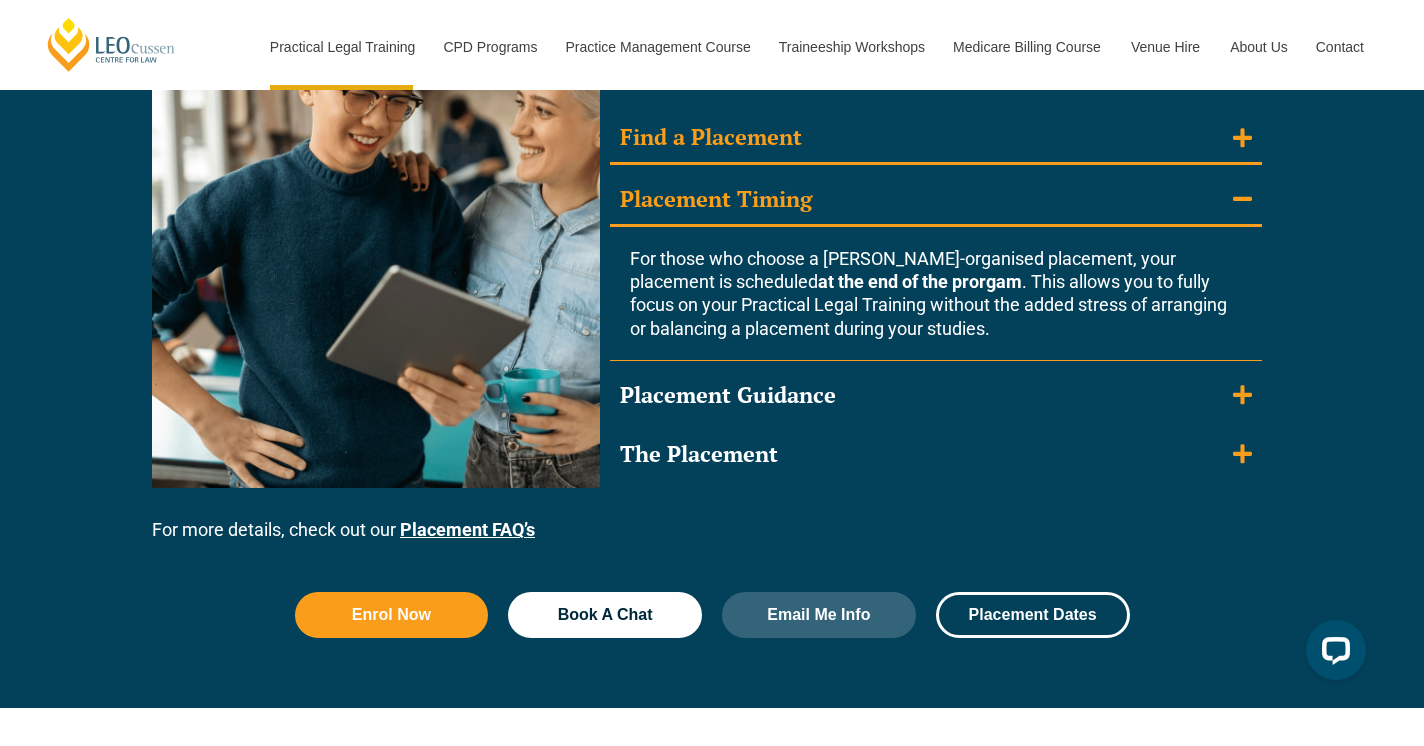 click on "Find a Placement" at bounding box center (936, 139) 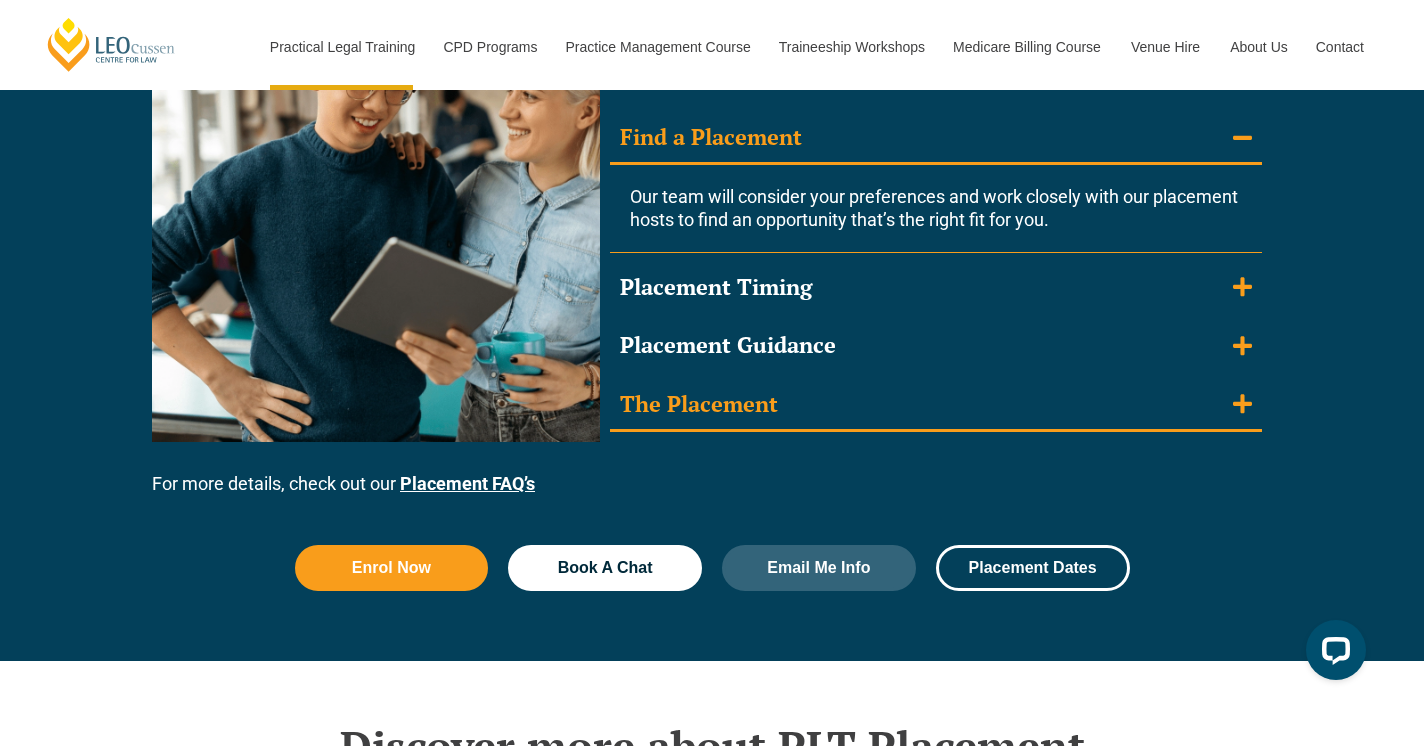 click on "The Placement" at bounding box center [936, 406] 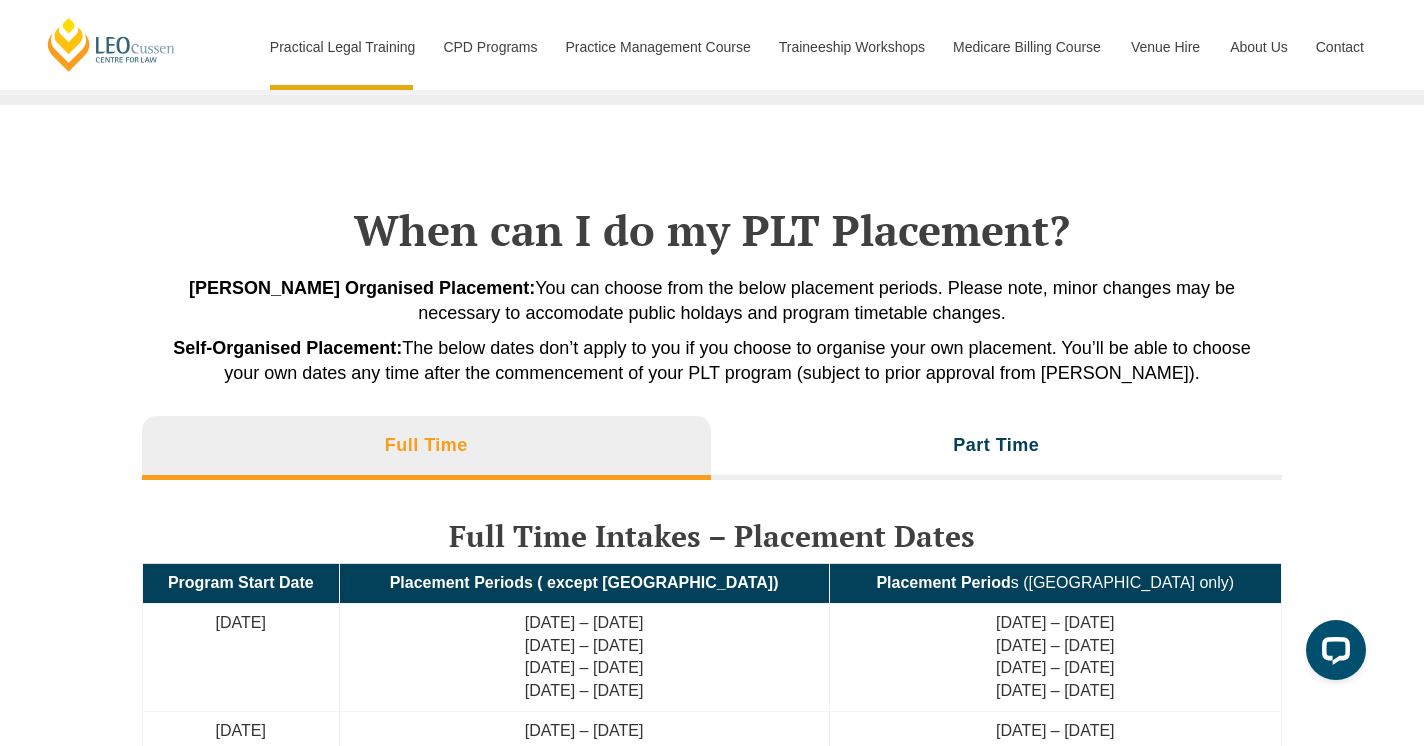 scroll, scrollTop: 4685, scrollLeft: 0, axis: vertical 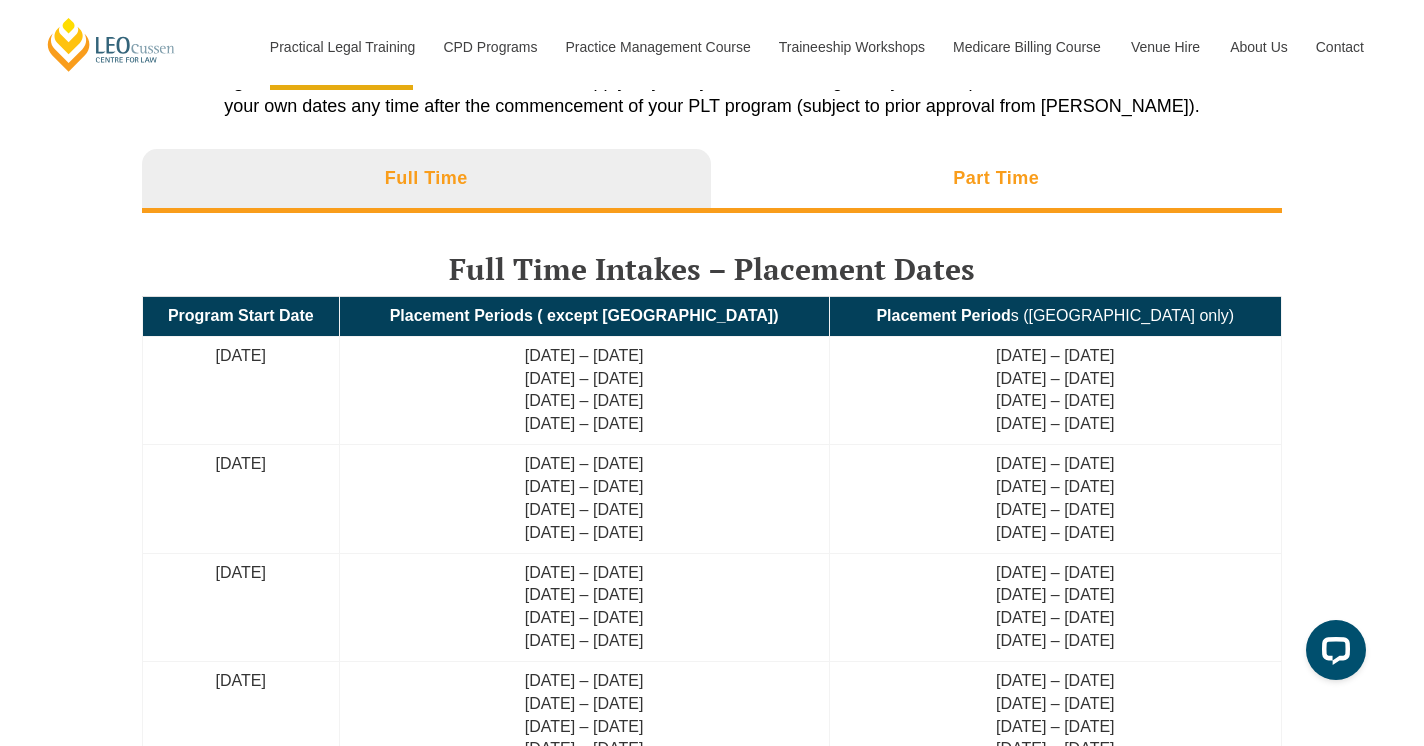 click on "Part Time" at bounding box center (997, 181) 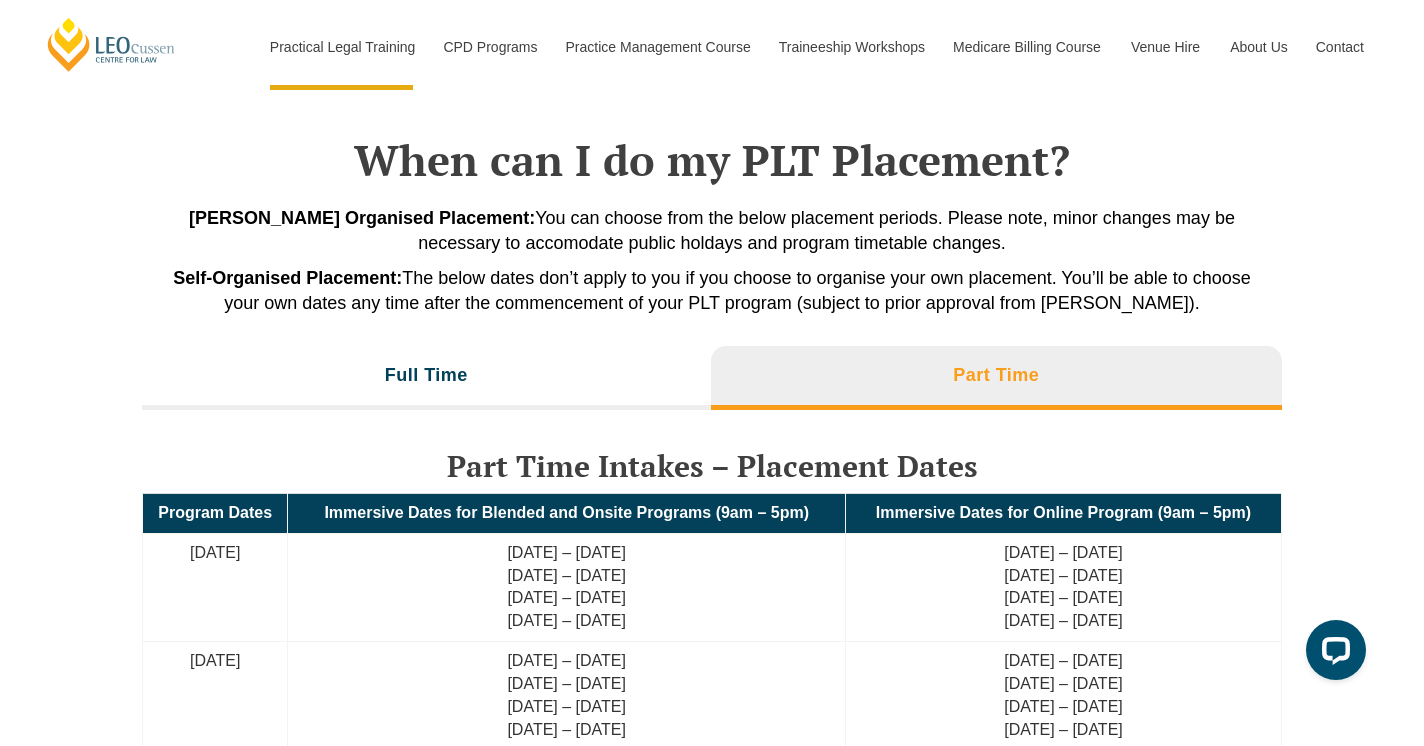 scroll, scrollTop: 4466, scrollLeft: 0, axis: vertical 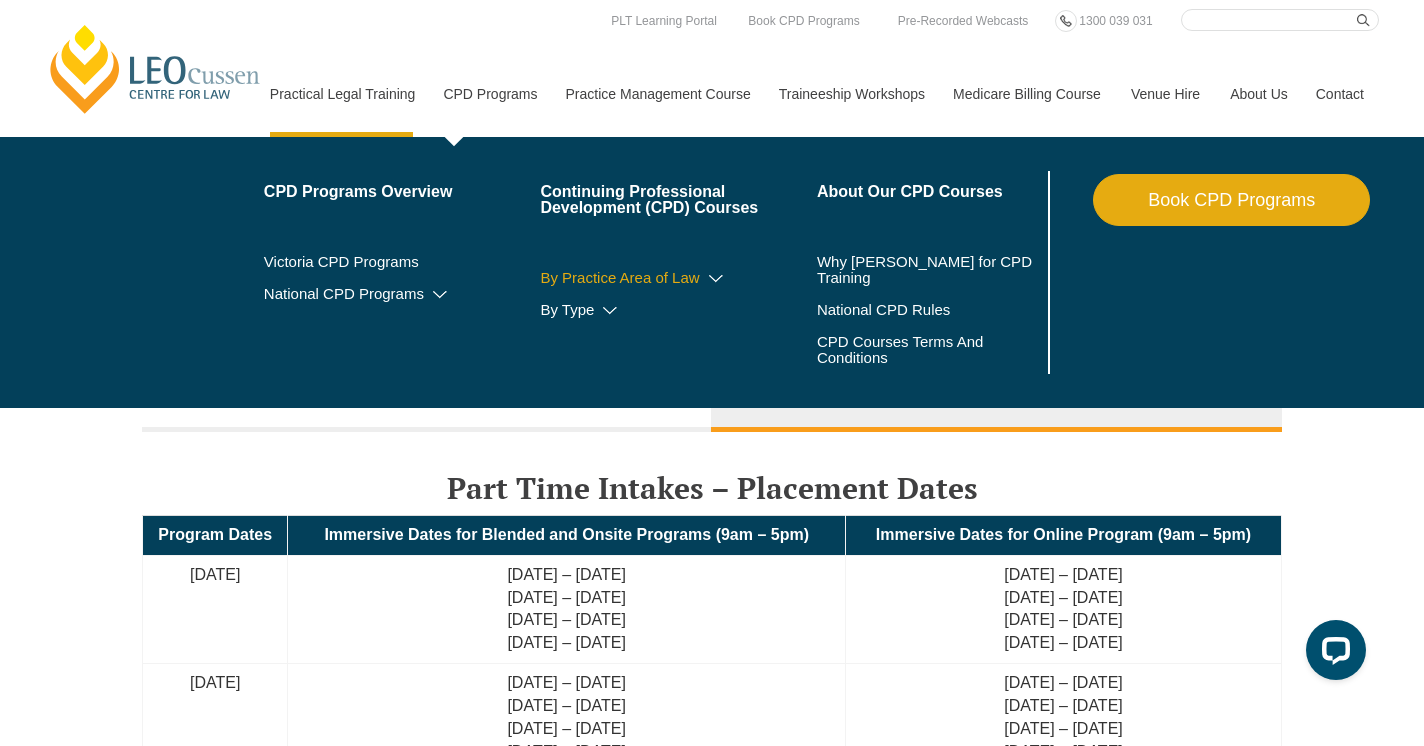 click on "By Practice Area of Law" at bounding box center [678, 278] 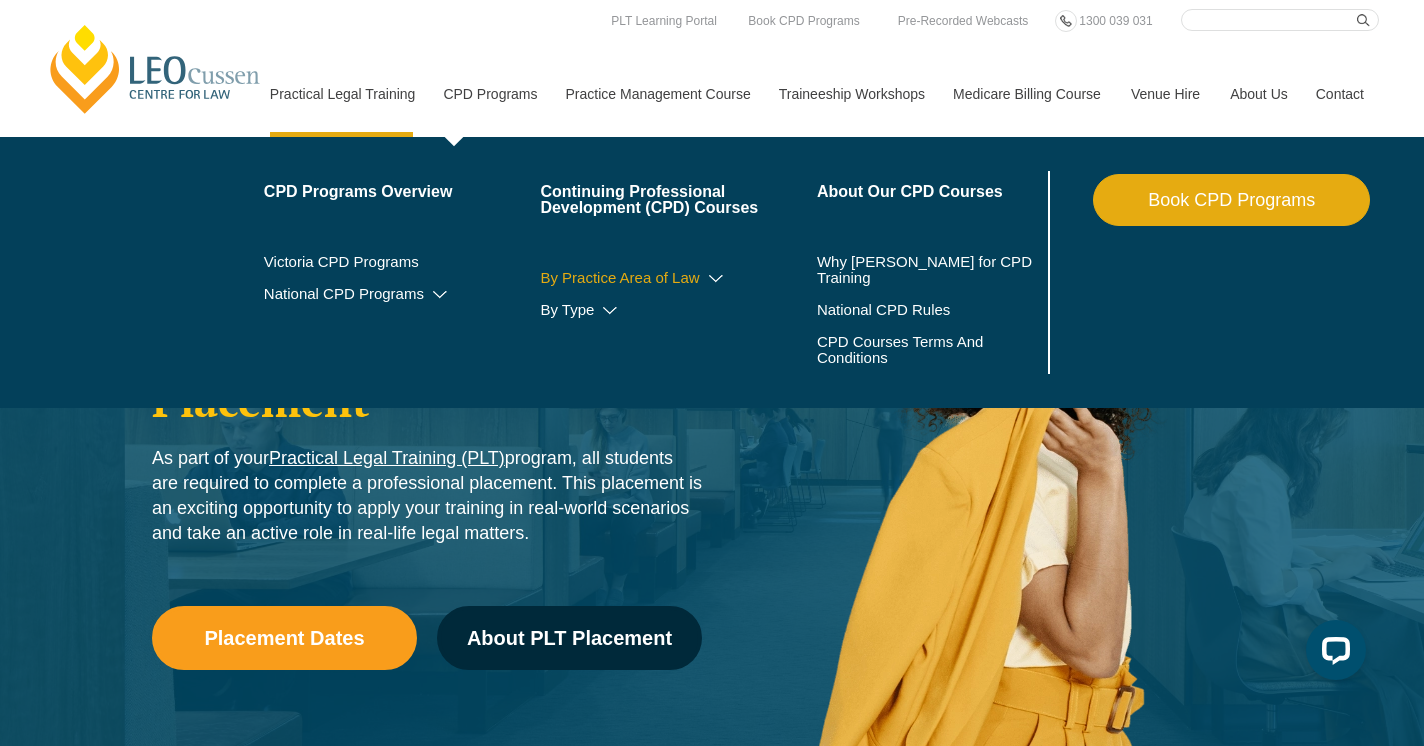 scroll, scrollTop: 0, scrollLeft: 0, axis: both 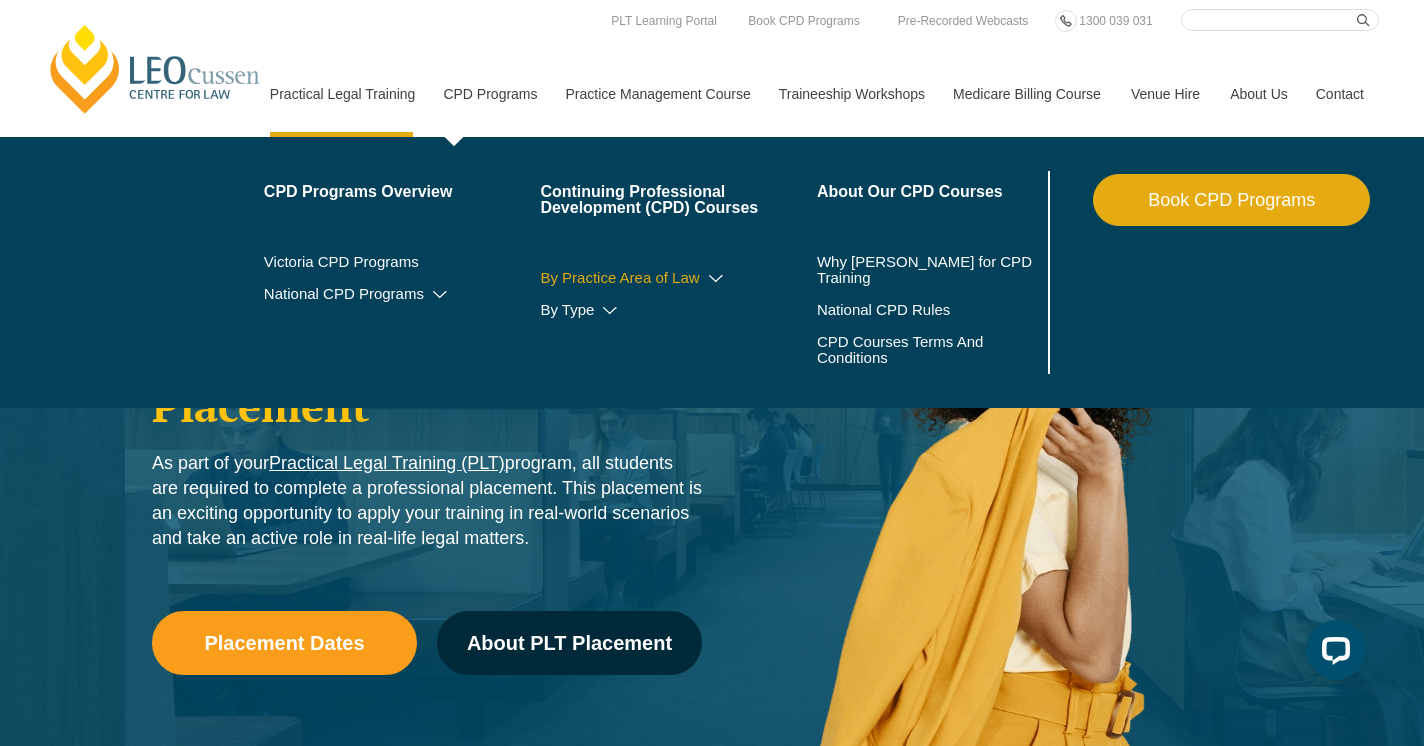 click on "By Practice Area of Law" at bounding box center (678, 278) 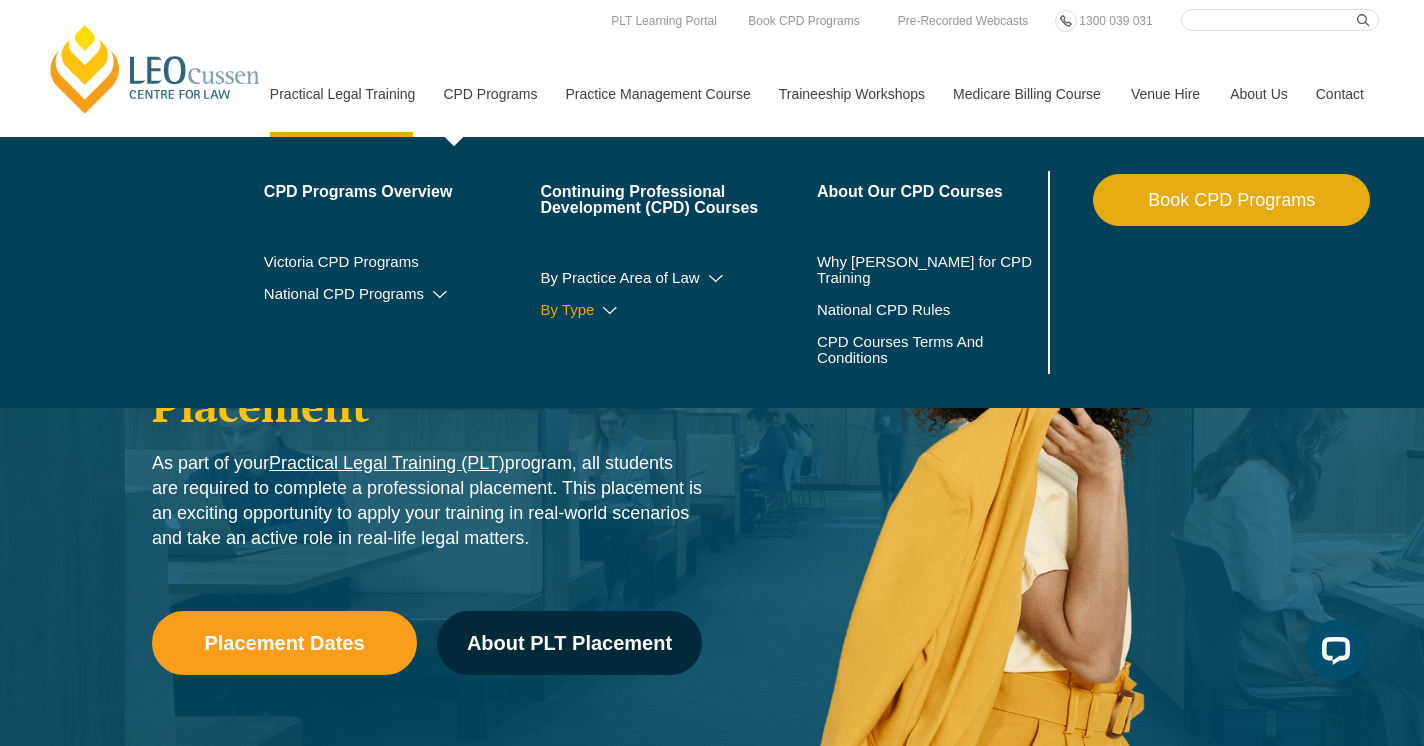 click on "By Type" at bounding box center [678, 310] 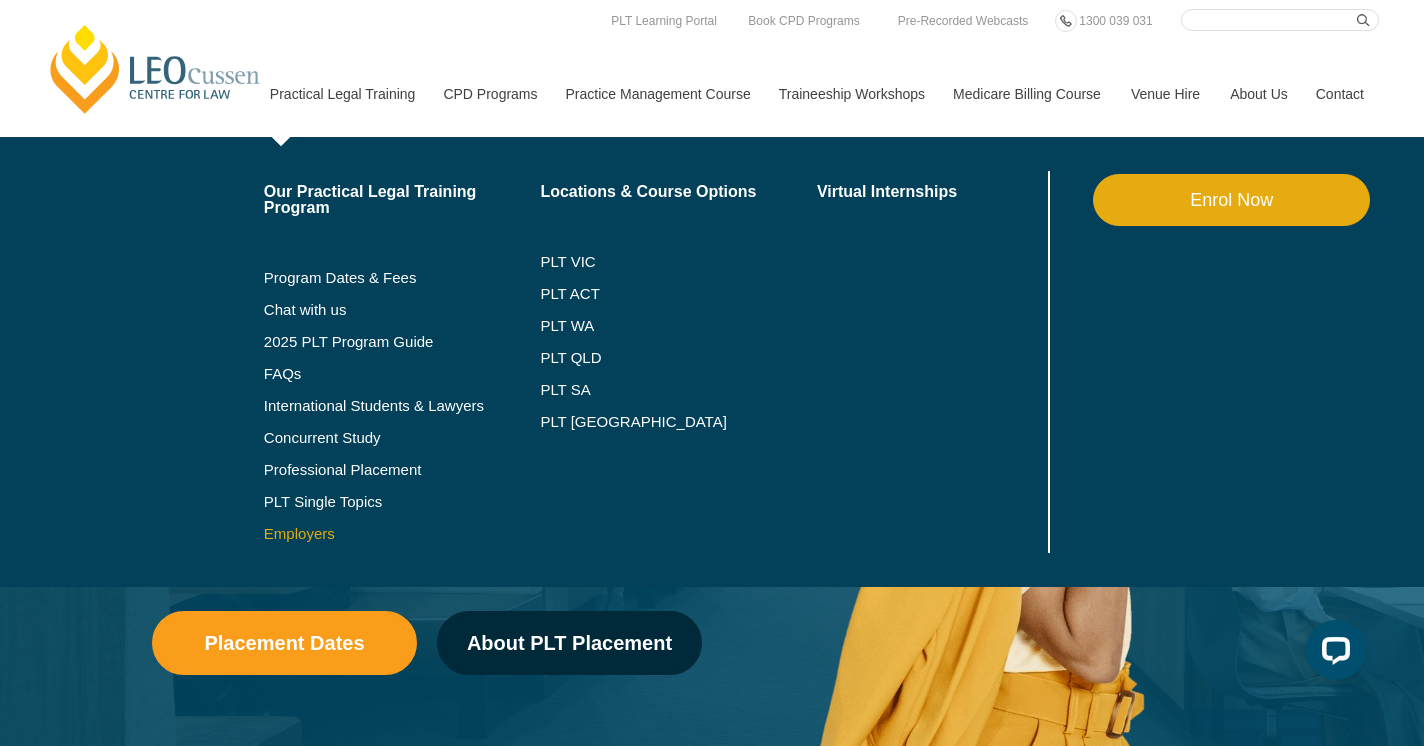 click on "Employers" at bounding box center (402, 534) 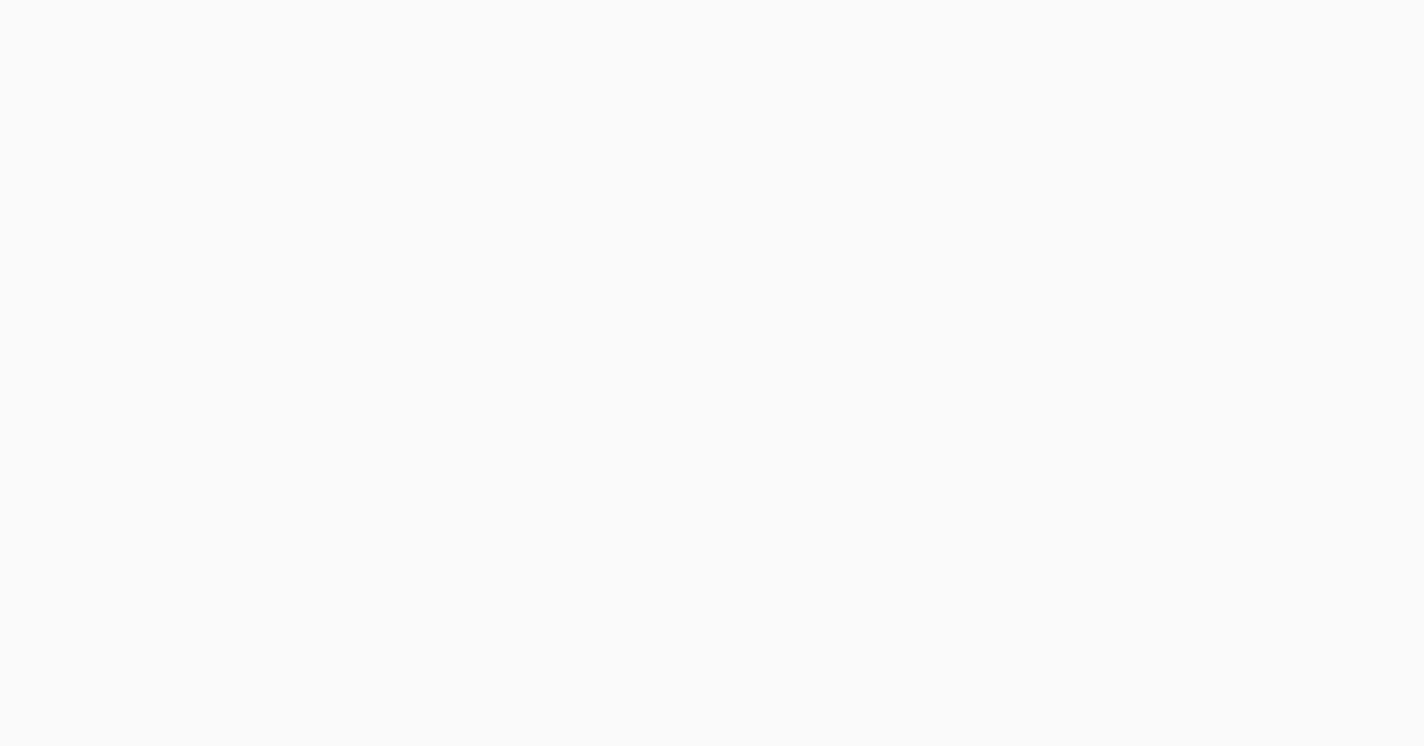 scroll, scrollTop: 0, scrollLeft: 0, axis: both 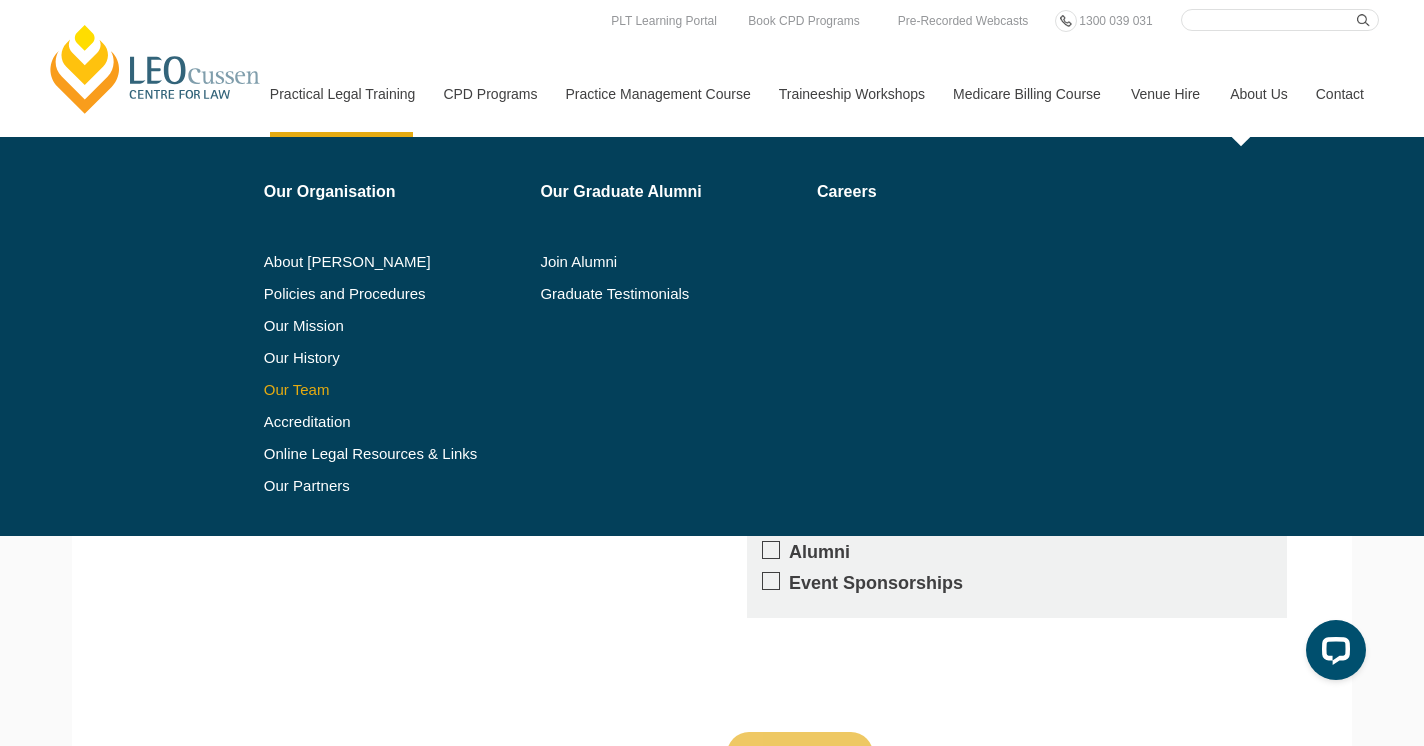 click on "Our Team" at bounding box center [395, 390] 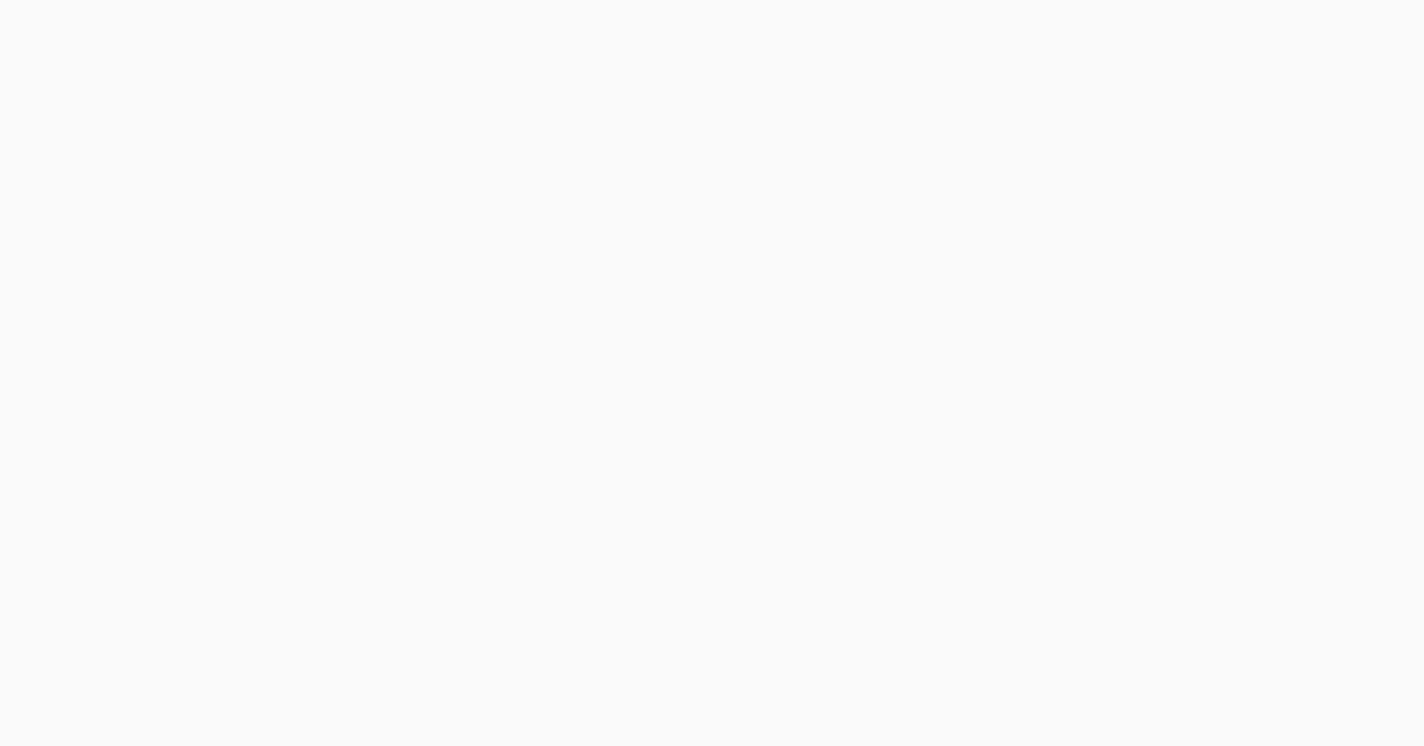scroll, scrollTop: 0, scrollLeft: 0, axis: both 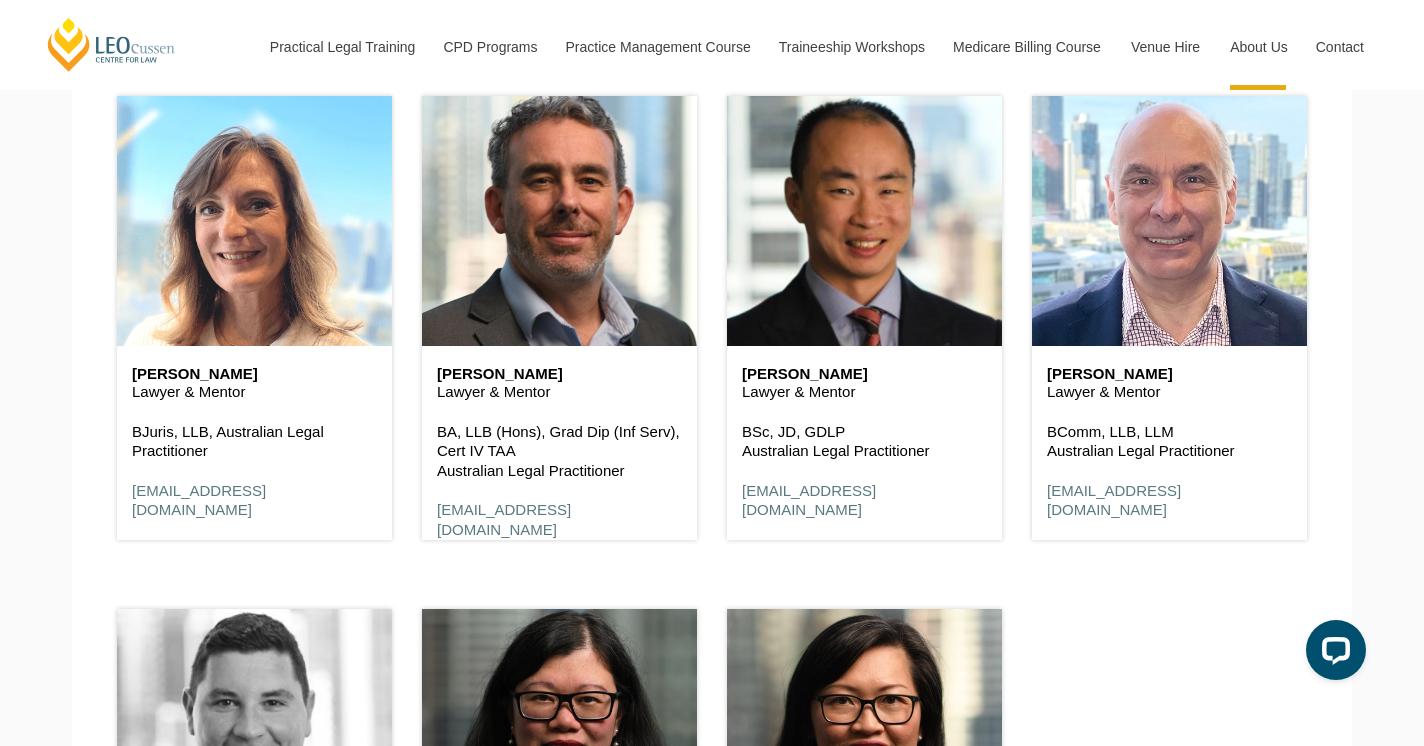 click at bounding box center (254, 734) 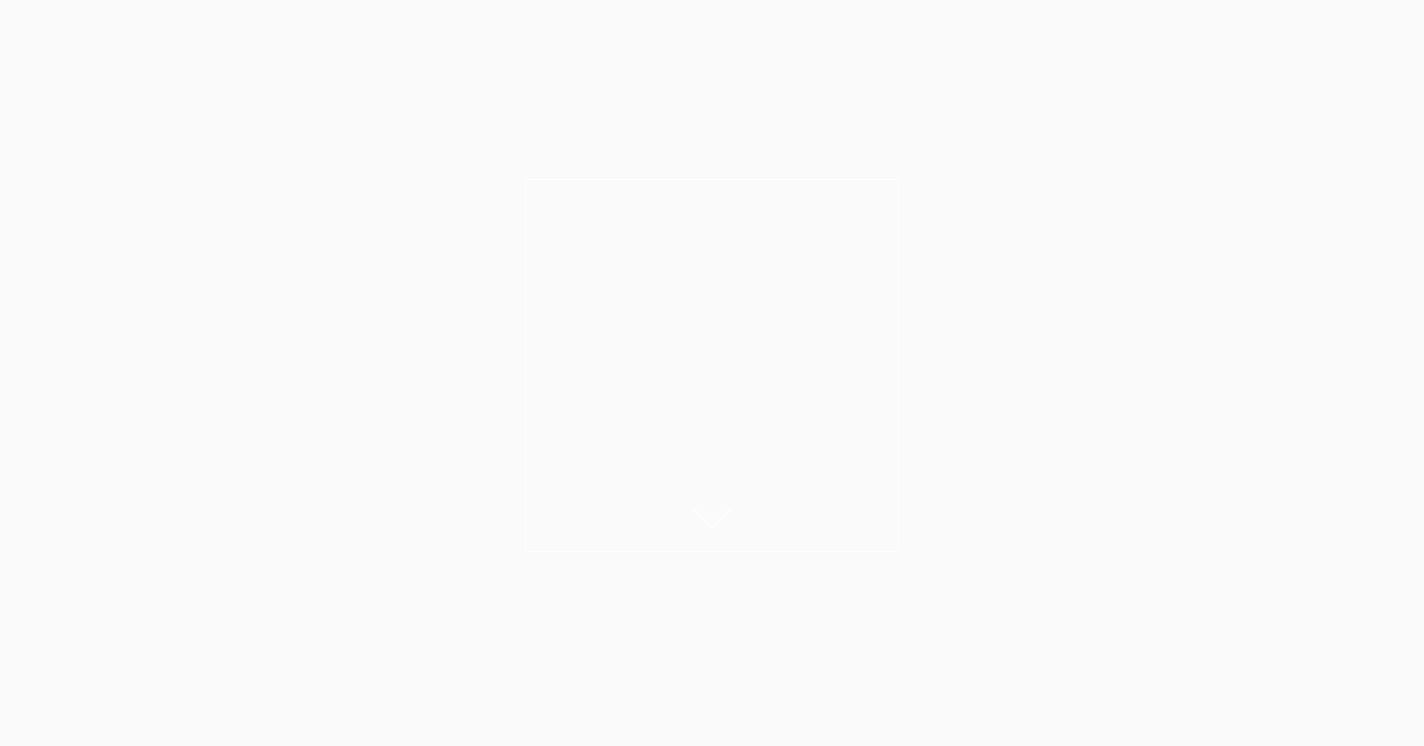 scroll, scrollTop: 0, scrollLeft: 0, axis: both 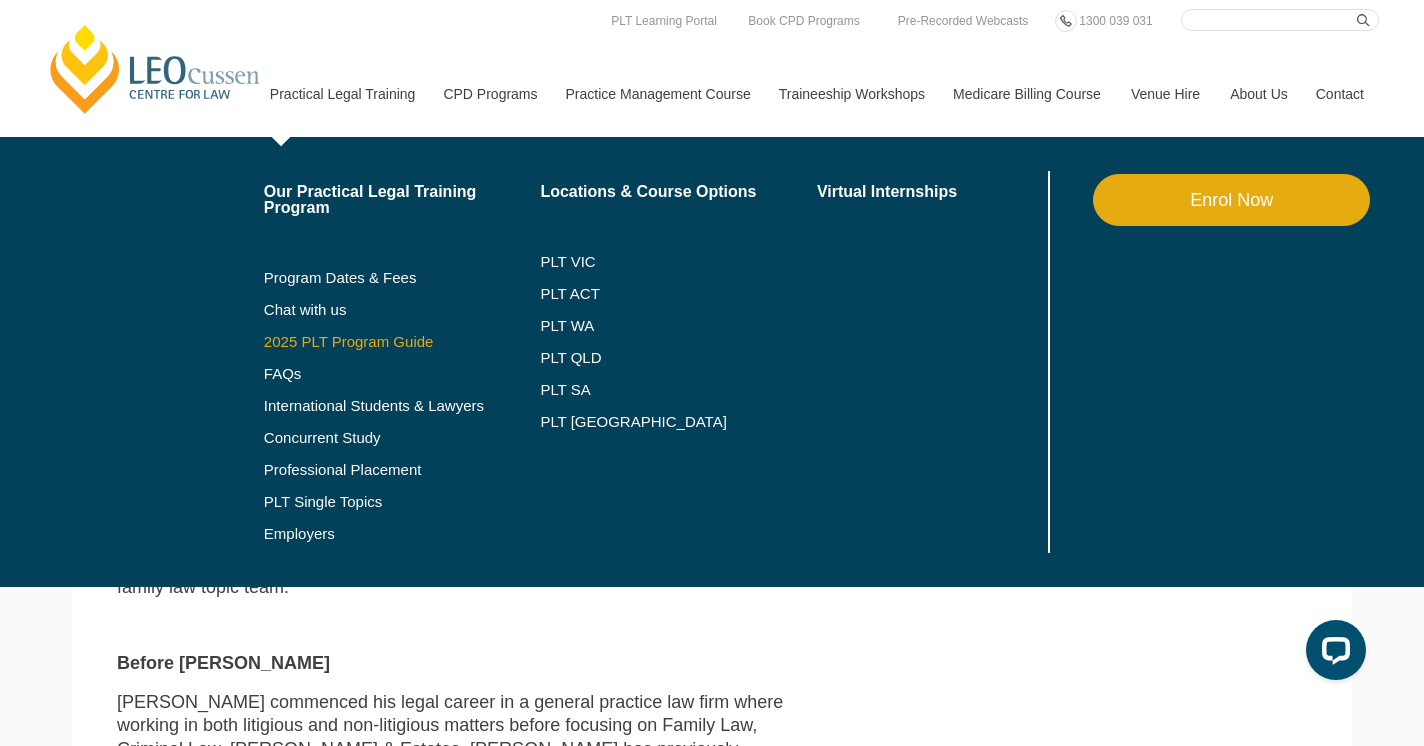 click on "2025 PLT Program Guide" at bounding box center (377, 342) 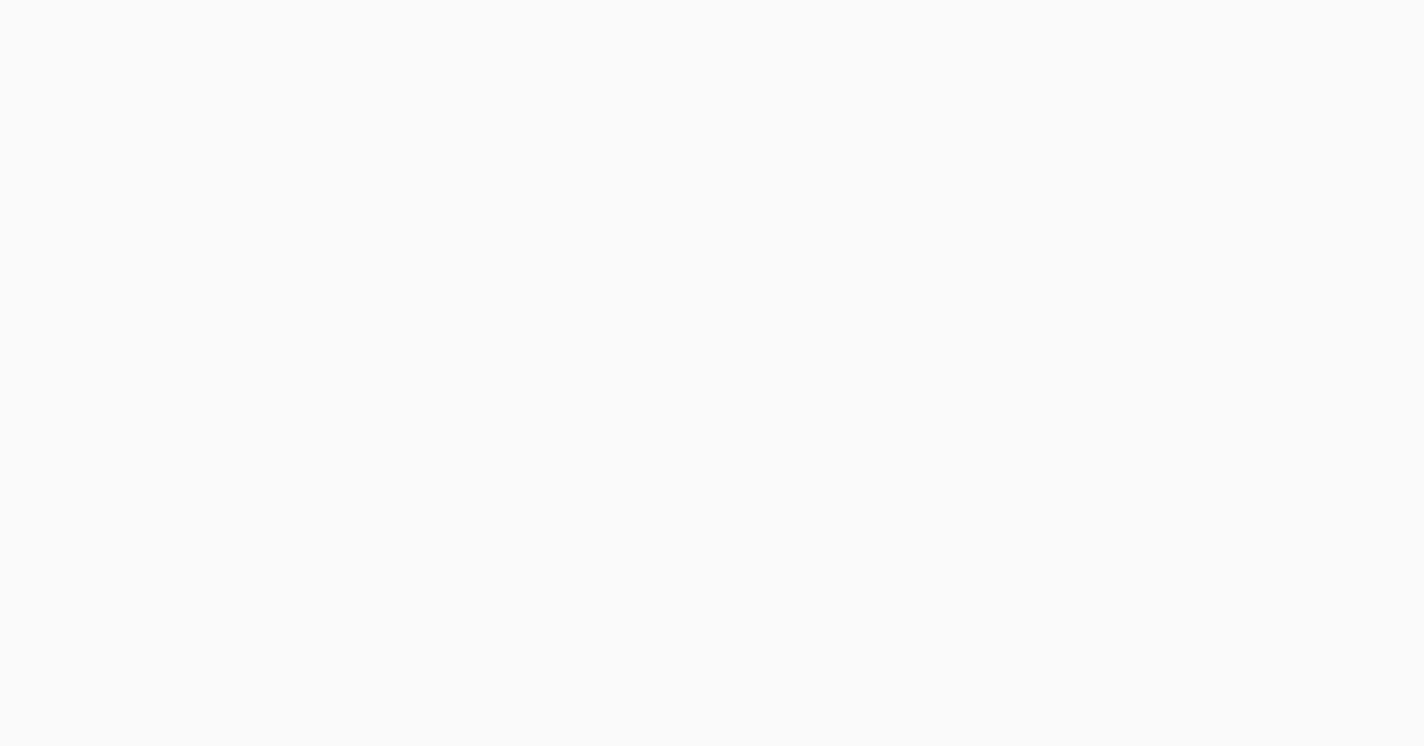 scroll, scrollTop: 0, scrollLeft: 0, axis: both 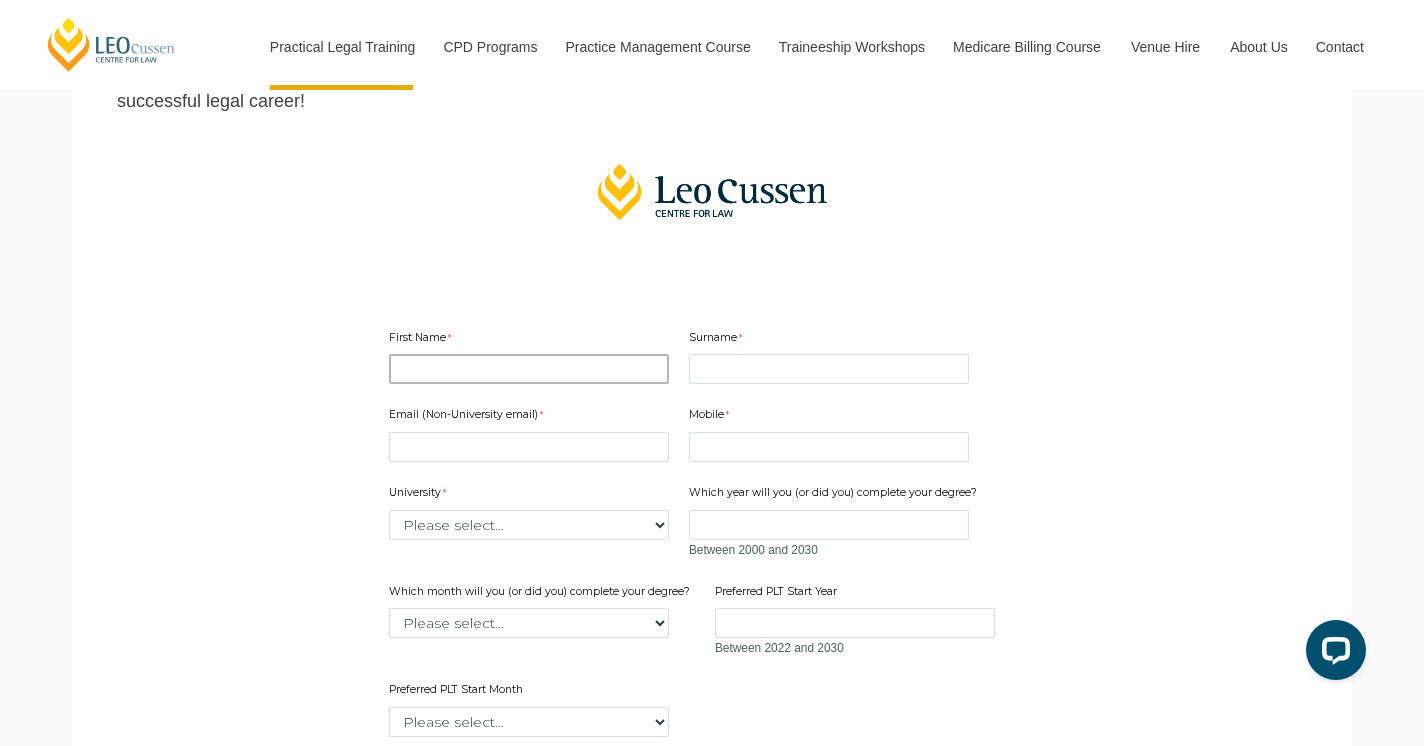 click on "First Name" at bounding box center [529, 369] 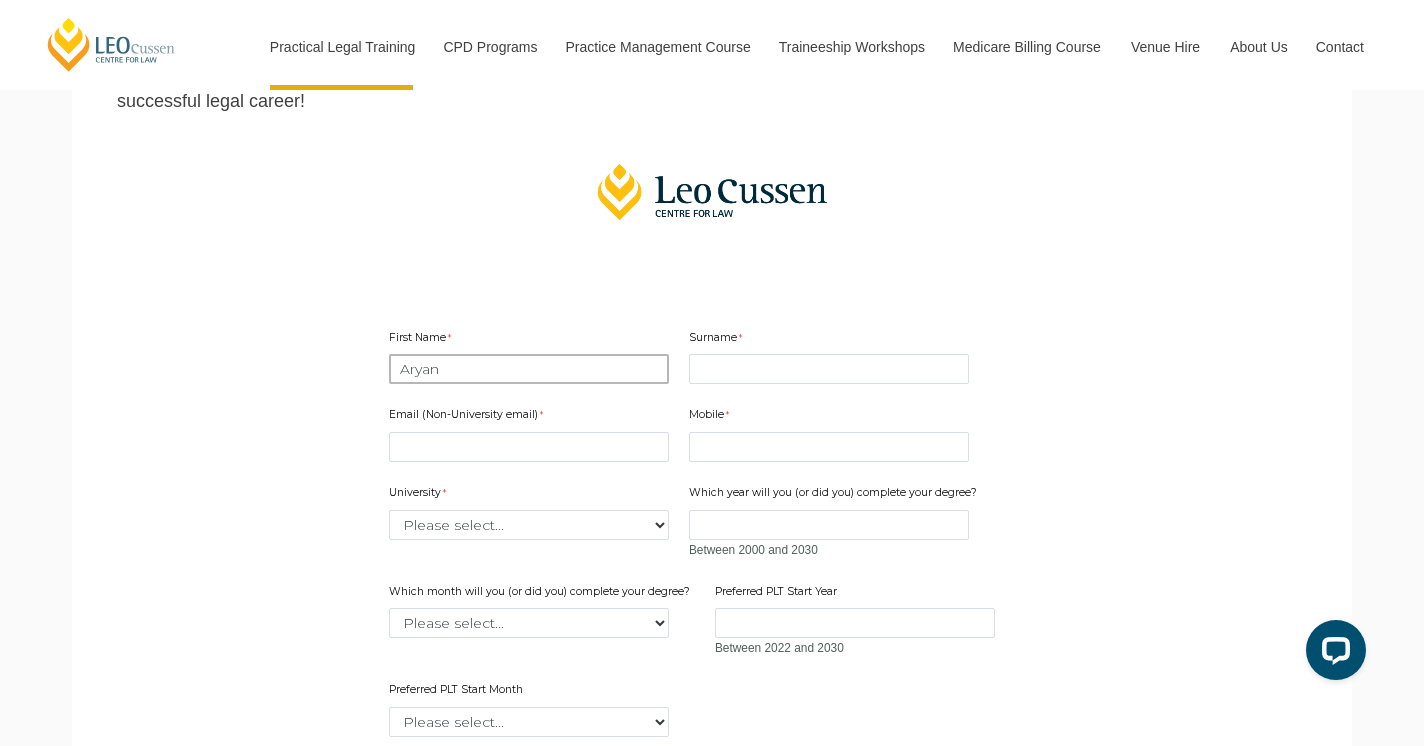 type on "Nair" 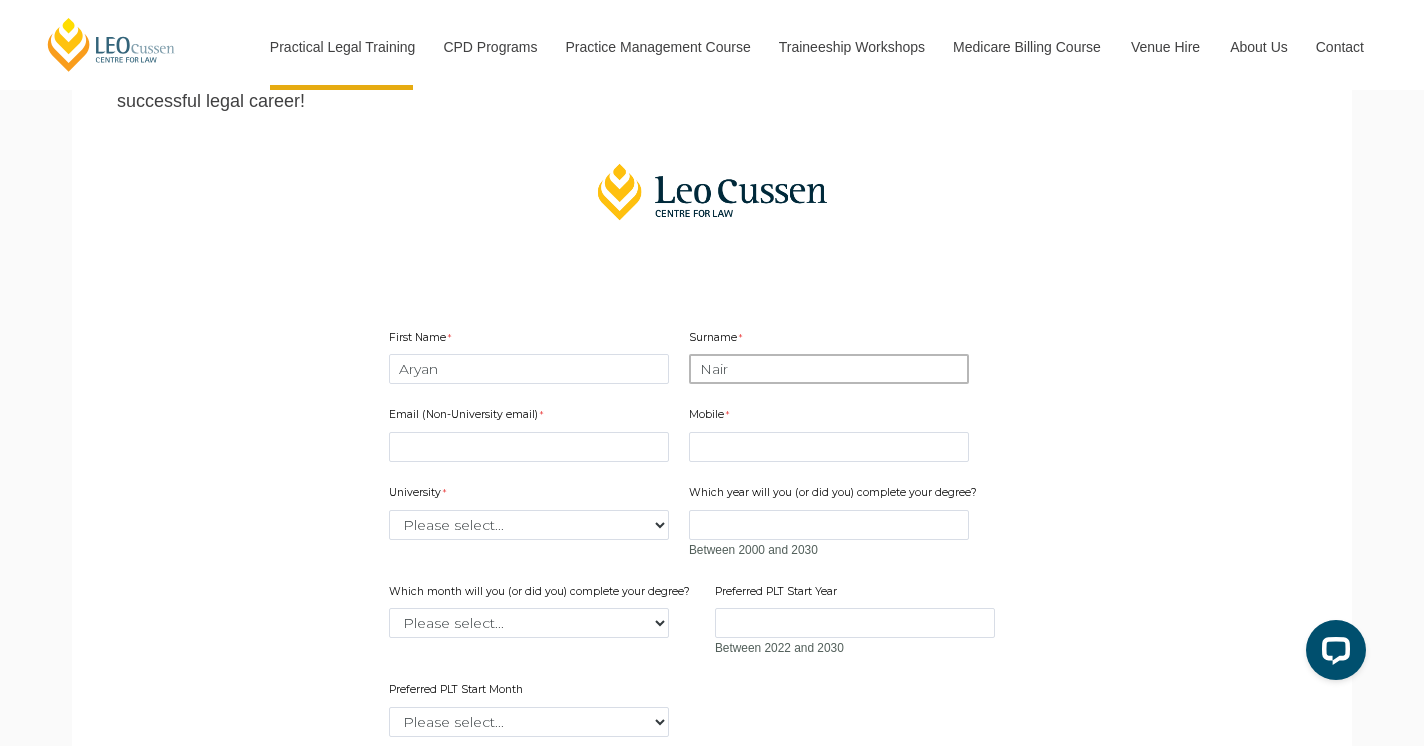 type on "[EMAIL_ADDRESS][DOMAIN_NAME]" 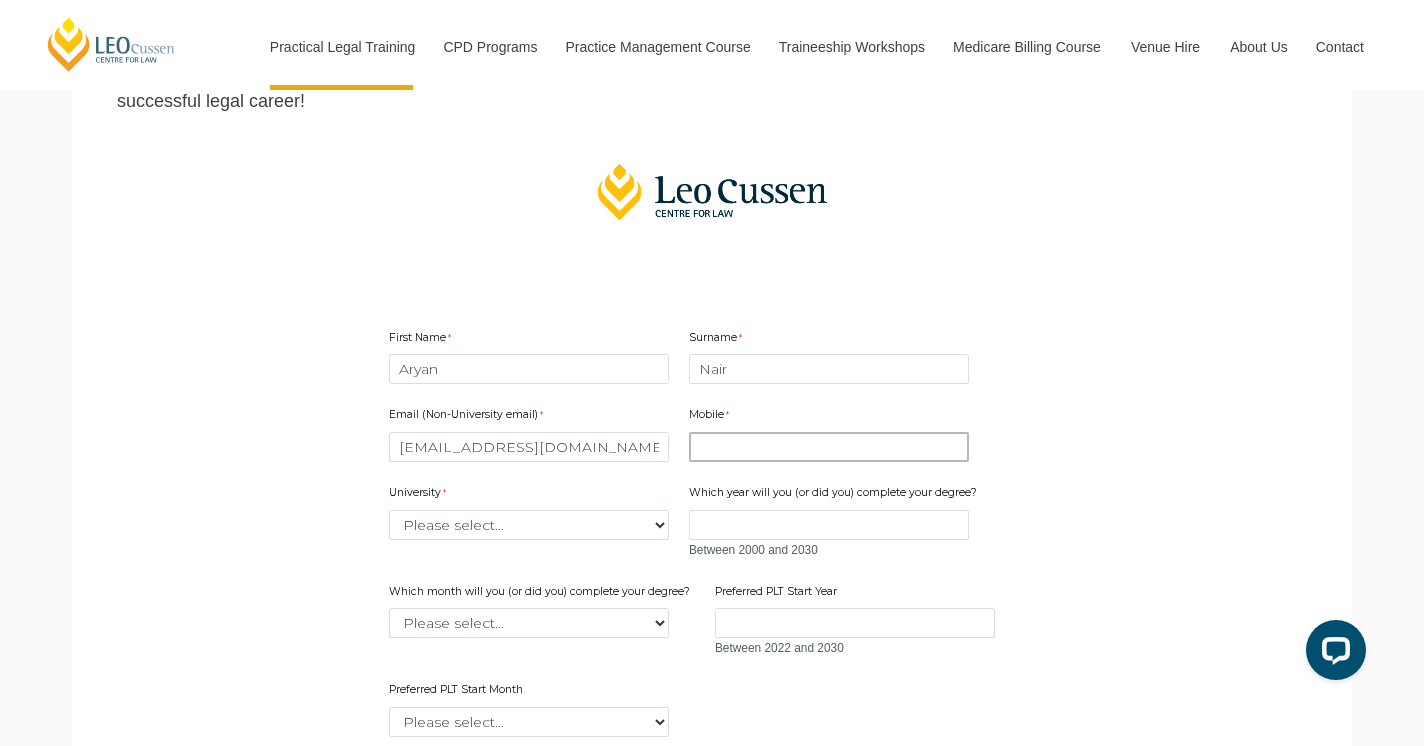 type on "0426182956" 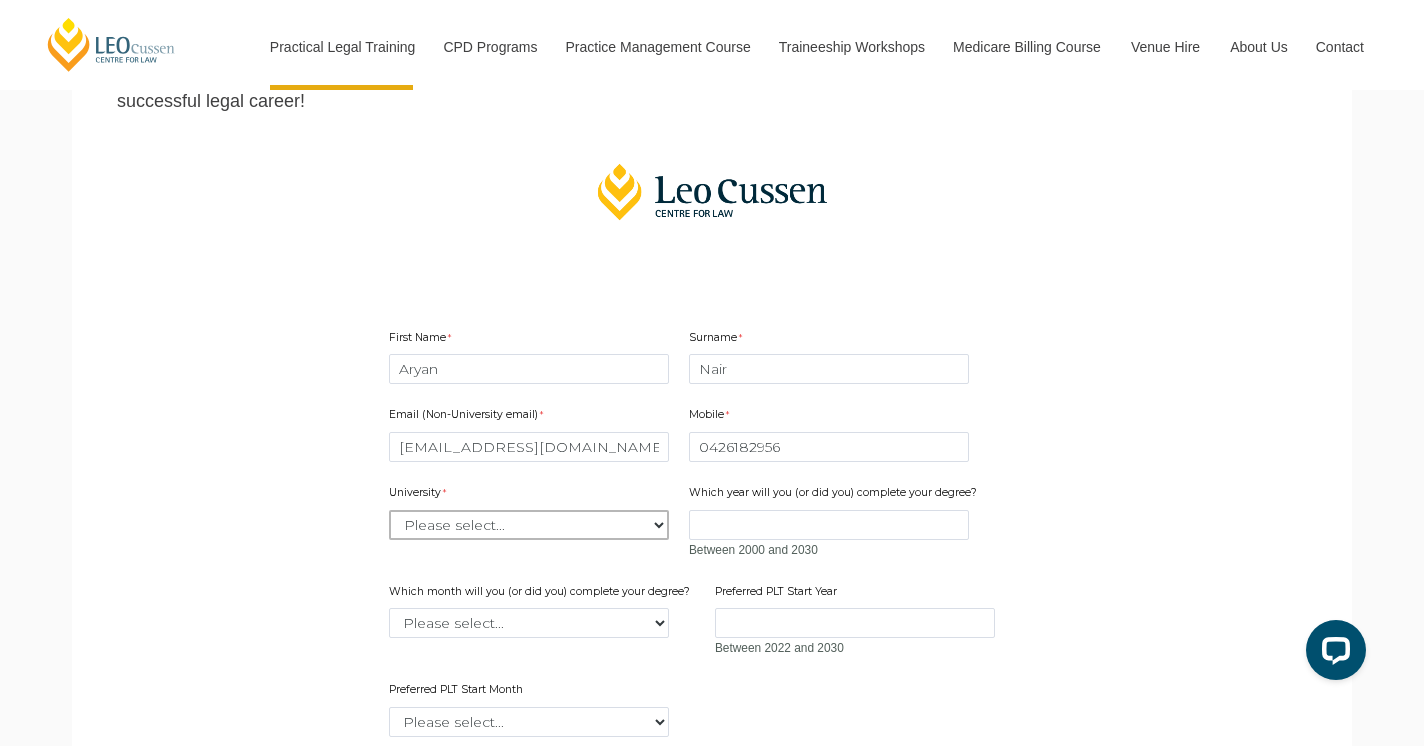 click on "Please select...   Australian Catholic University   Australian National University   Bond University   Central Queensland University   Charles Darwin University   Charles Sturt University   Curtin University   Deakin University   Edith Cowan University   Federation University   Flinders University   Griffith University   James Cook University   La Trobe University   Macquarie University   Monash University   Murdoch University   Queensland University of Technology   RMIT University   Southern Cross University   Swinburne University of Technology   Torrens University   University of Adelaide   University of Canberra   University of Divinity   University of Melbourne   University of New England   University of New South Wales   University of Newcastle   University of Notre Dame   University of Queensland   University of South Australia   University of Southern Queensland   University of Sydney   University of Tasmania   University of Technology Sydney   University of the Sunshine Coast       Victoria University" at bounding box center (529, 525) 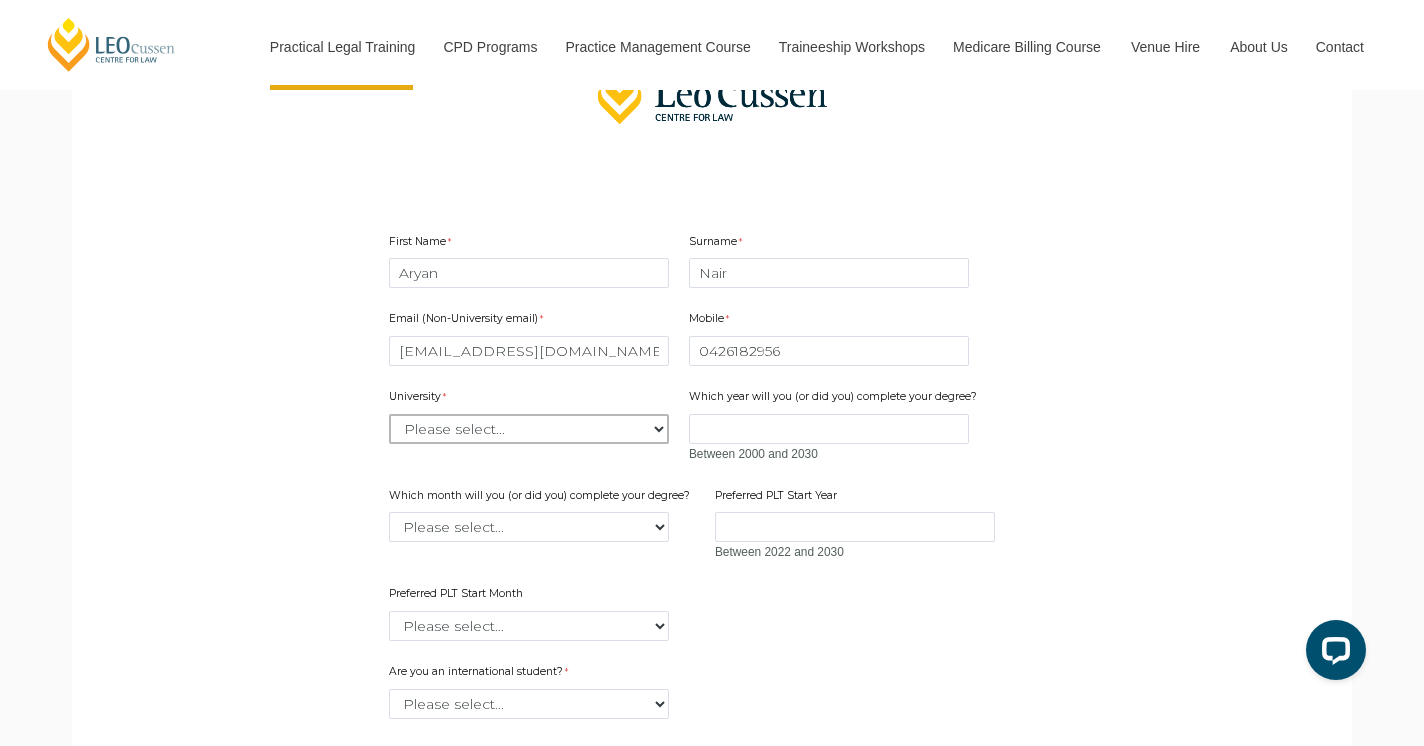 scroll, scrollTop: 519, scrollLeft: 0, axis: vertical 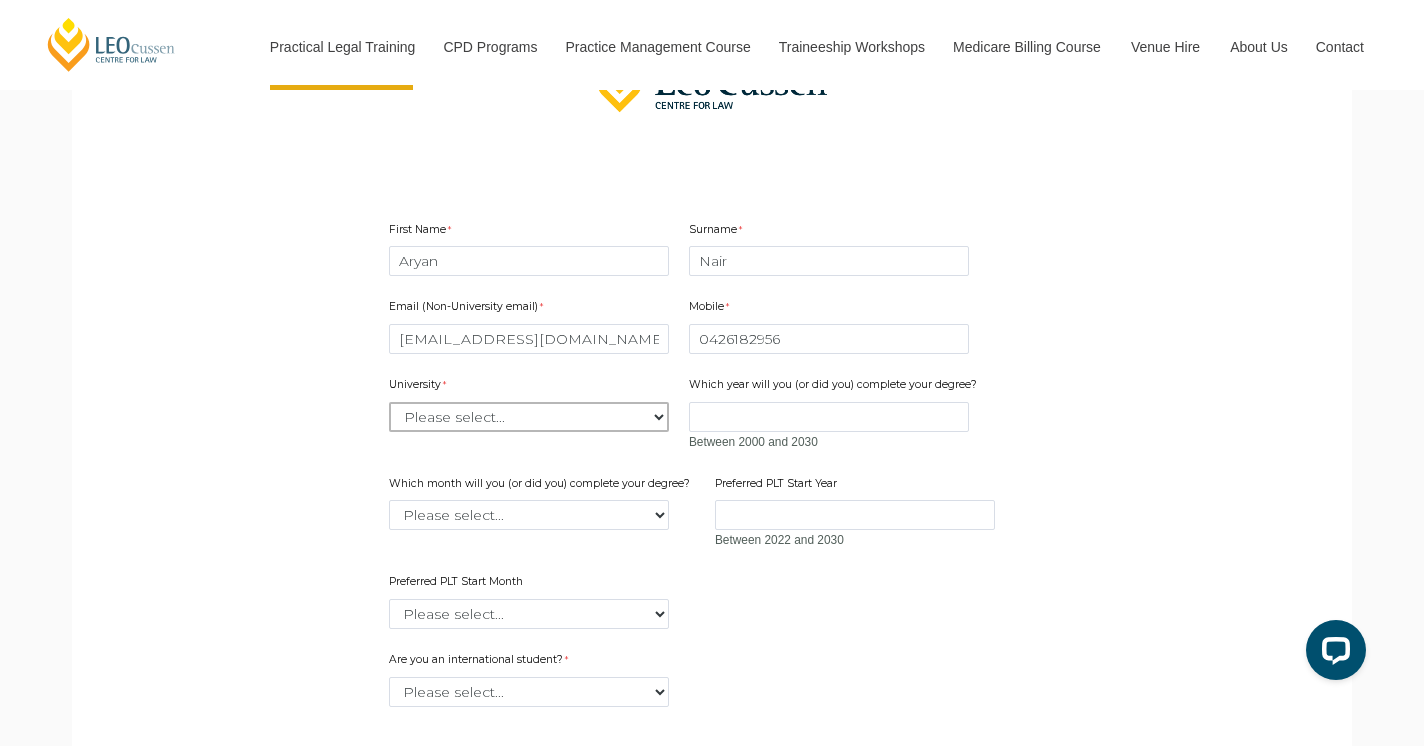 click on "Please select...   Australian Catholic University   Australian National University   Bond University   Central Queensland University   Charles Darwin University   Charles Sturt University   Curtin University   Deakin University   Edith Cowan University   Federation University   Flinders University   Griffith University   James Cook University   La Trobe University   Macquarie University   Monash University   Murdoch University   Queensland University of Technology   RMIT University   Southern Cross University   Swinburne University of Technology   Torrens University   University of Adelaide   University of Canberra   University of Divinity   University of Melbourne   University of New England   University of New South Wales   University of Newcastle   University of Notre Dame   University of Queensland   University of South Australia   University of Southern Queensland   University of Sydney   University of Tasmania   University of Technology Sydney   University of the Sunshine Coast       Victoria University" at bounding box center [529, 417] 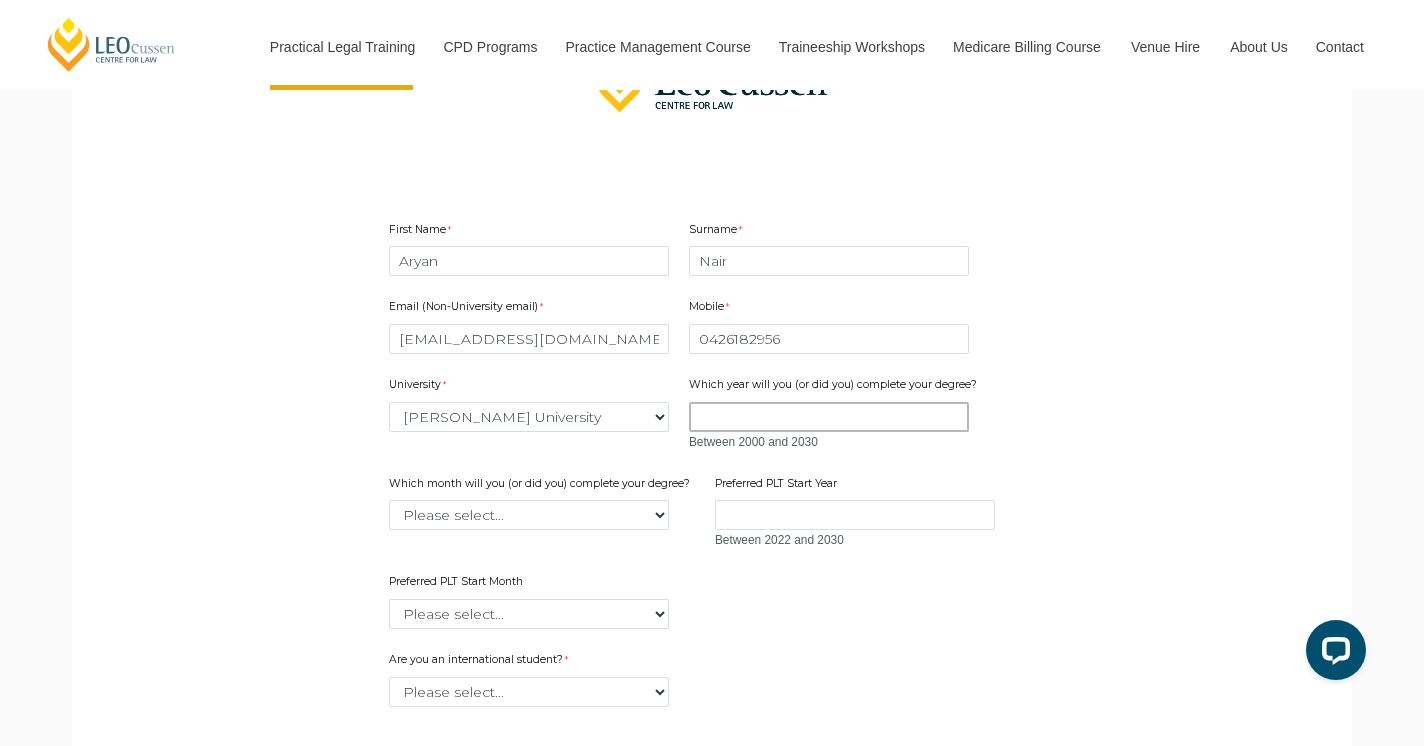 click on "Which year will you (or did you) complete your degree?" at bounding box center (829, 417) 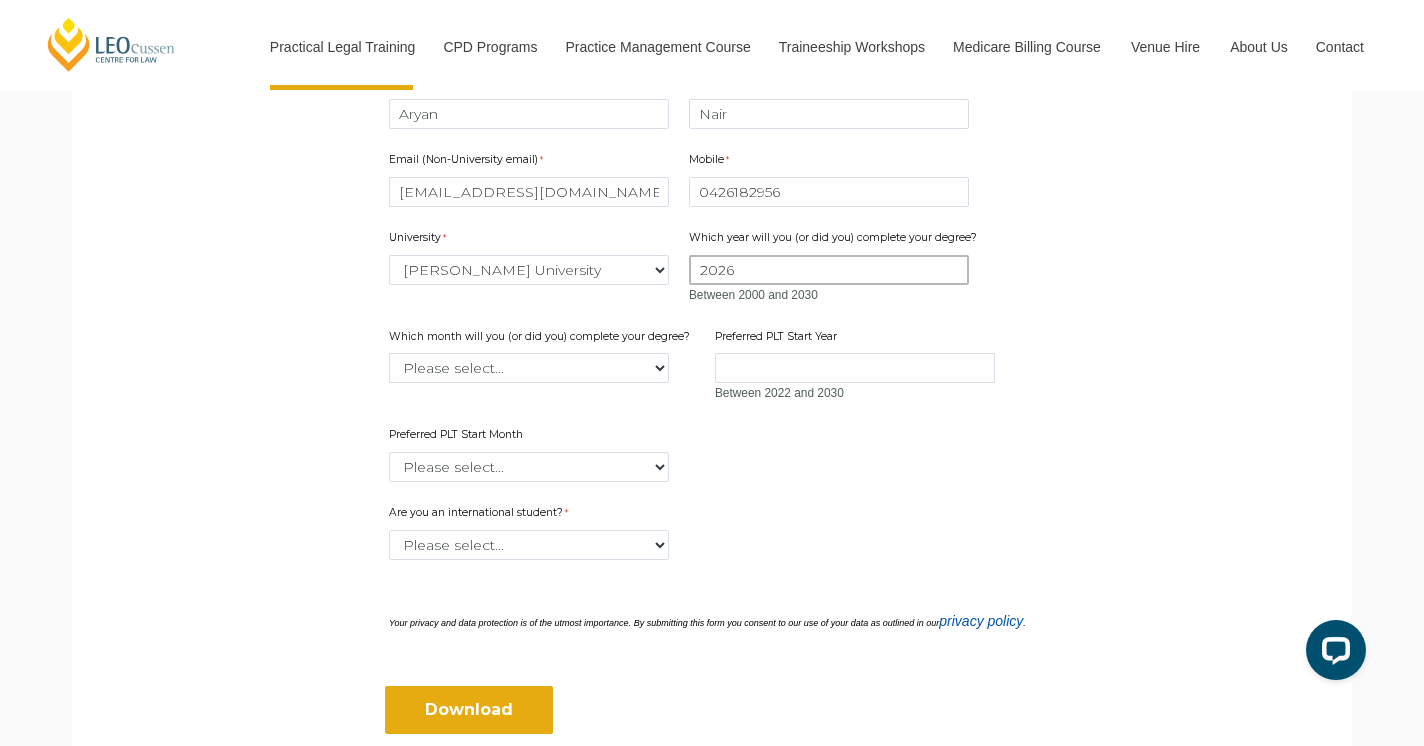 scroll, scrollTop: 677, scrollLeft: 0, axis: vertical 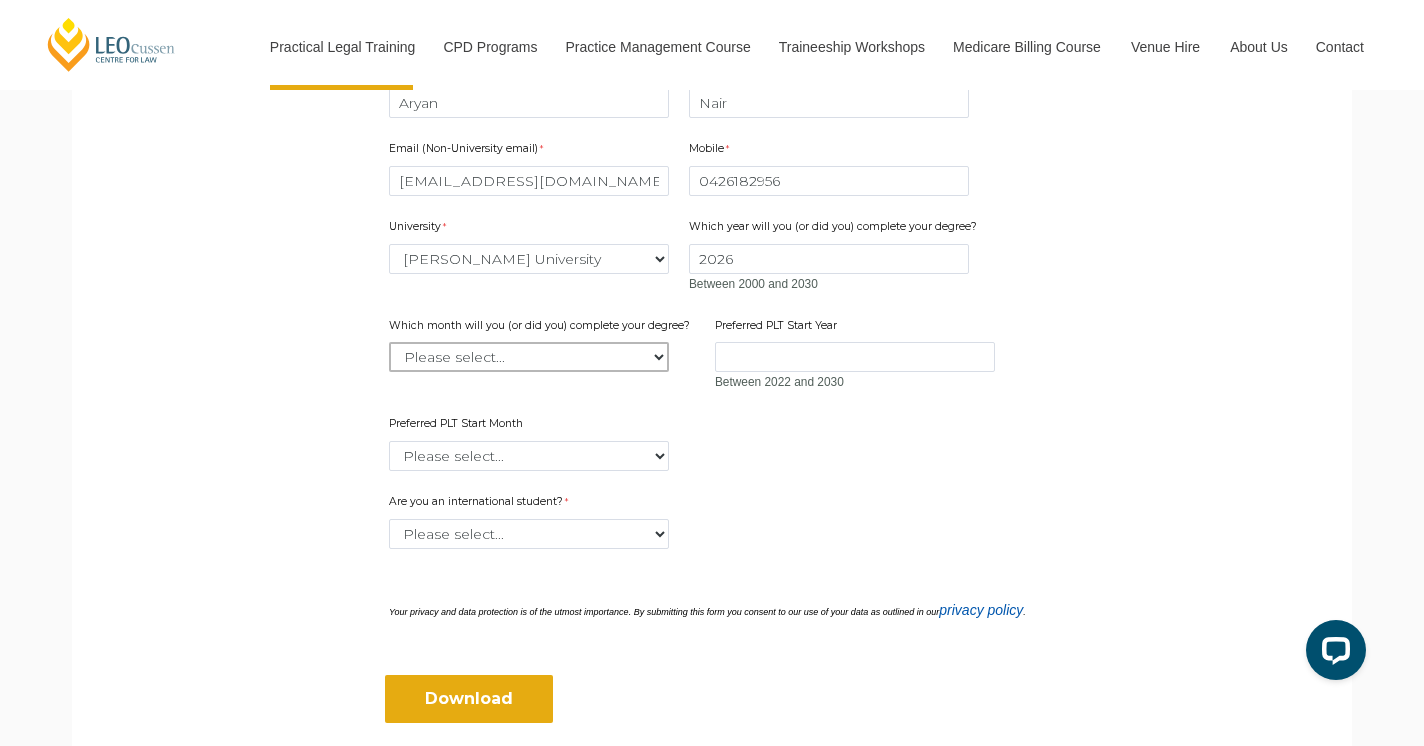 click on "Please select...   January   February   March   April   May   June   July   August   September   October   November   December" at bounding box center [529, 357] 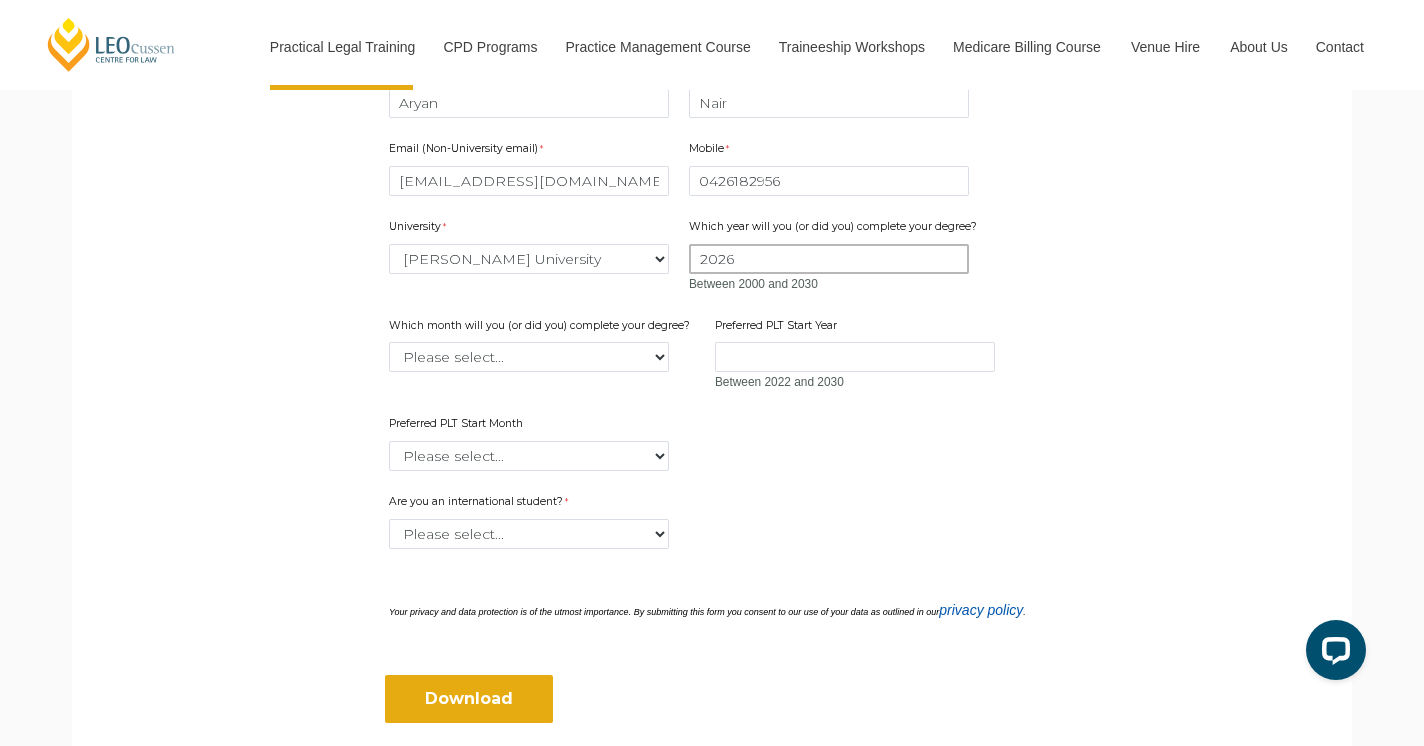 drag, startPoint x: 754, startPoint y: 258, endPoint x: 685, endPoint y: 258, distance: 69 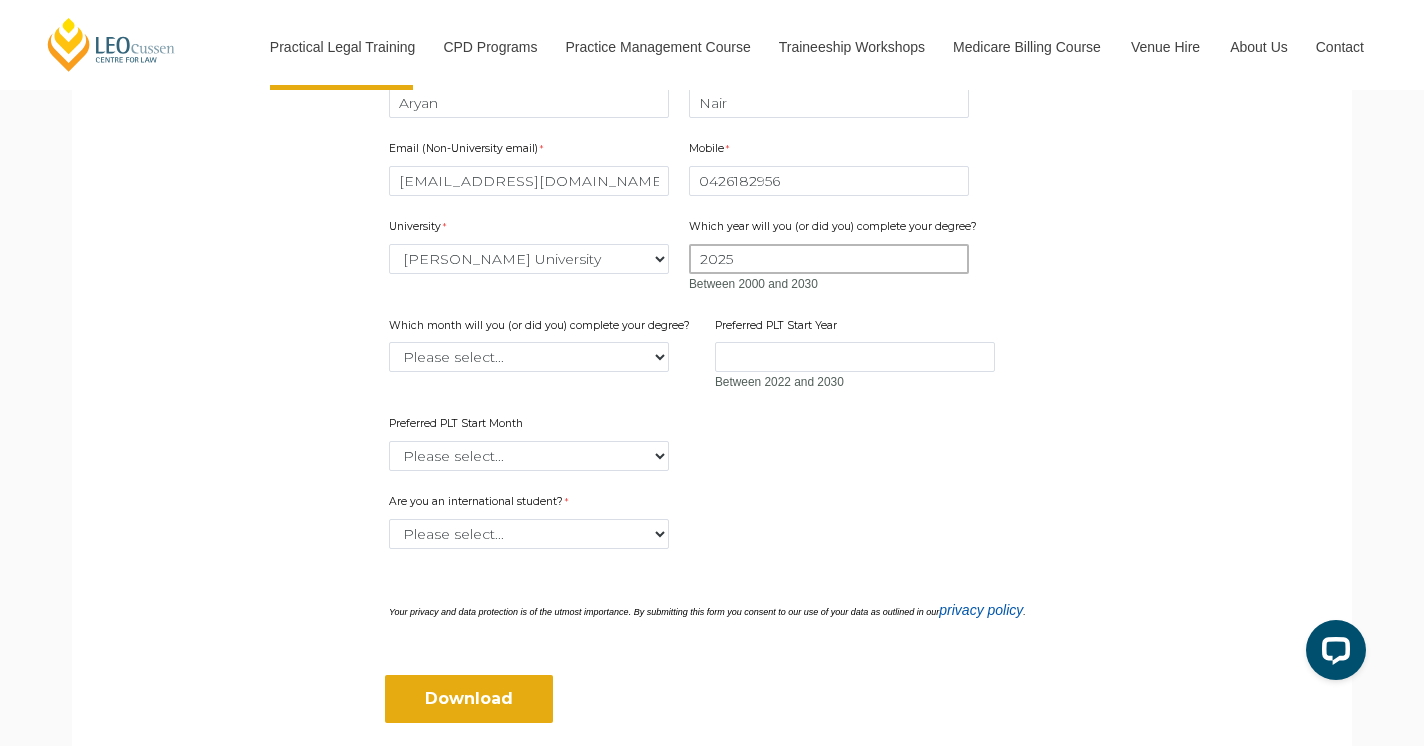 type on "2025" 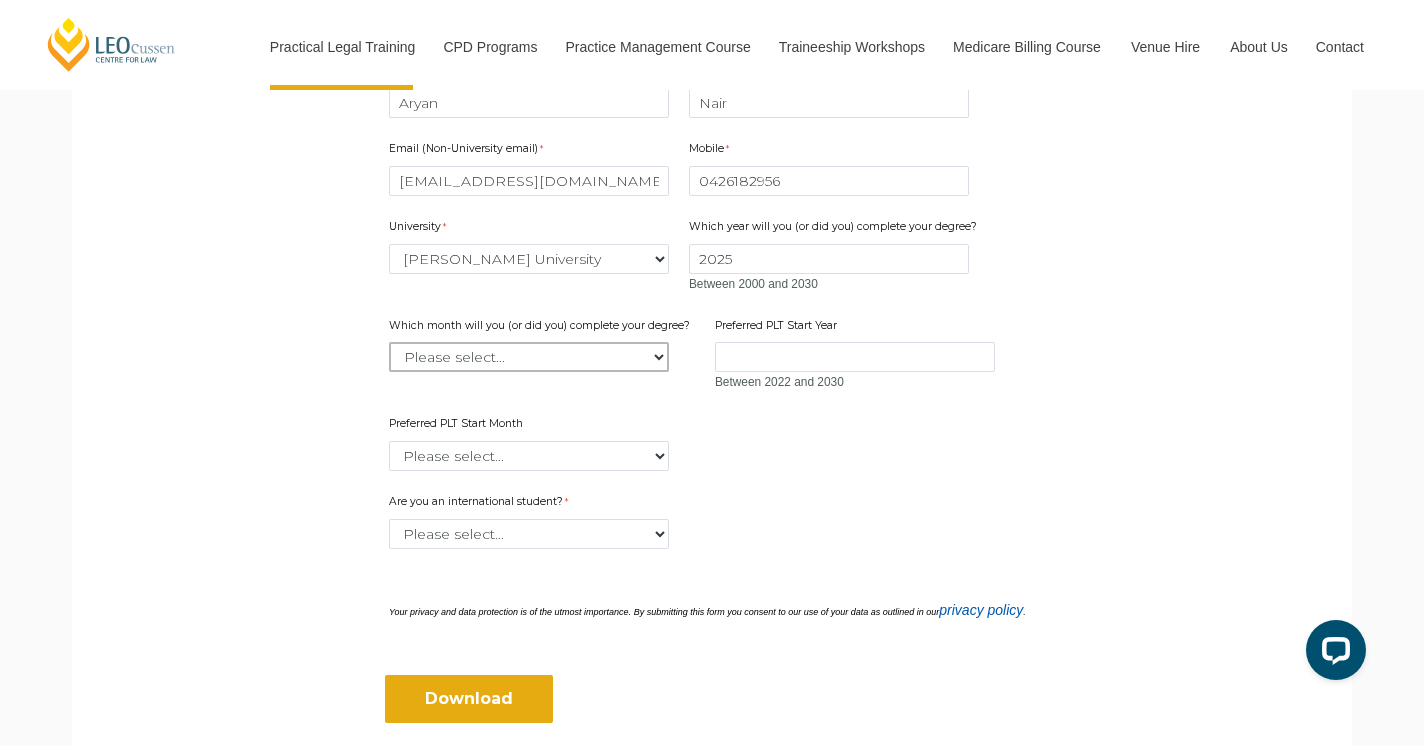 click on "Please select...   January   February   March   April   May   June   July   August   September   October   November   December" at bounding box center [529, 357] 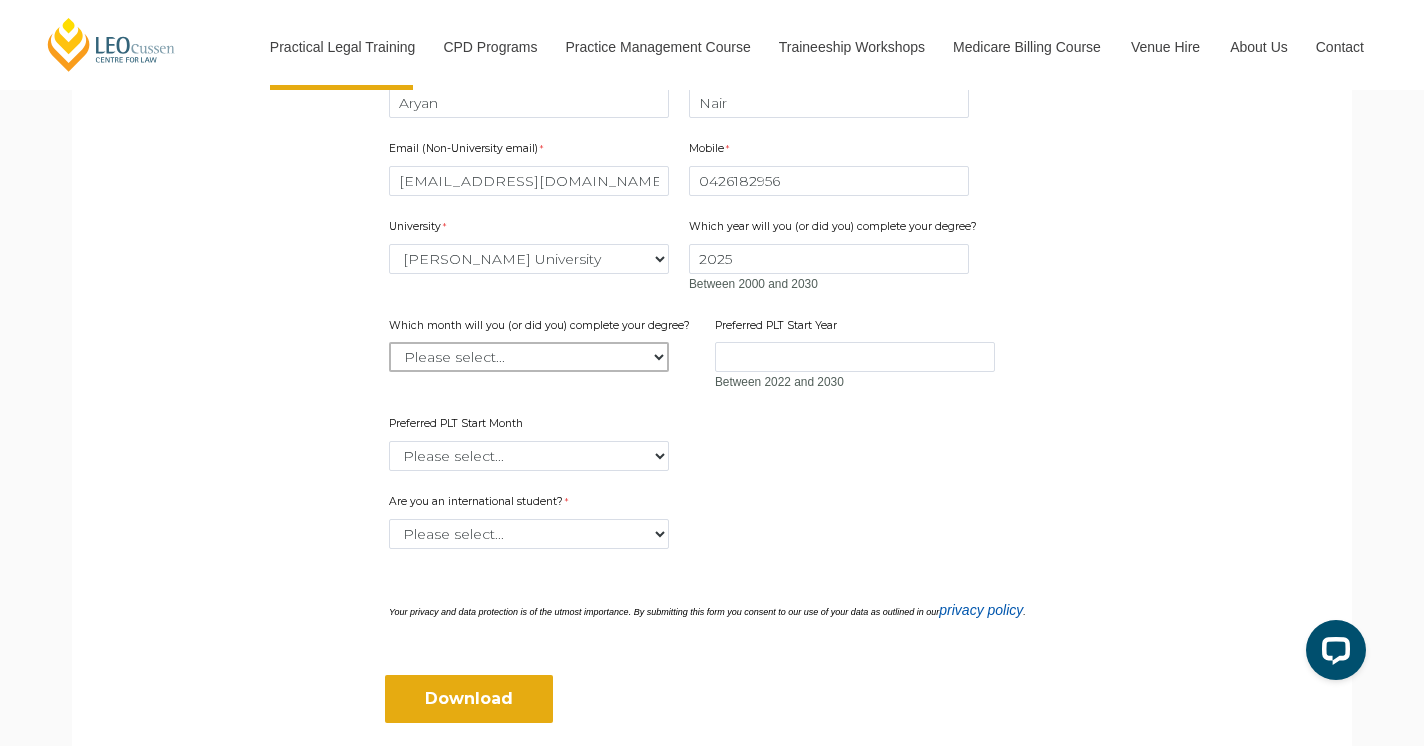 select on "tfa_2233" 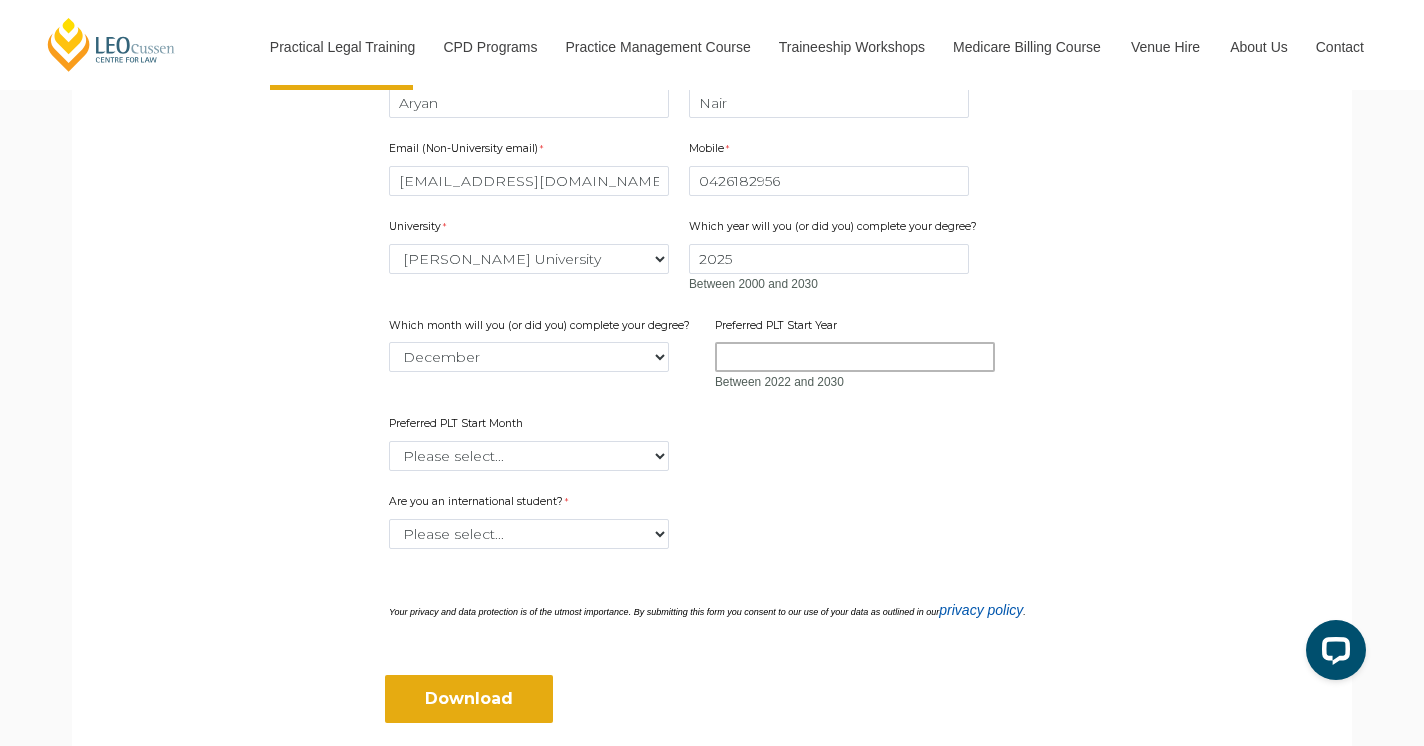 click on "Preferred PLT Start Year" at bounding box center (855, 357) 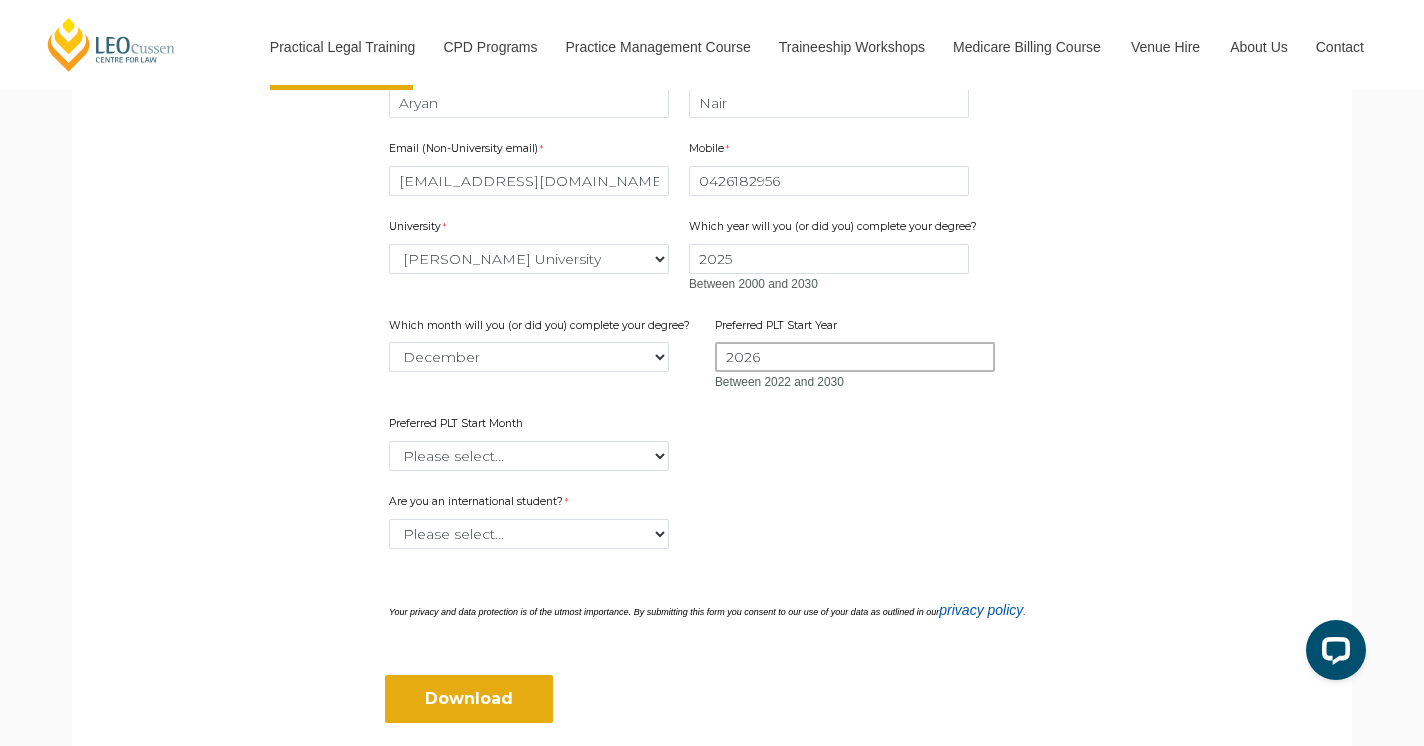 type on "2026" 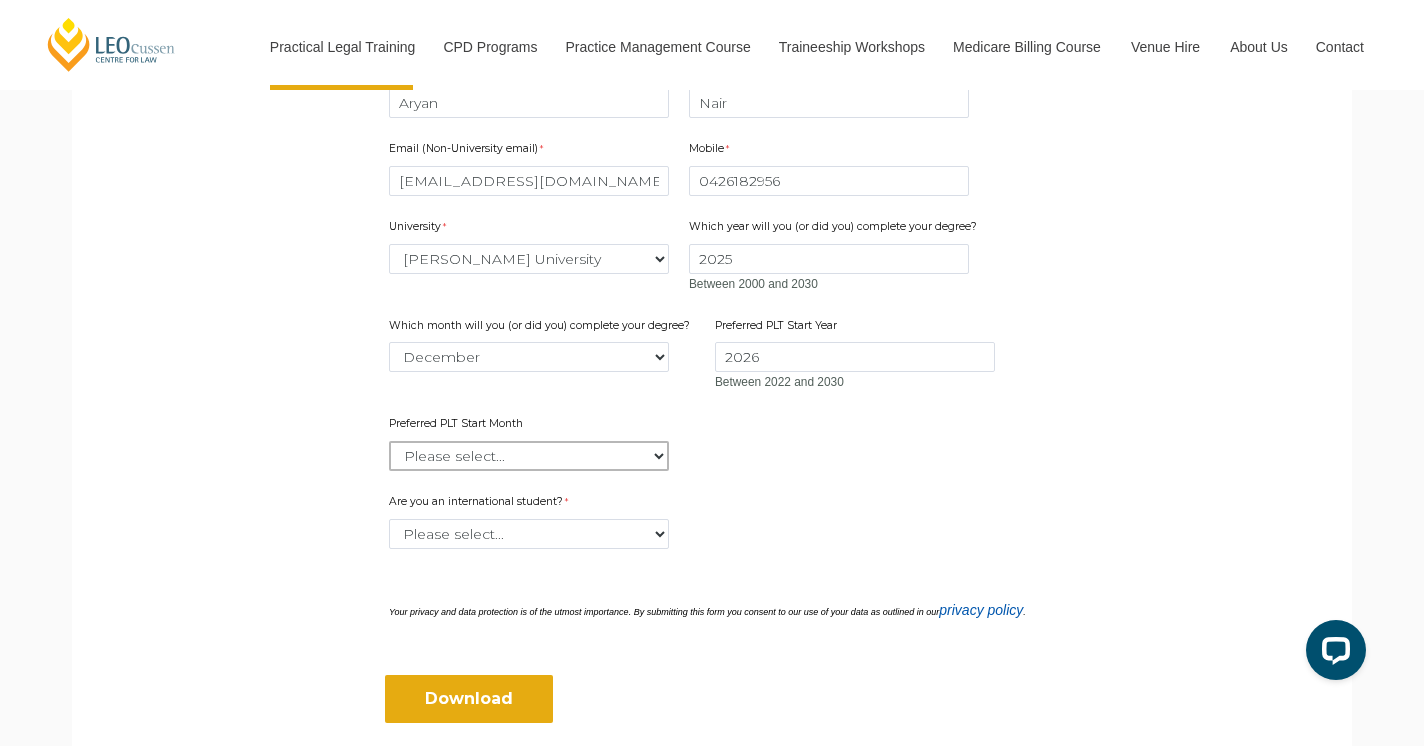 click on "Please select...   January   February   March   April   May   June   July   August   September   October   November   December" at bounding box center (529, 456) 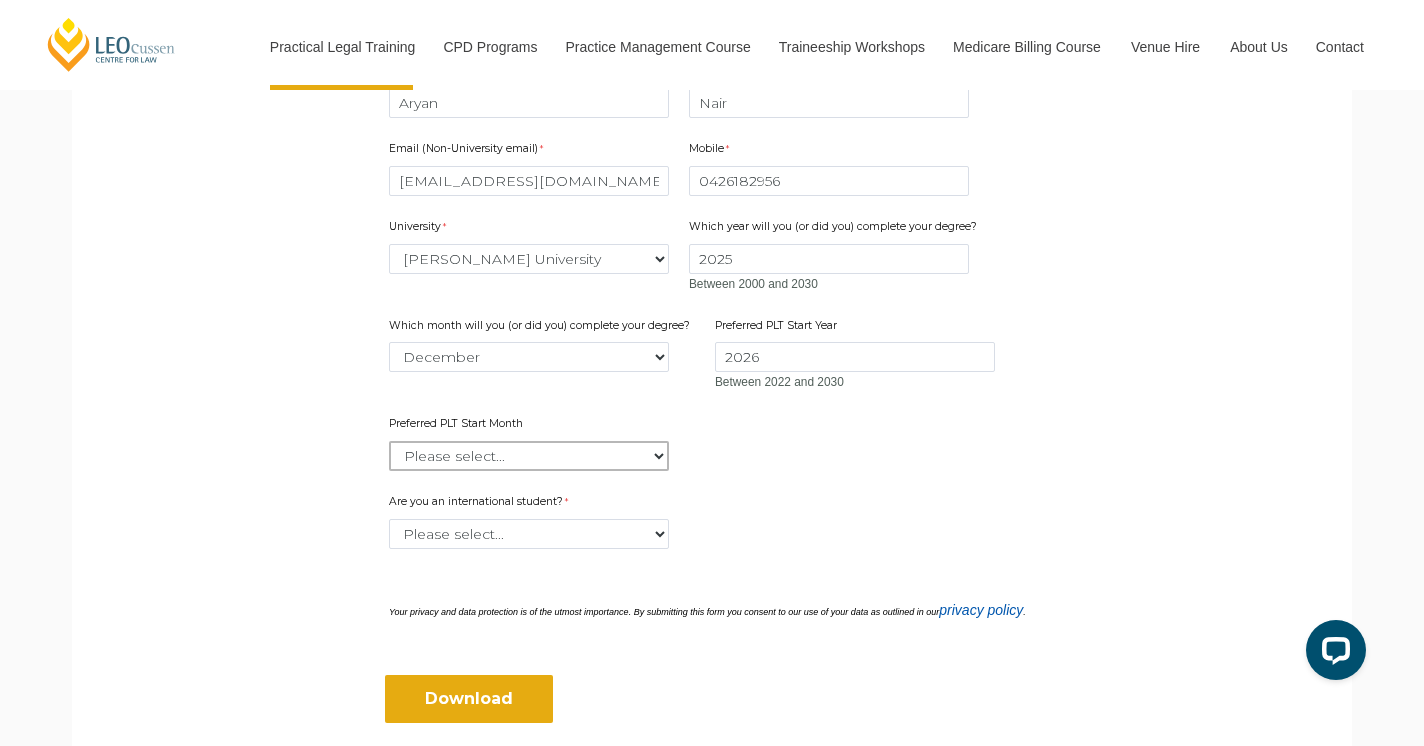 select on "tfa_2378" 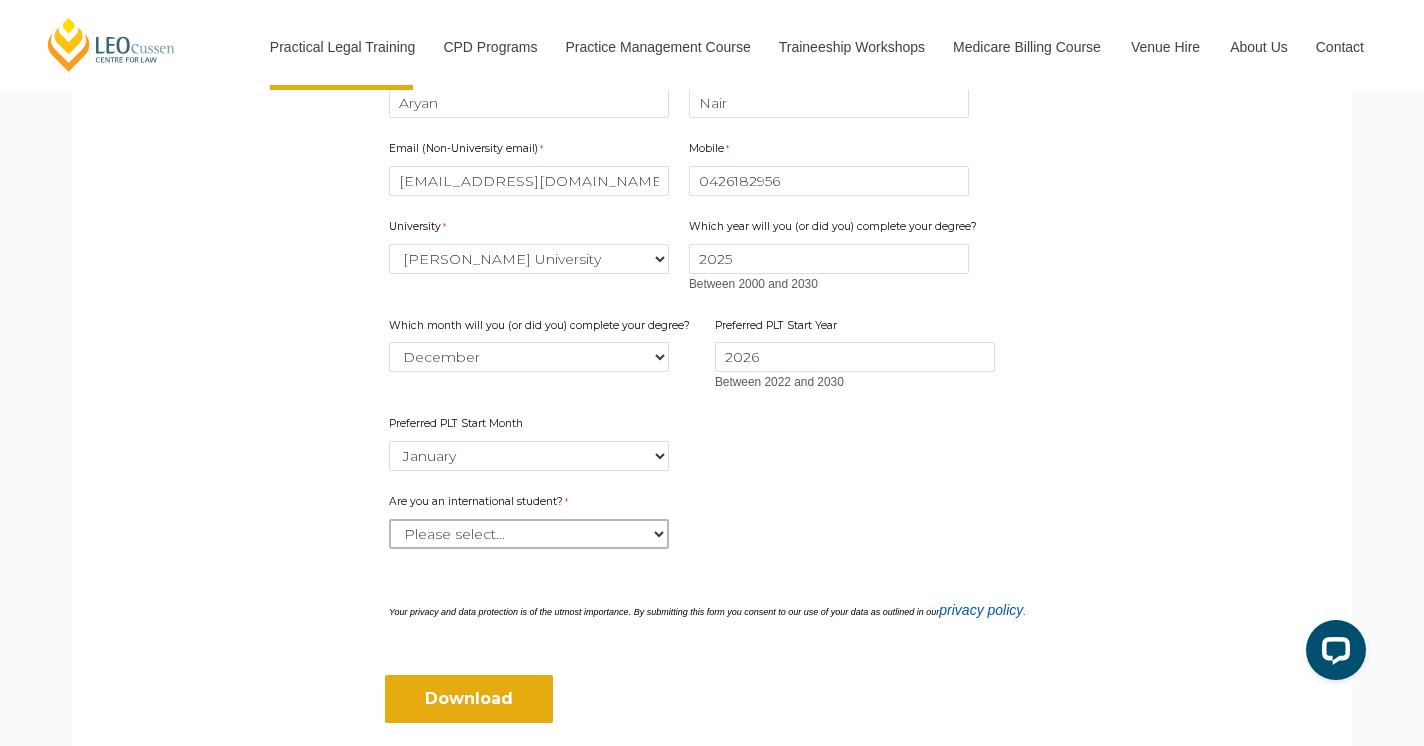 click on "Please select...   Yes   No" at bounding box center (529, 534) 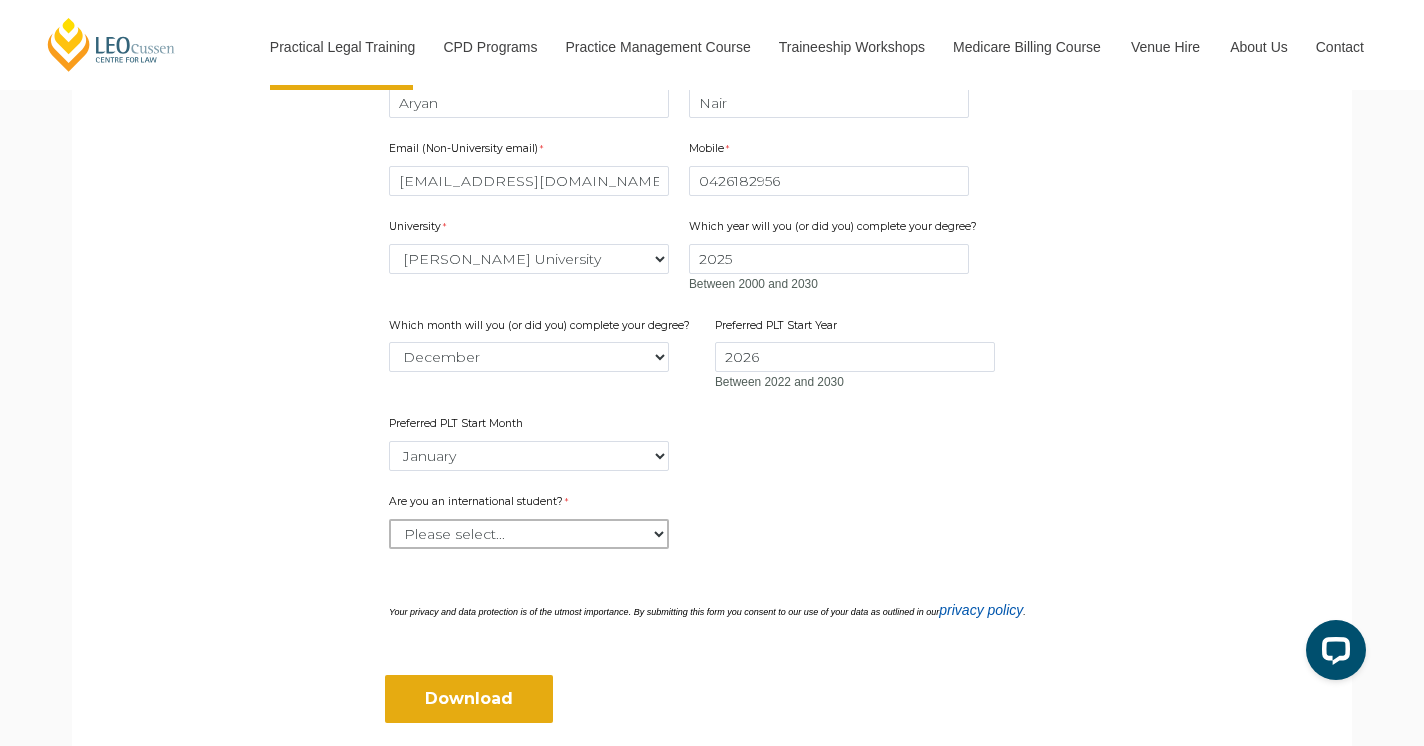 select on "tfa_60" 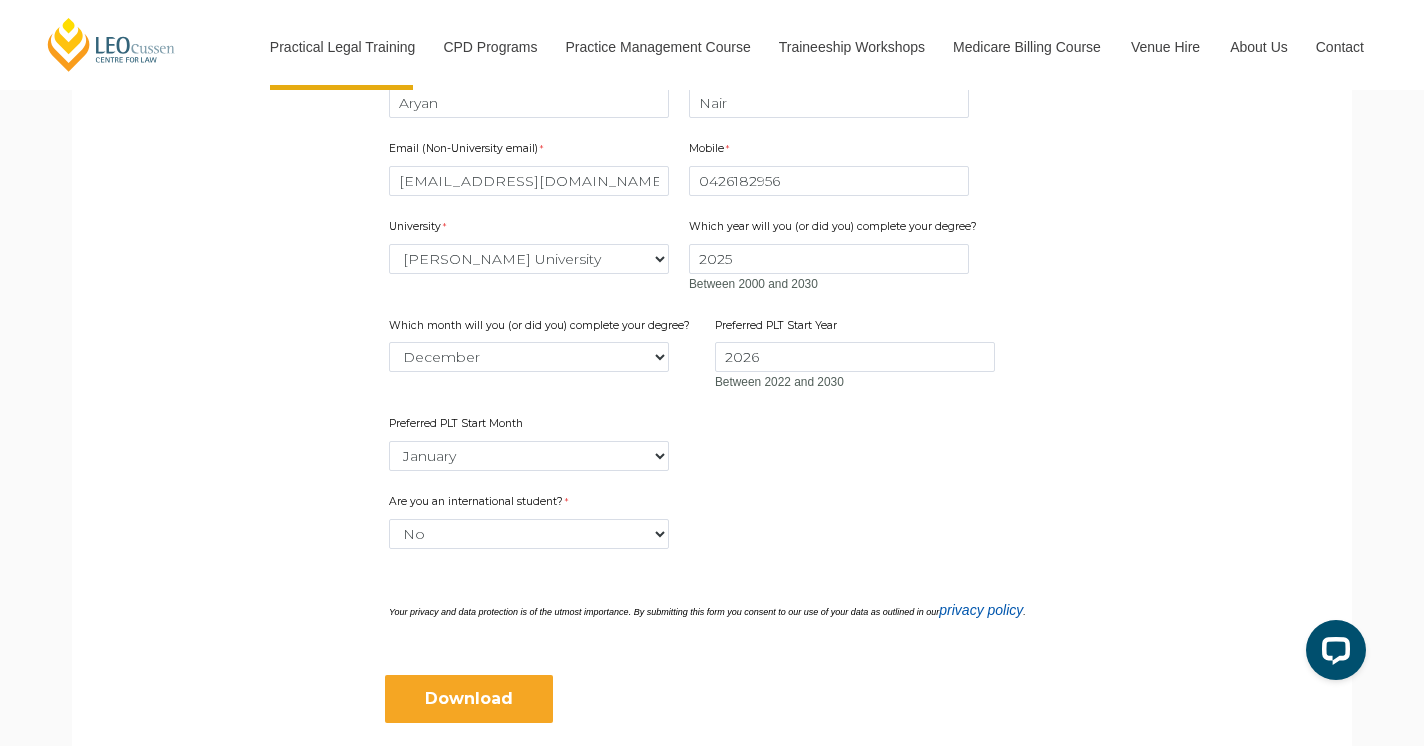click on "Download" at bounding box center [469, 699] 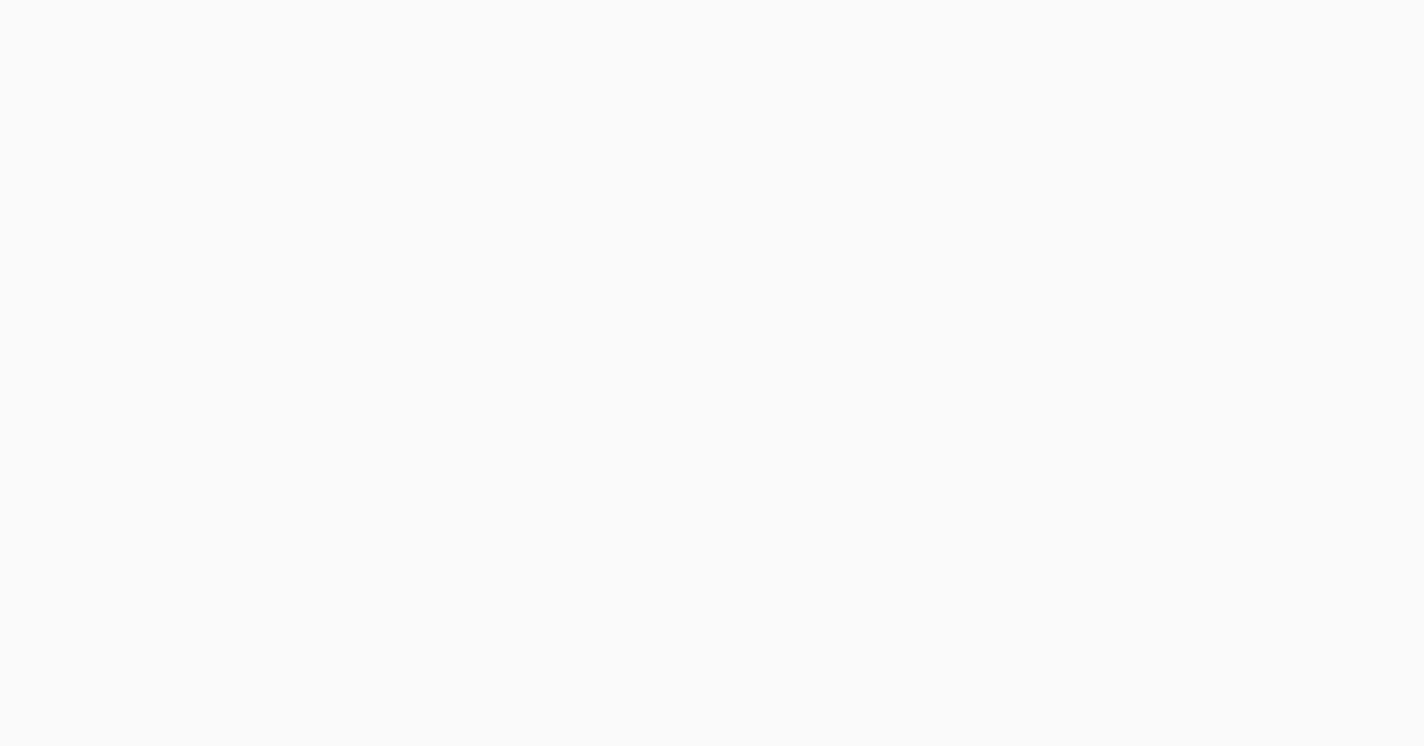 scroll, scrollTop: 0, scrollLeft: 0, axis: both 